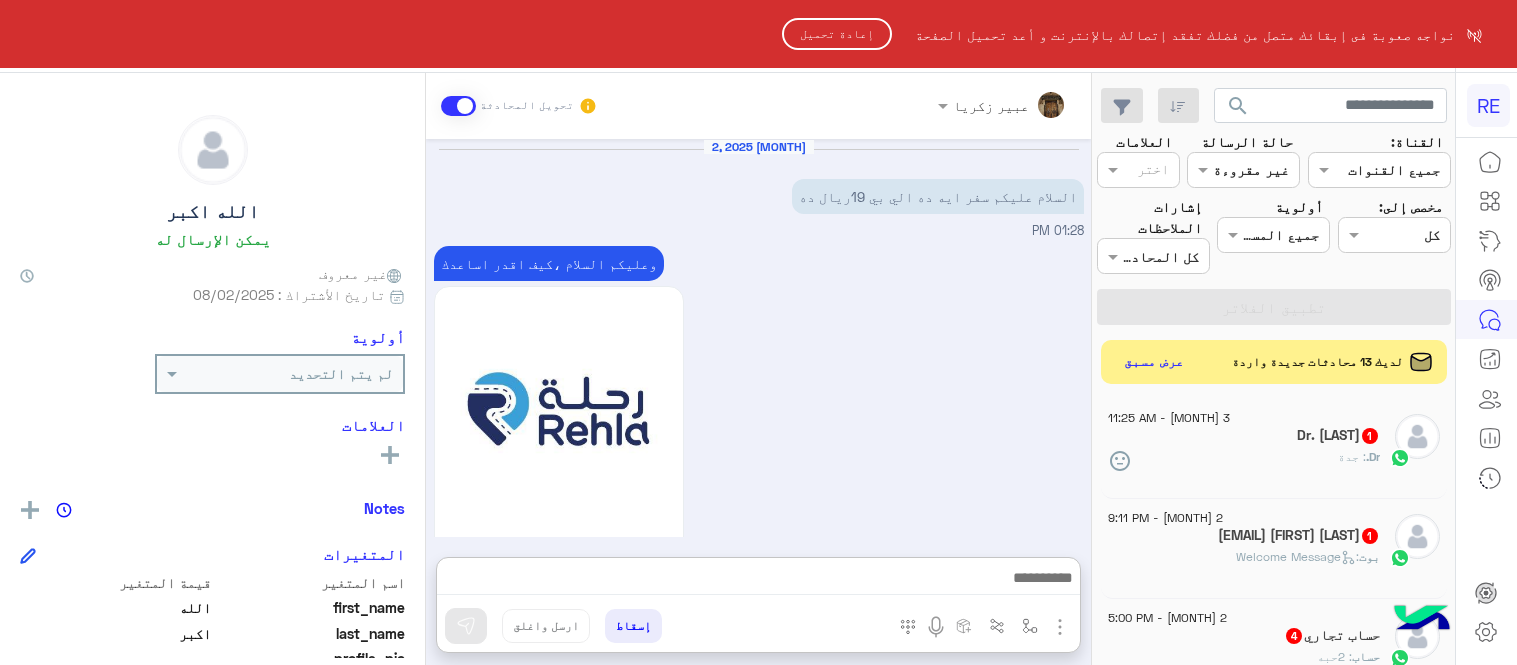 scroll, scrollTop: 0, scrollLeft: 0, axis: both 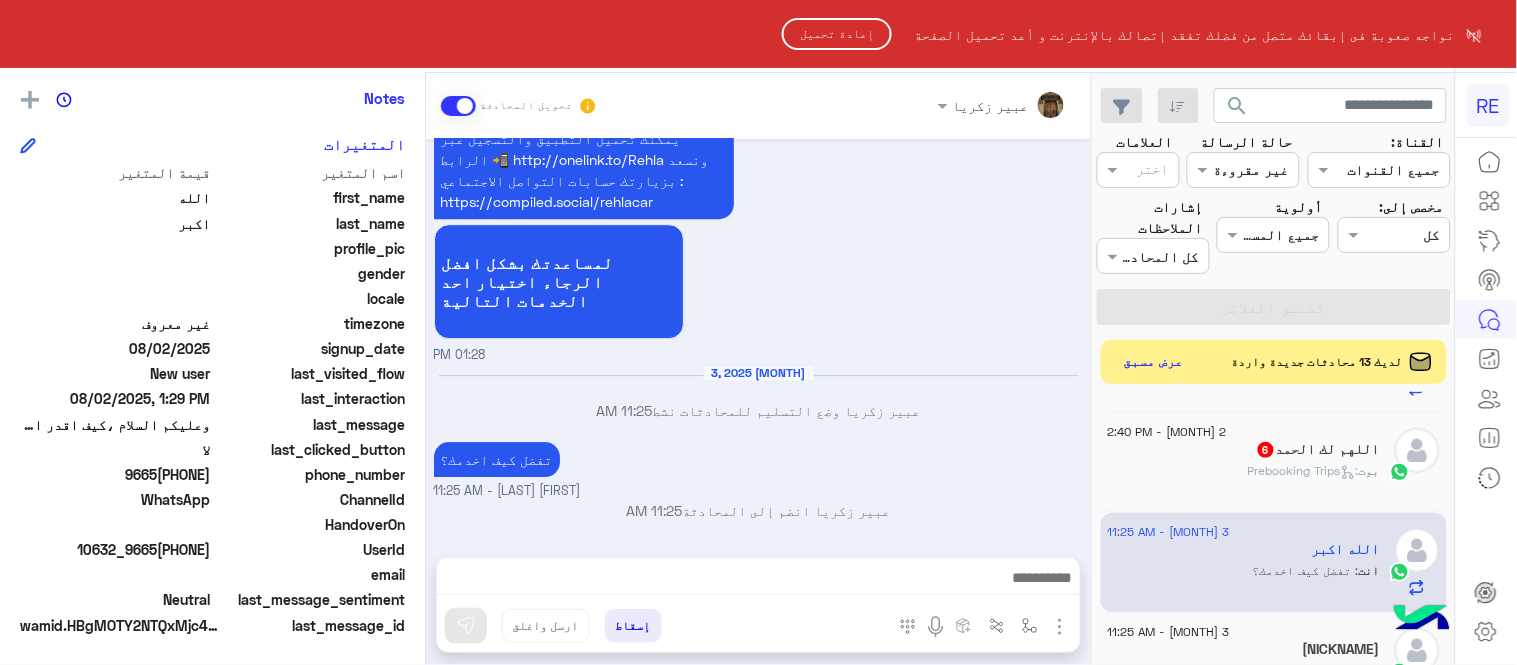 click on "إعادة تحميل" 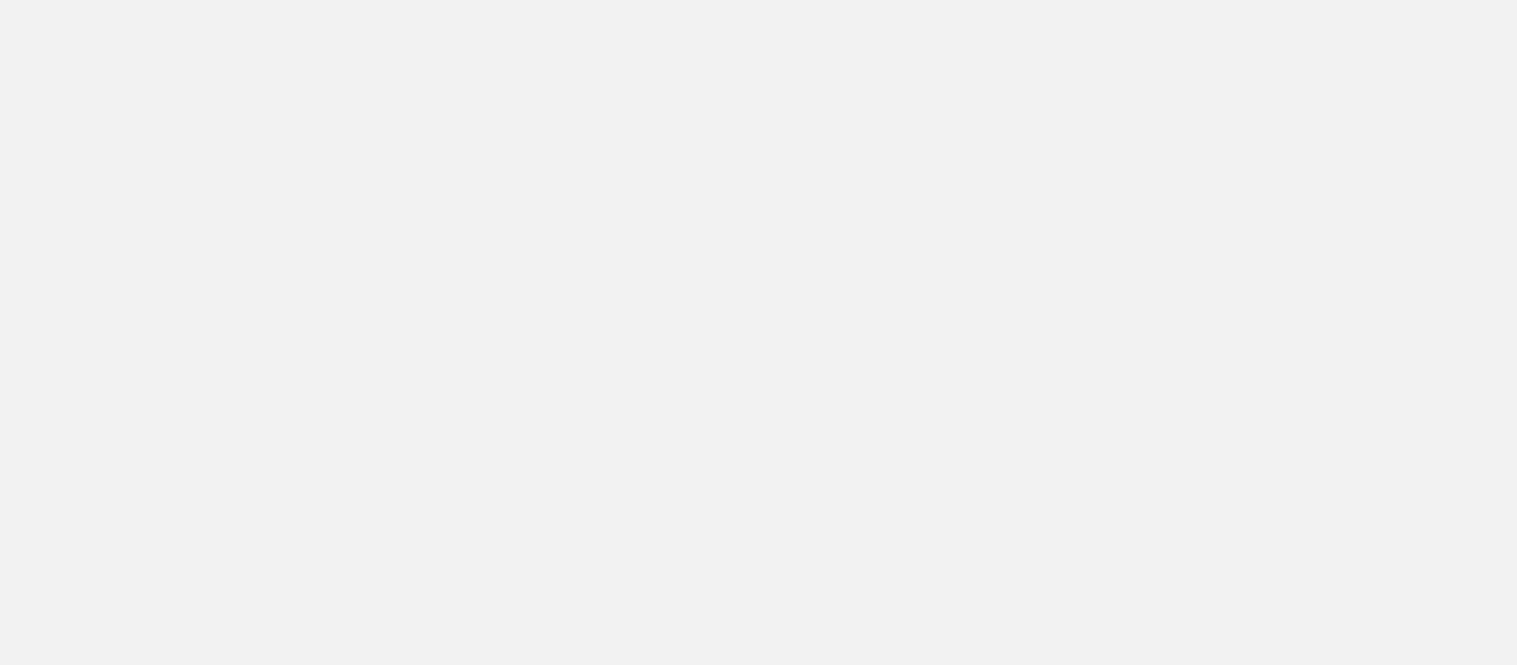 scroll, scrollTop: 0, scrollLeft: 0, axis: both 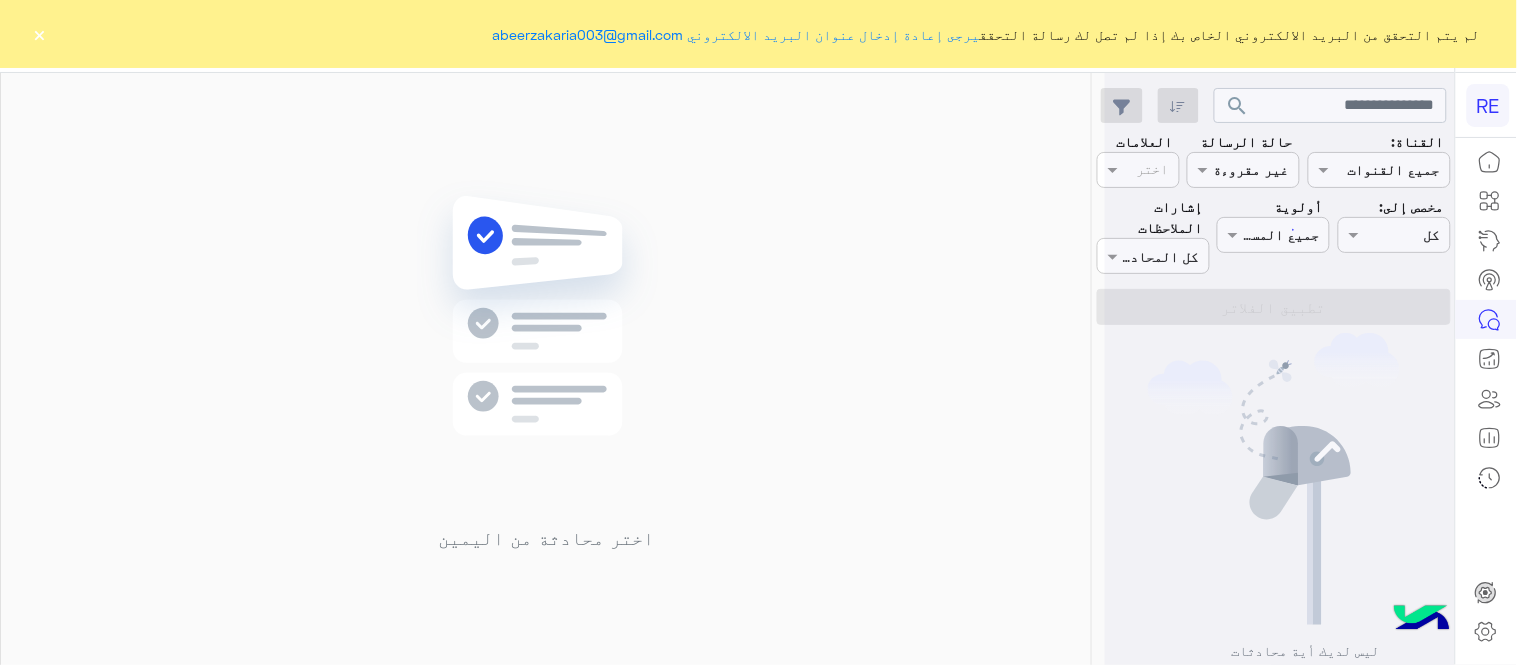 click on "×" 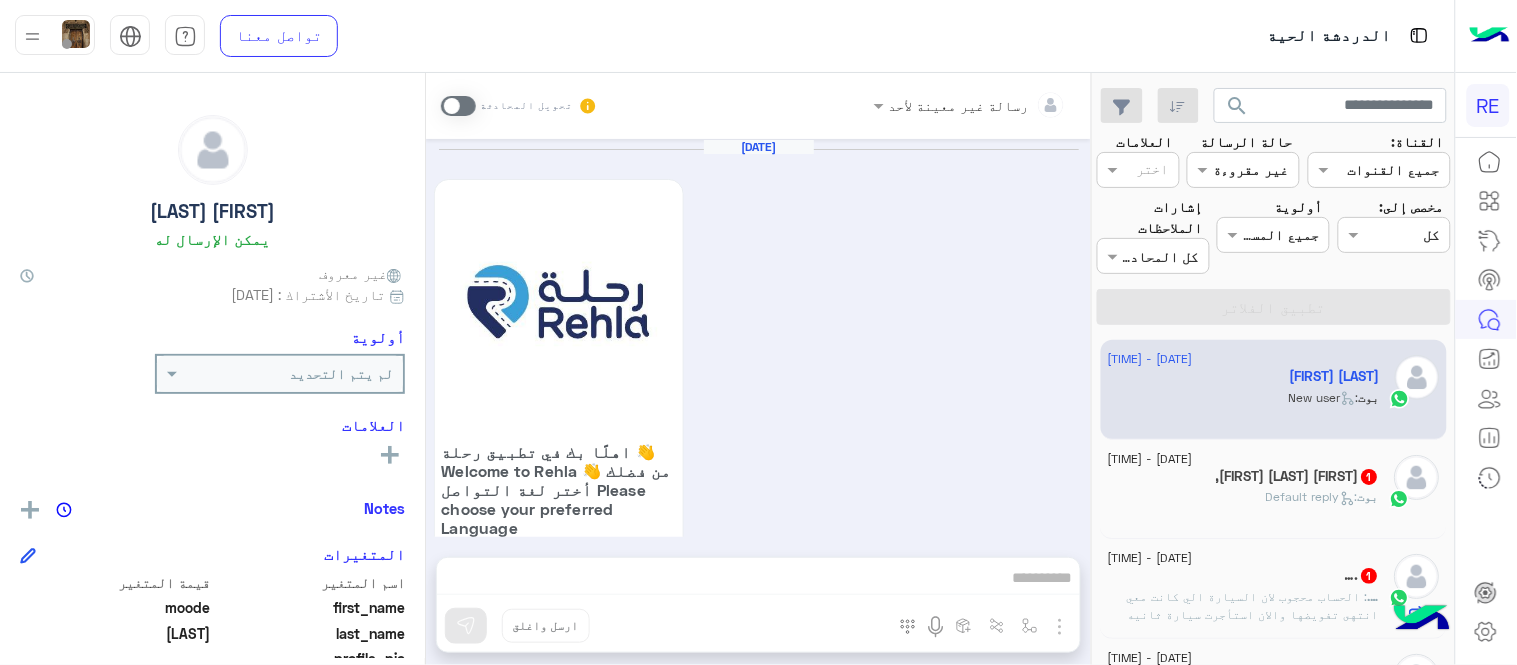 scroll, scrollTop: 1091, scrollLeft: 0, axis: vertical 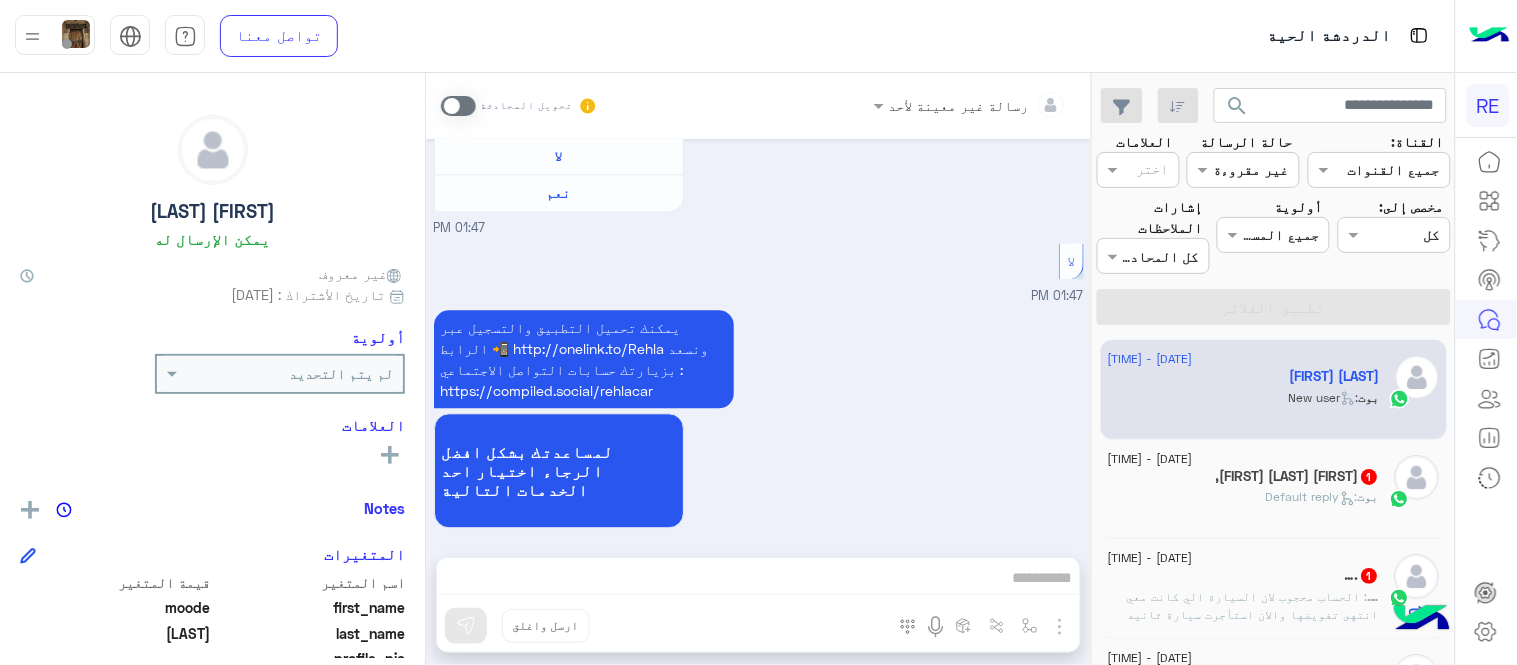 click at bounding box center (458, 106) 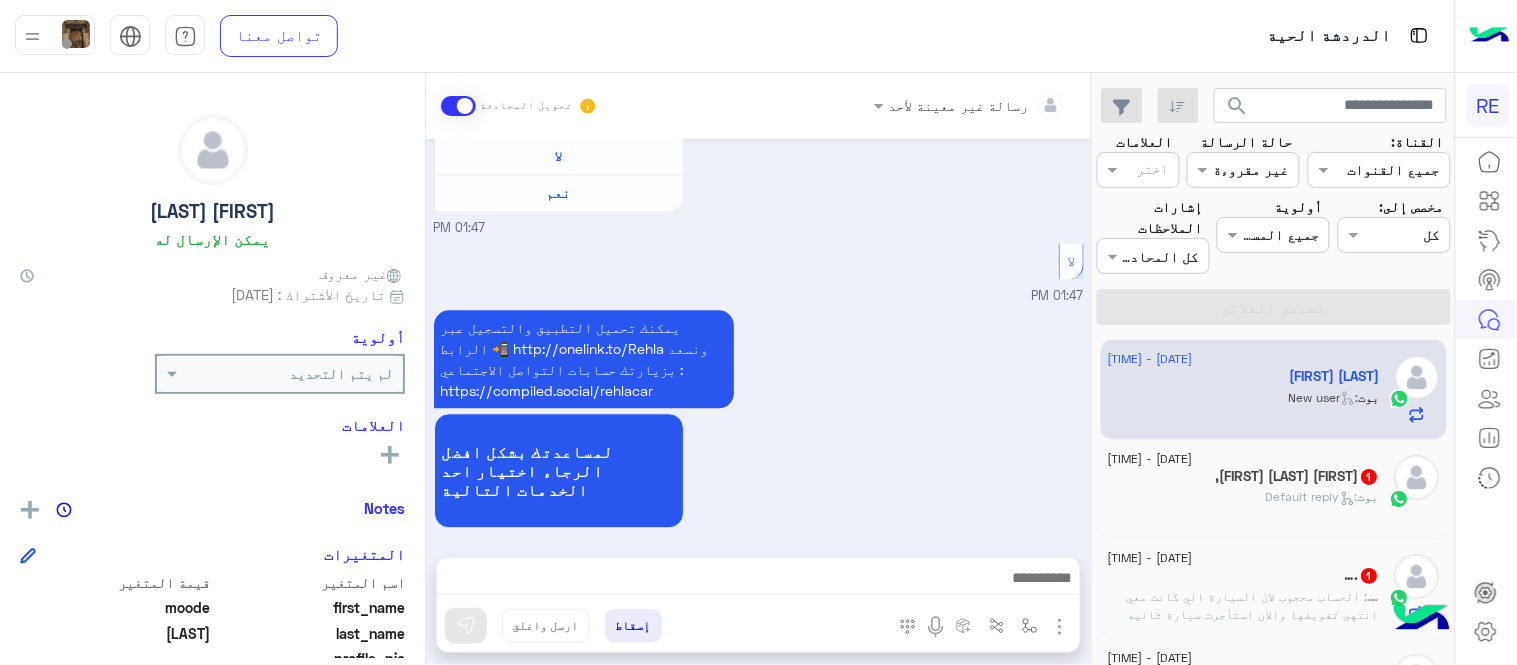 scroll, scrollTop: 1127, scrollLeft: 0, axis: vertical 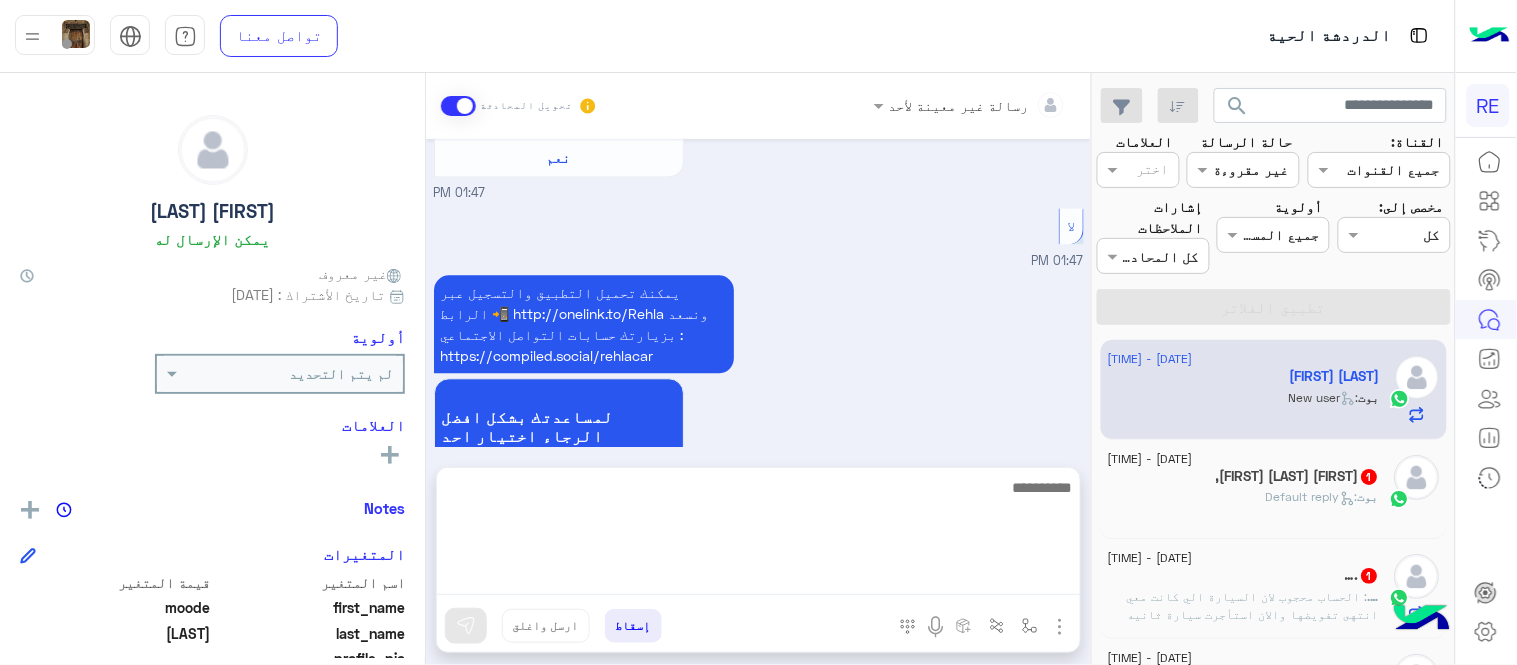 click at bounding box center [758, 535] 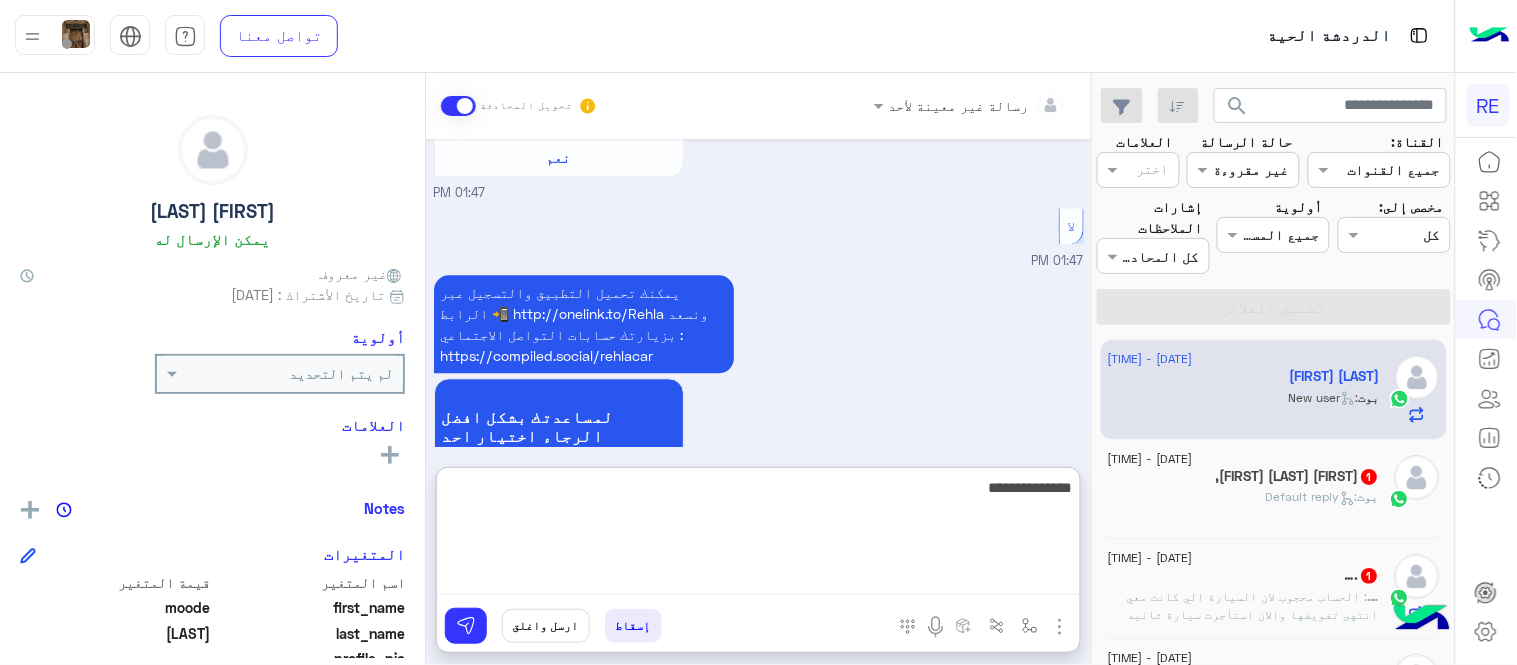 type on "**********" 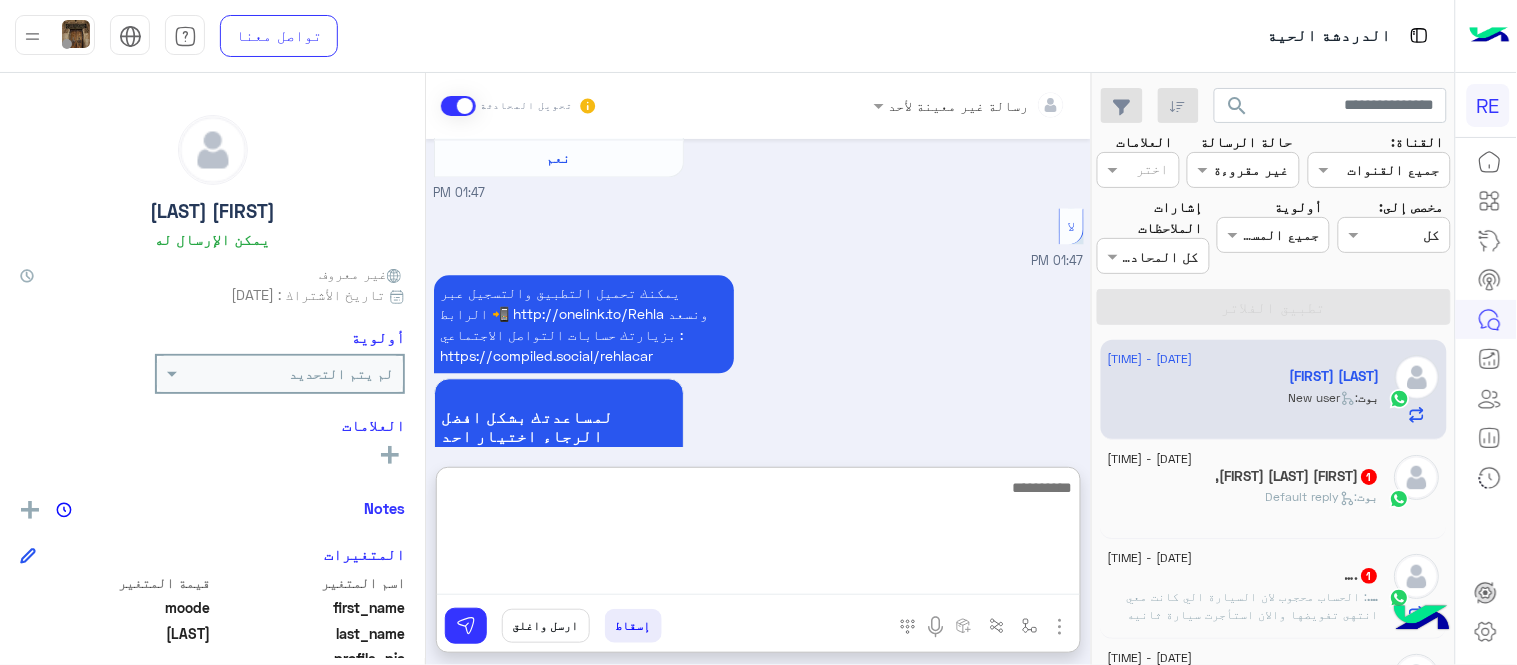 scroll, scrollTop: 1281, scrollLeft: 0, axis: vertical 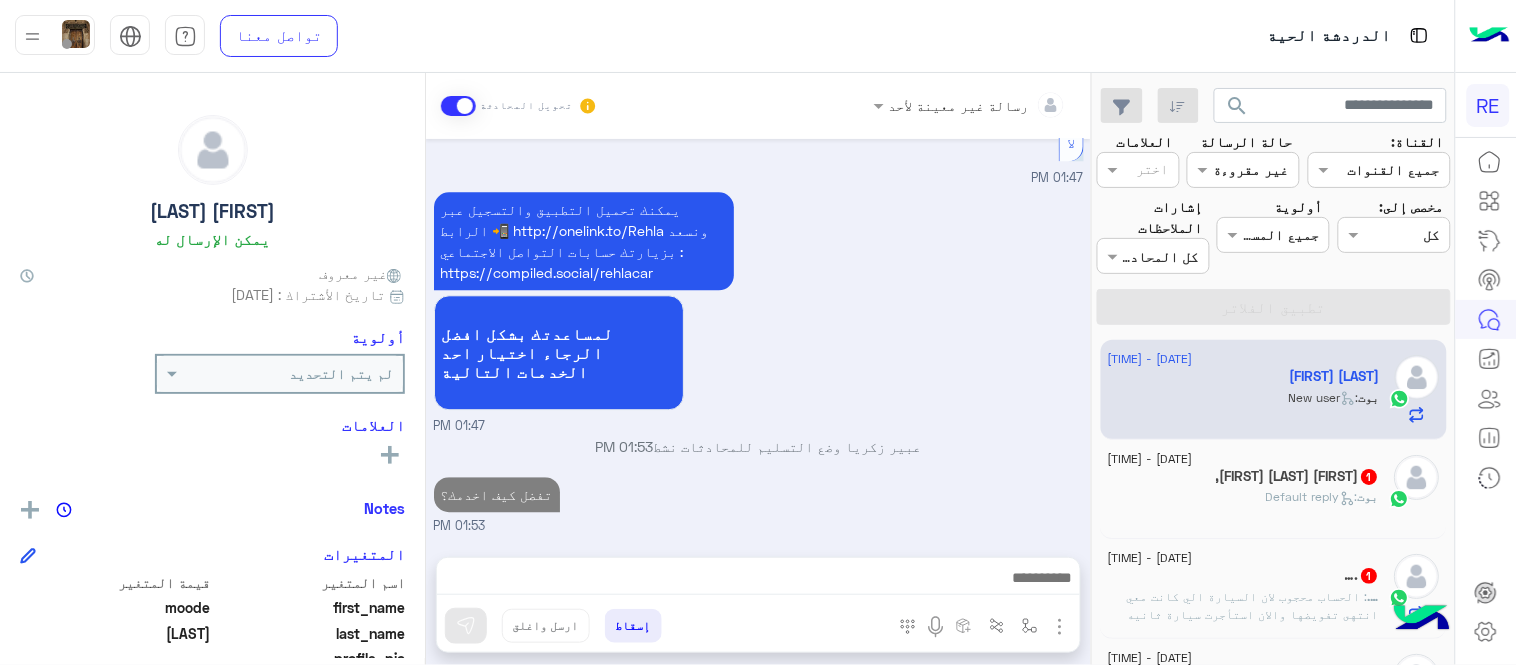 click on "[DATE]
اهلًا بك في تطبيق رحلة 👋
Welcome to Rehla  👋
من فضلك أختر لغة التواصل
Please choose your preferred Language
English   عربي     [TIME]   [FIRST] [LAST] طلب التحدث إلى مسؤول بشري   [TIME]       تم تعيين المحادثة إلى [NAME]   [TIME]       [FIRST] [LAST] غادر المحادثة   [TIME]       عربي    [TIME]  هل أنت ؟   كابتن 👨🏻‍✈️   عميل 🧳   رحال (مرشد مرخص) 🏖️     [TIME]   عميل     [TIME]  هل لديك حساب مسجل على التطبيق   لا   نعم     [TIME]   لا    [TIME]  يمكنك تحميل التطبيق والتسجيل عبر الرابط 📲
http://onelink.to/Rehla
ونسعد بزيارتك حسابات التواصل الاجتماعي :
https://compiled.social/rehlacar    لمساعدتك بشكل افضل
الرجاء اختيار احد الخدمات التالية     [TIME]   [TIME]" at bounding box center (758, 338) 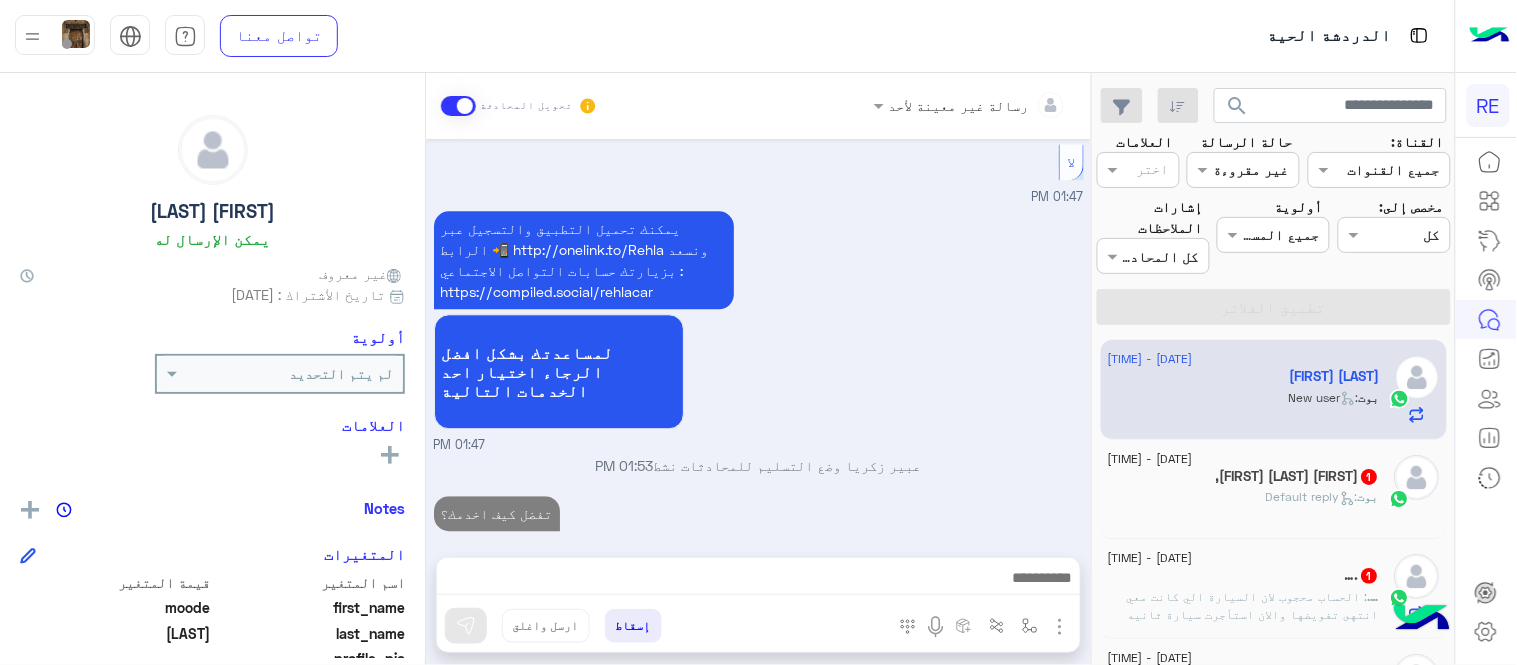 scroll, scrollTop: 1227, scrollLeft: 0, axis: vertical 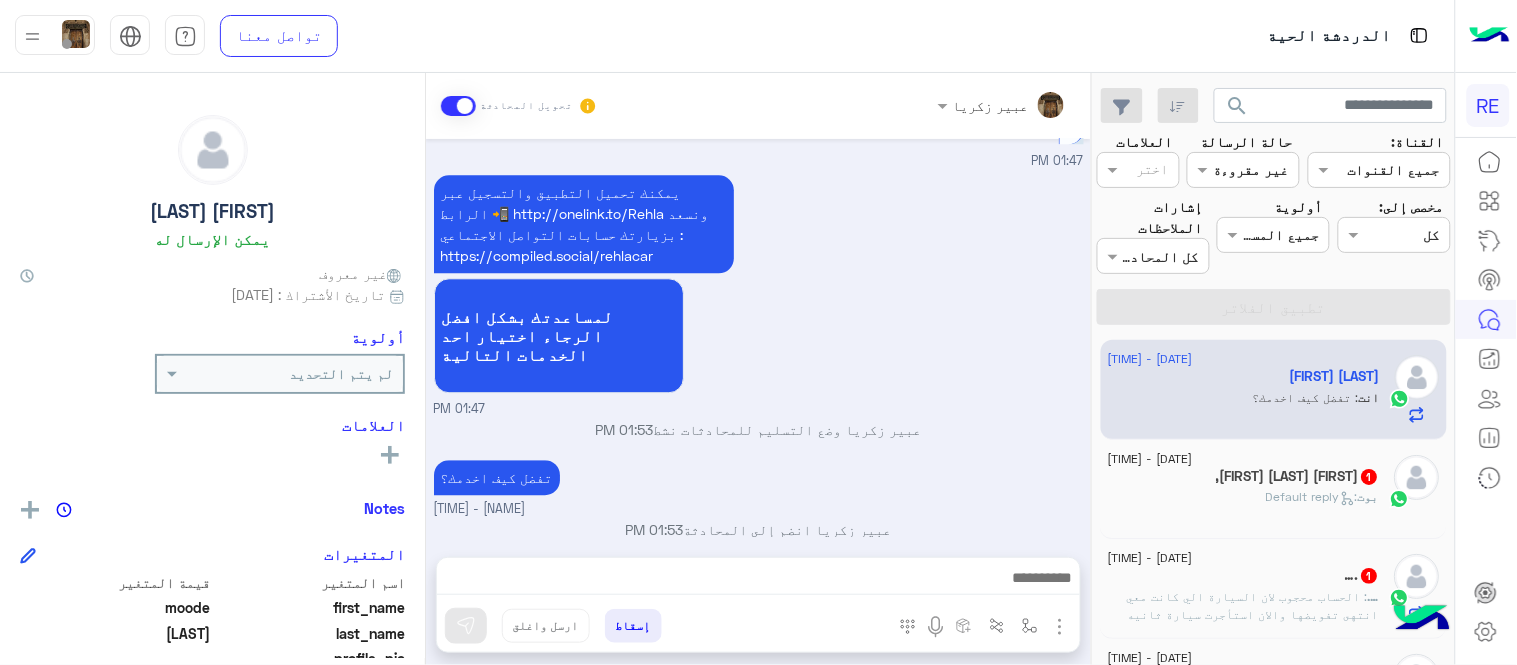click on "بوت :   Default reply" 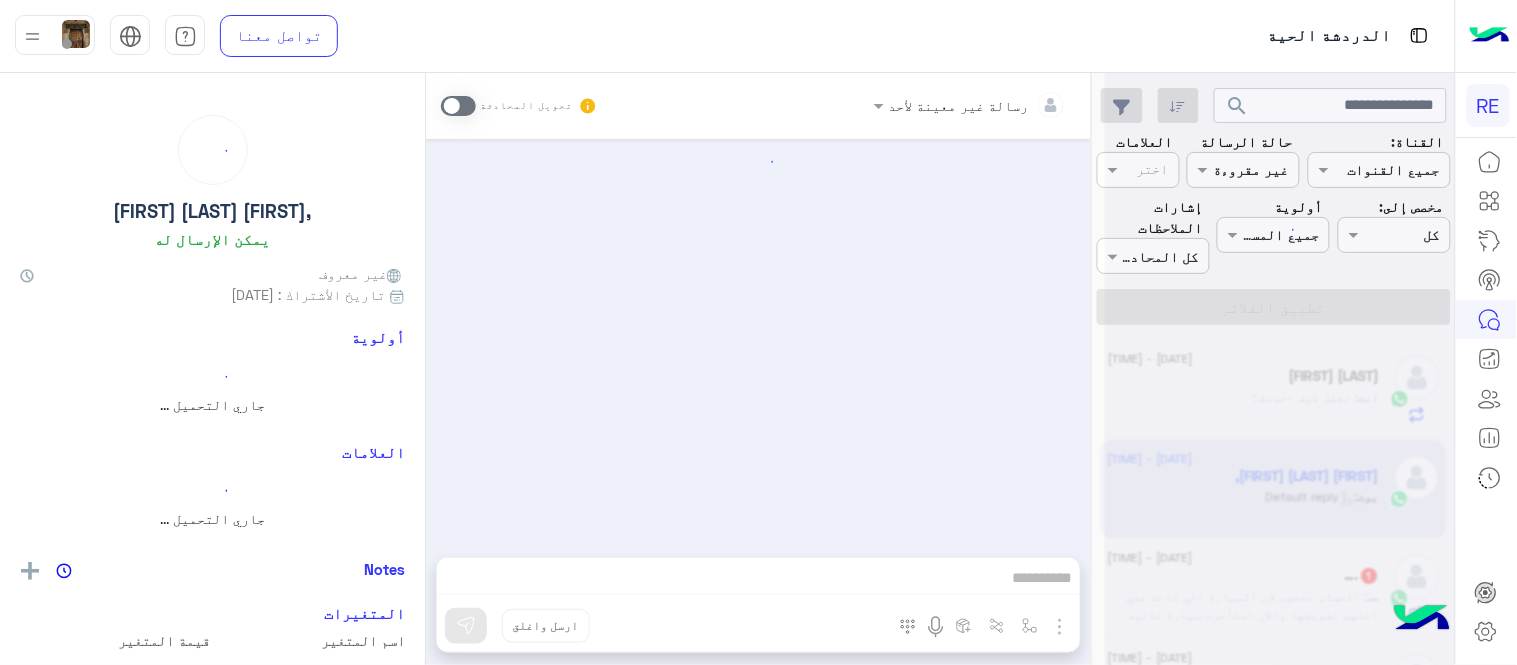scroll, scrollTop: 0, scrollLeft: 0, axis: both 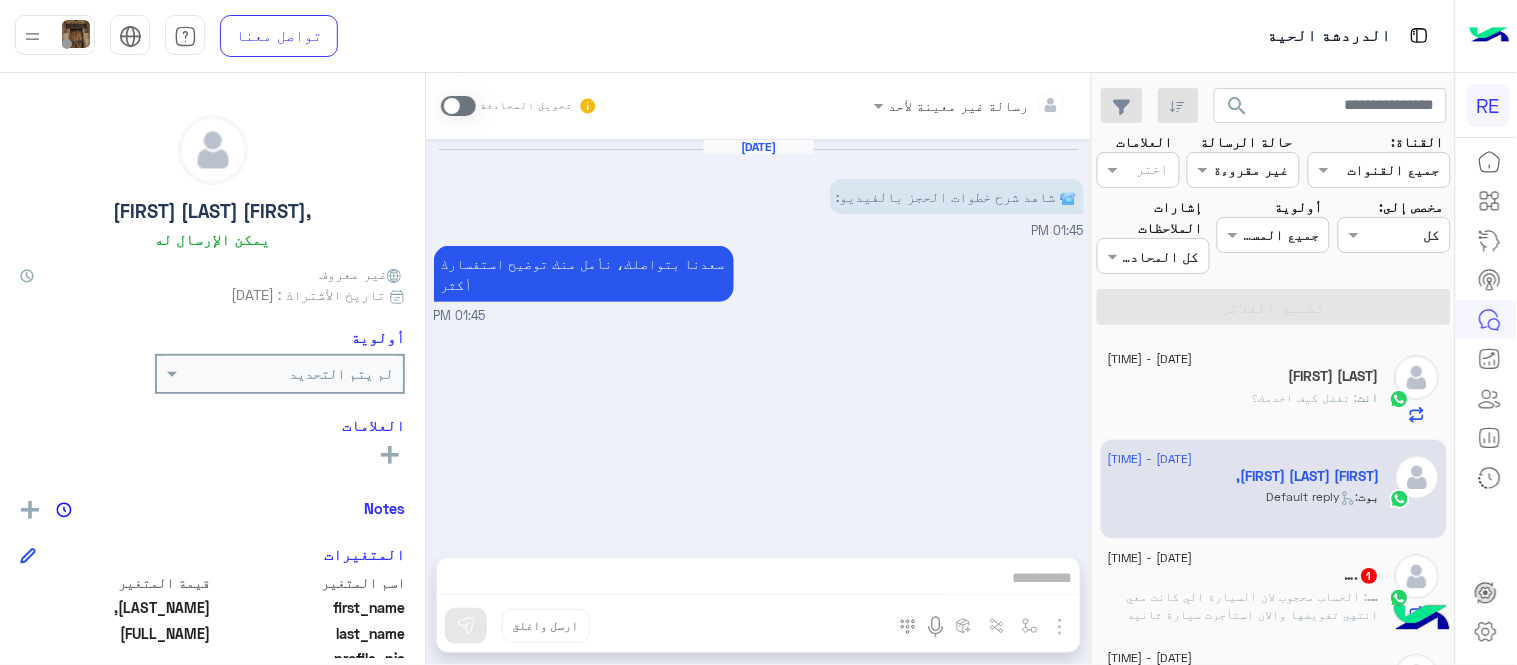 click on "تحويل المحادثة" at bounding box center (527, 106) 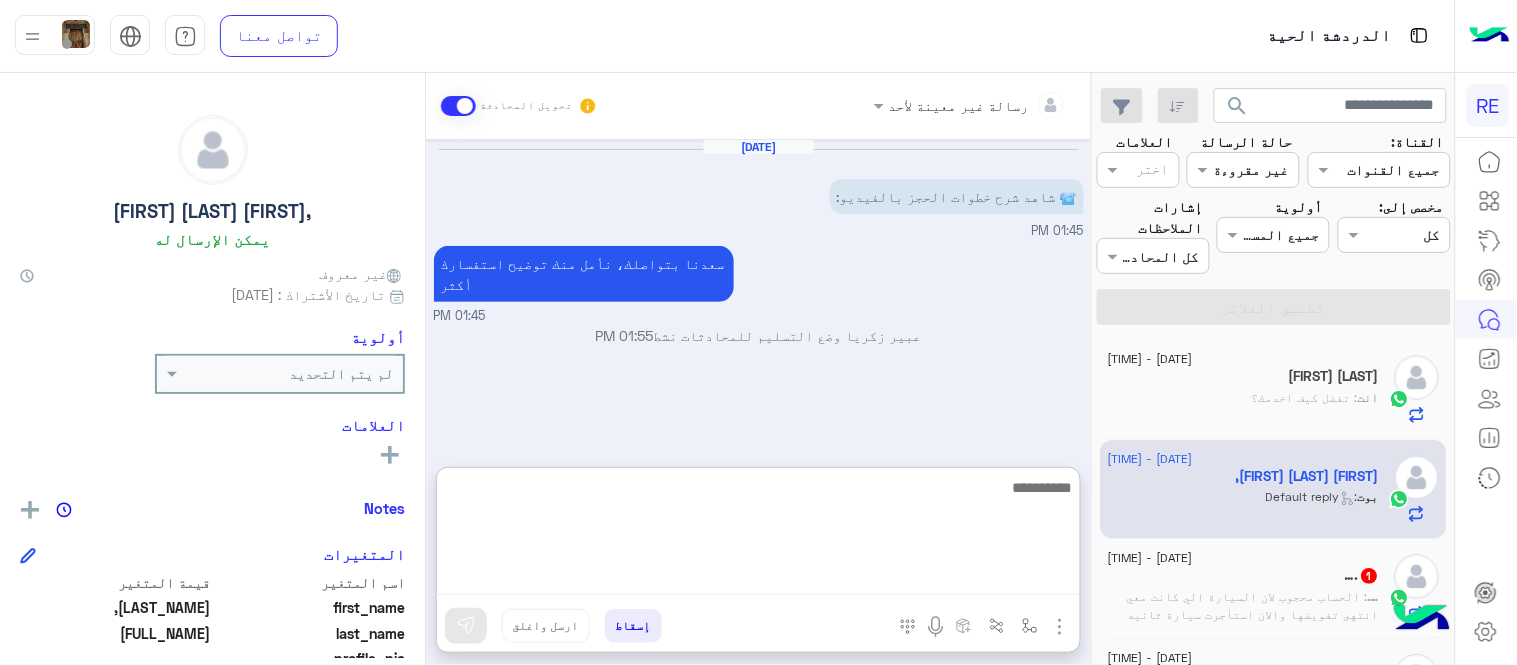 click at bounding box center [758, 535] 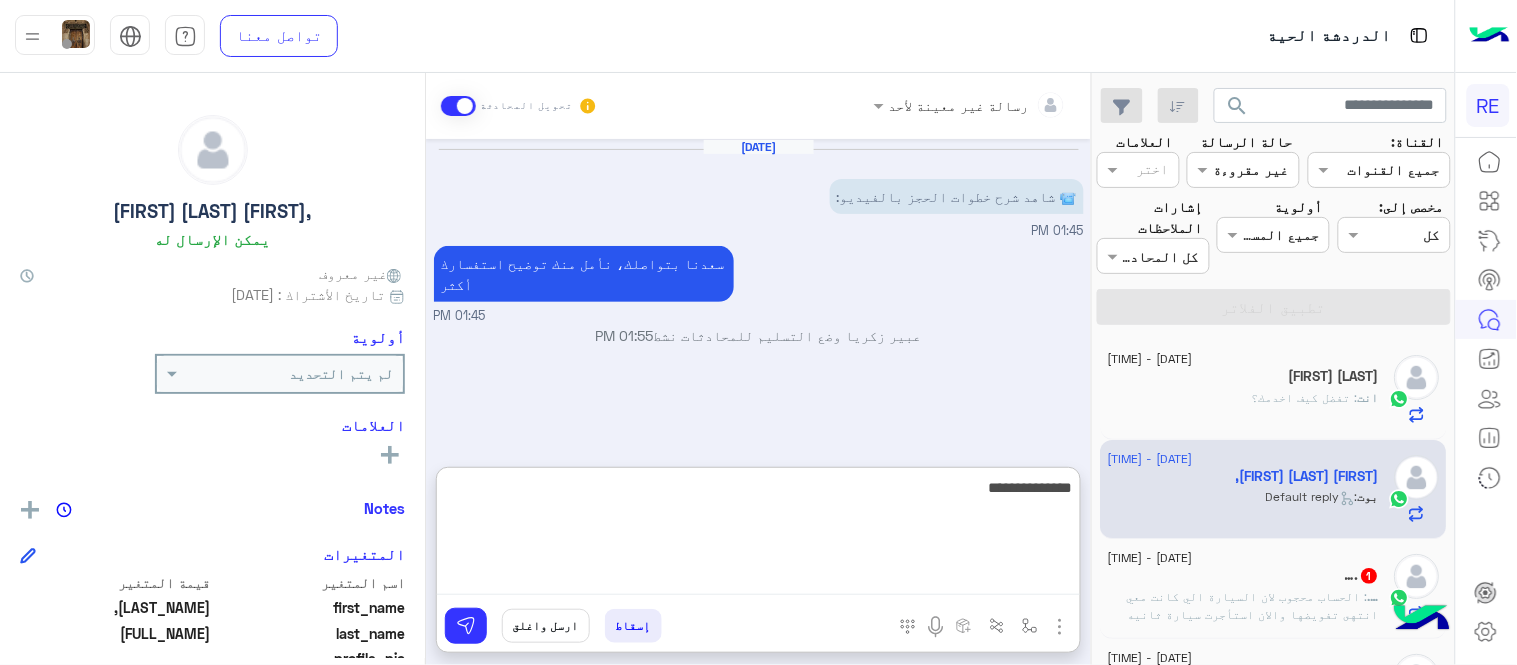 type on "**********" 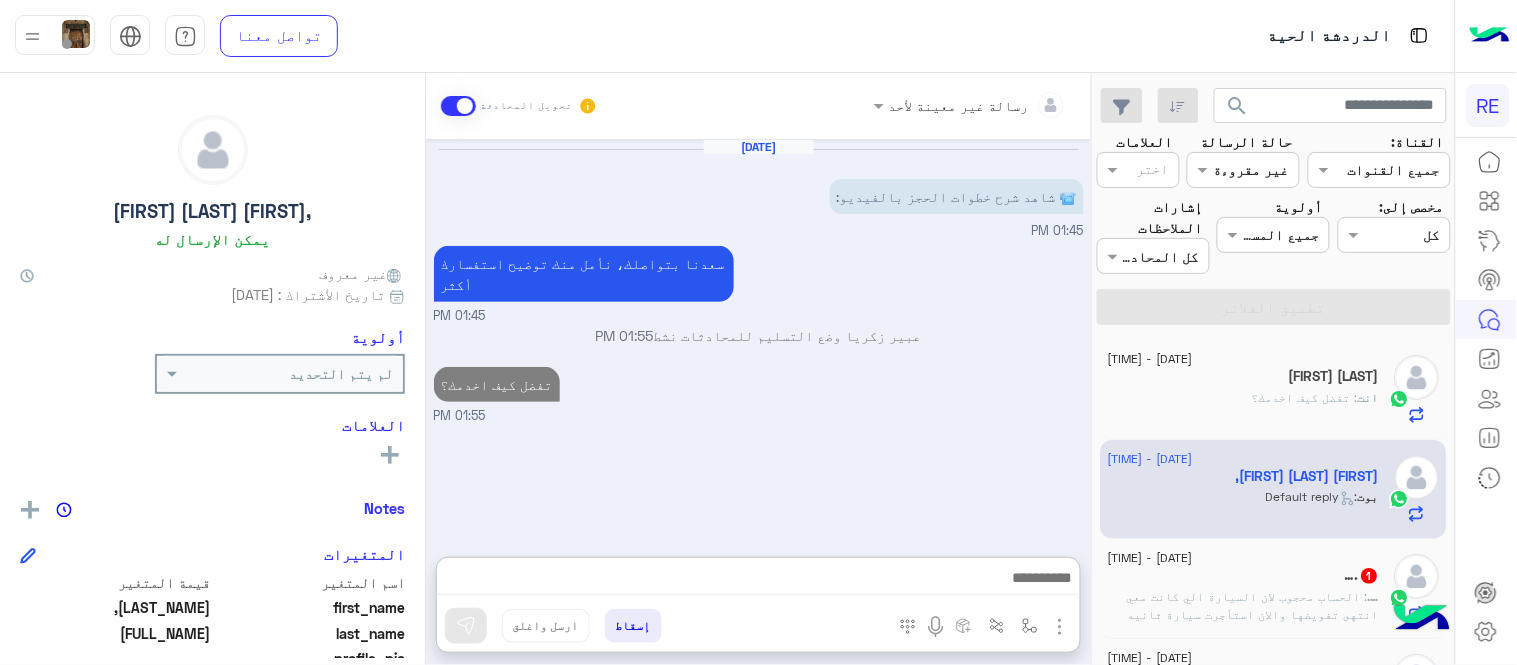 click on "….   1" 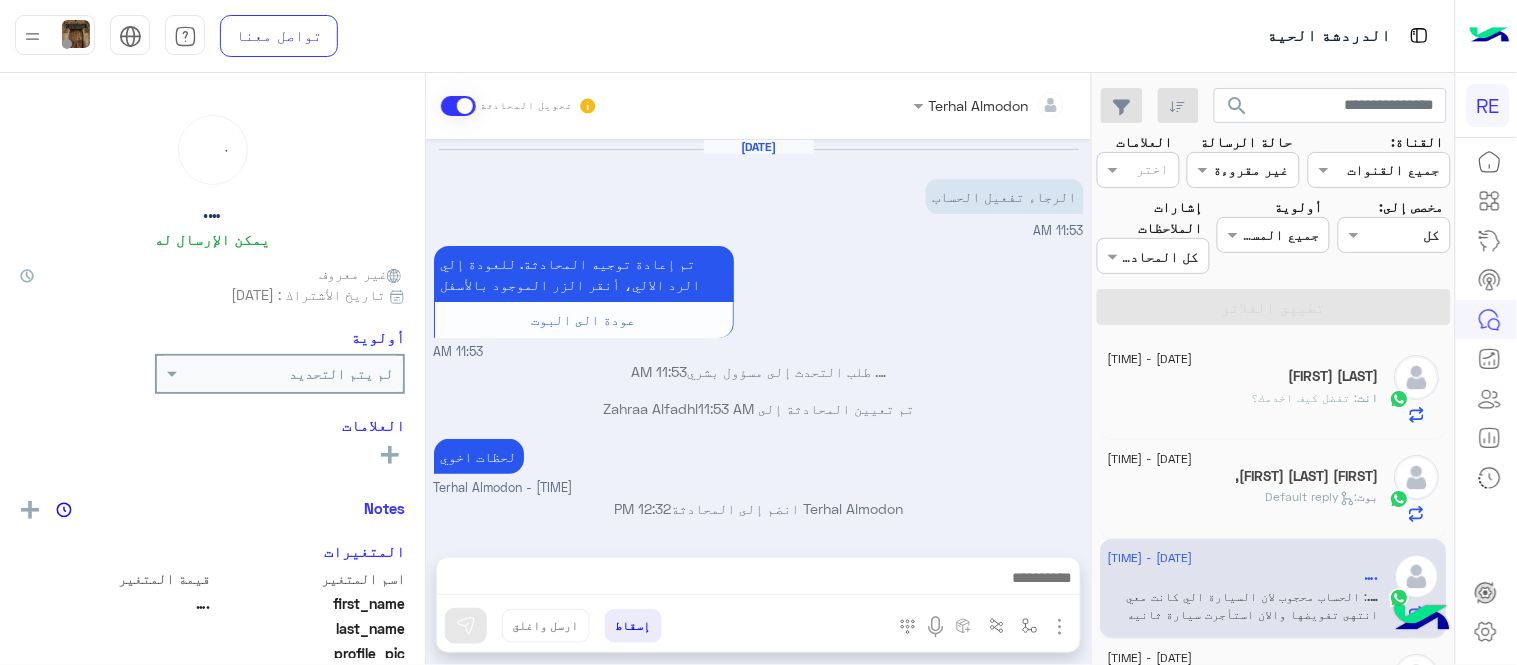 scroll, scrollTop: 323, scrollLeft: 0, axis: vertical 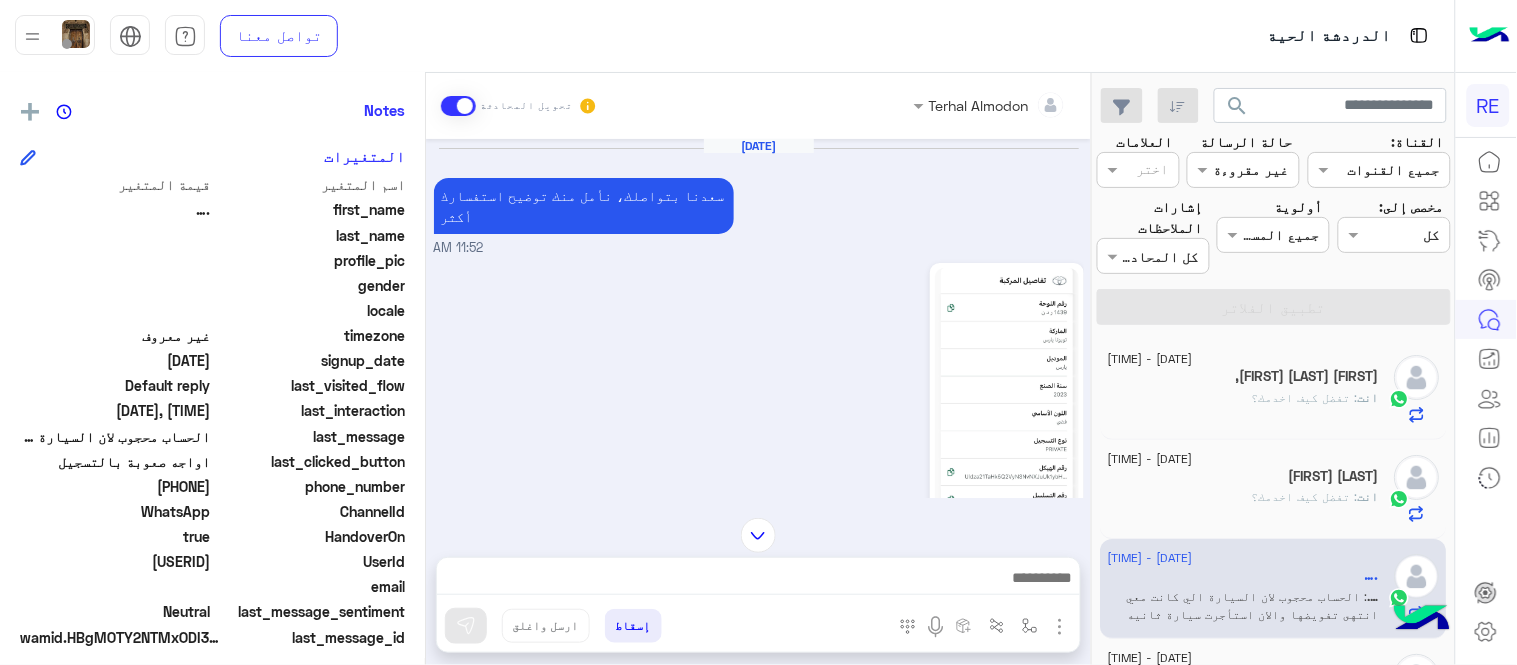 drag, startPoint x: 147, startPoint y: 483, endPoint x: 213, endPoint y: 496, distance: 67.26812 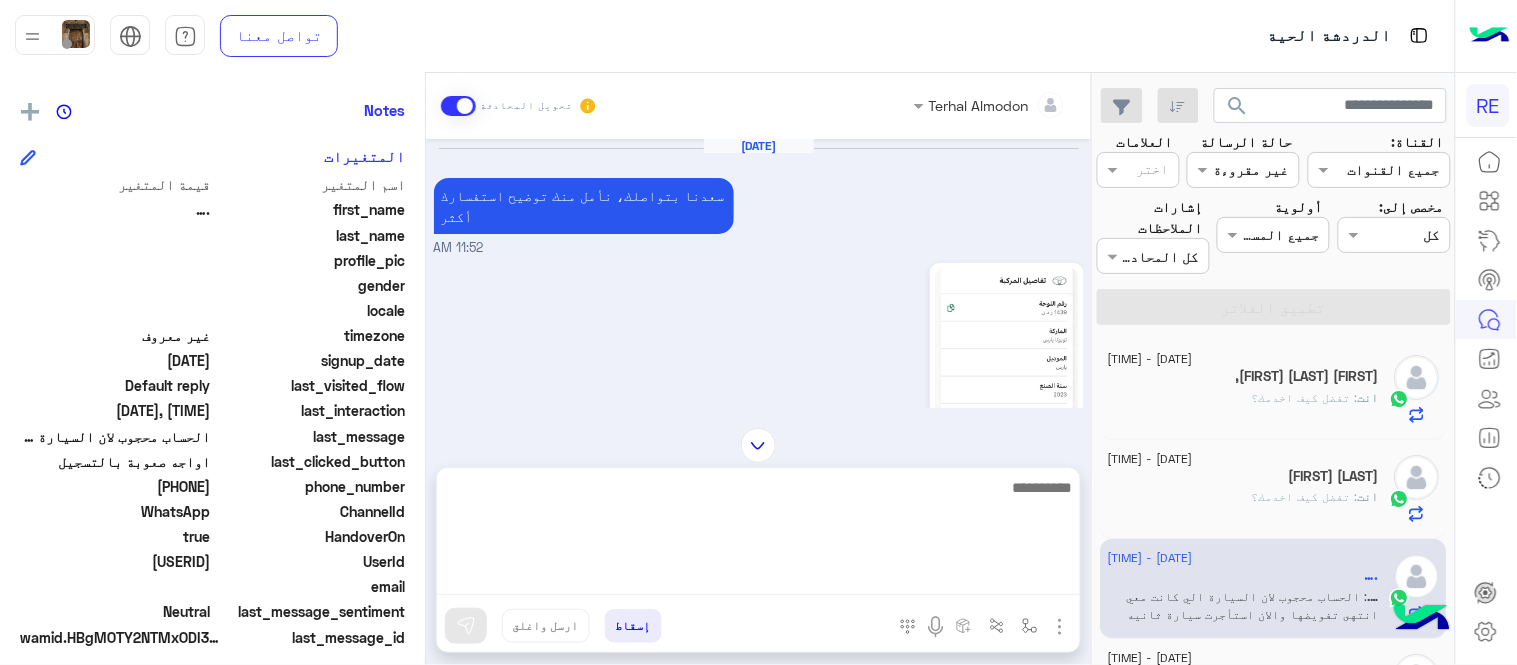 click at bounding box center (758, 535) 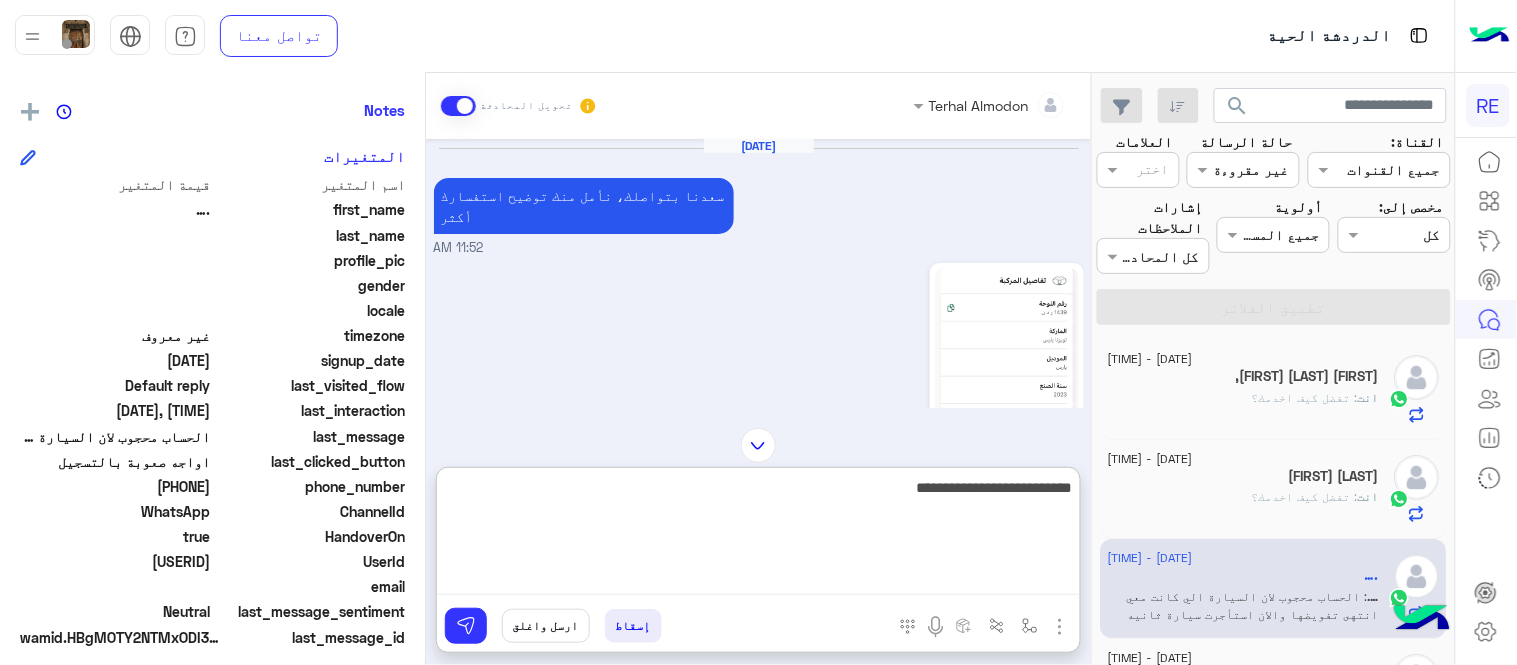type on "**********" 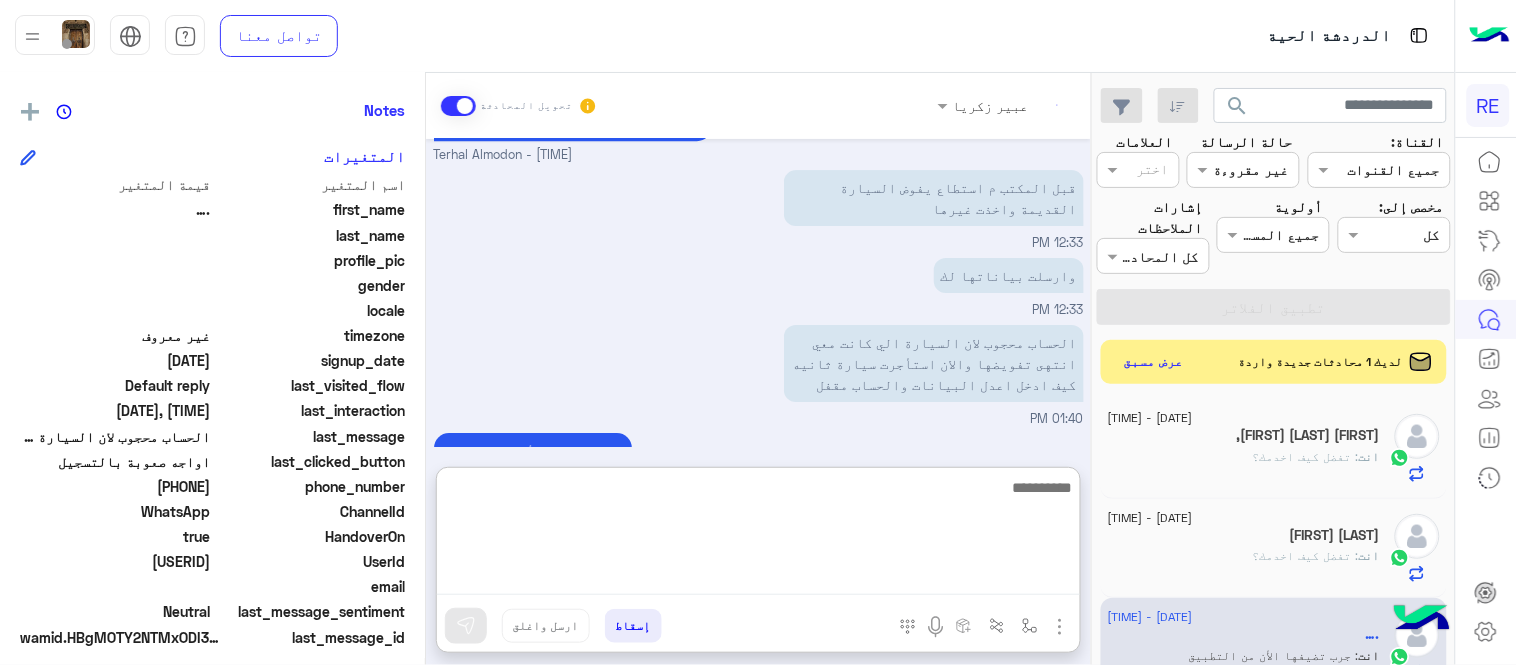 scroll, scrollTop: 1723, scrollLeft: 0, axis: vertical 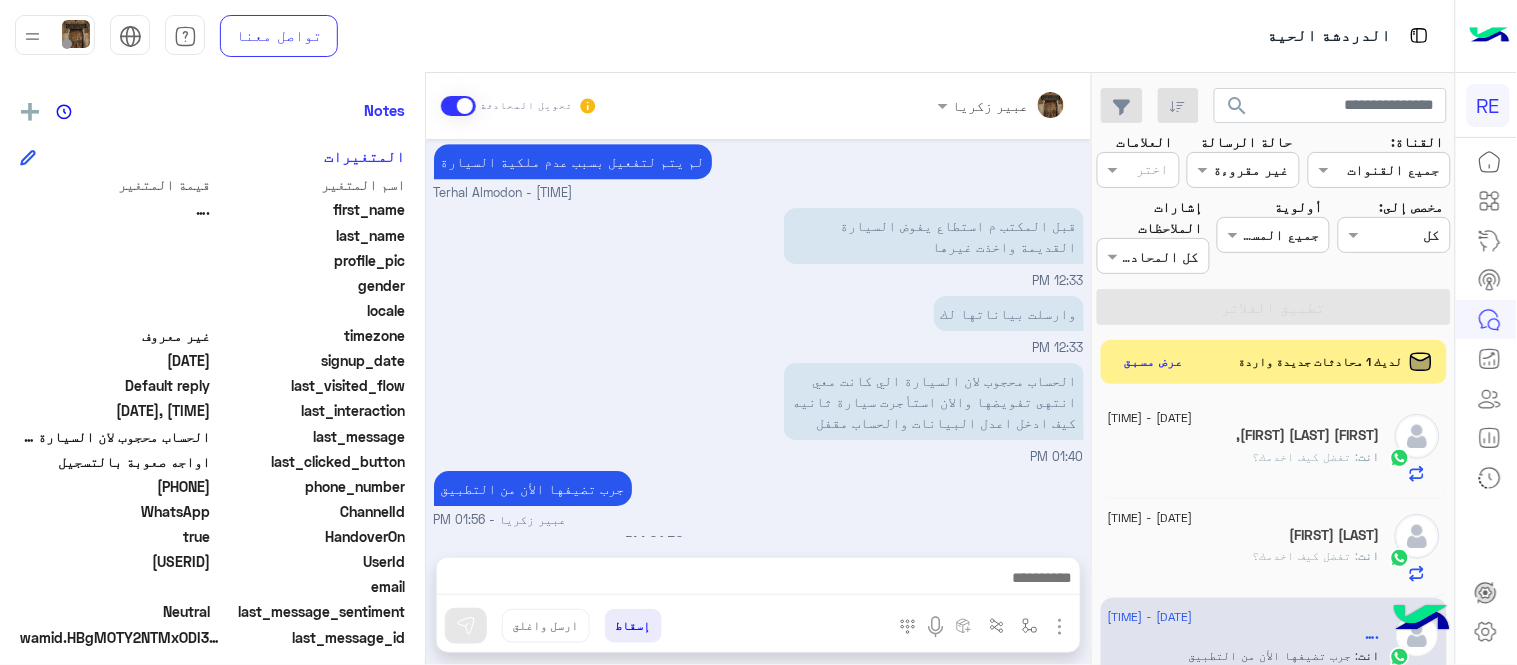 click on "[DATE]  سعدنا بتواصلك، نأمل منك توضيح استفسارك أكثر    [TIME]    [TIME]  تم إعادة توجيه المحادثة. للعودة إلي الرد الالي، أنقر الزر الموجود بالأسفل  عودة الى البوت     [TIME]    [TIME]    [TIME]  سعدنا بتواصلك، نأمل منك توضيح استفسارك أكثر    [TIME]   تم تعيين المحادثة إلى [FULL_NAME]   [TIME]       ….  طلب التحدث إلى مسؤول بشري   [TIME]       ….  غادر المحادثة   [TIME]      الرجاء تفعيل الحساب   [TIME]  تم إعادة توجيه المحادثة. للعودة إلي الرد الالي، أنقر الزر الموجود بالأسفل  عودة الى البوت     [TIME]   ….  طلب التحدث إلى مسؤول بشري   [TIME]       تم تعيين المحادثة إلى [FULL_NAME]   [TIME]      ….  طلب التحدث إلى مسؤول بشري   [TIME]       ….  غادر المحادثة   [TIME]      الرجاء تفعيل الحساب   [TIME]  تم إعادة توجيه المحادثة. للعودة إلي الرد الالي، أنقر الزر الموجود بالأسفل  عودة الى البوت     [TIME]   ….  طلب التحدث إلى مسؤول بشري   [TIME]       تم تعيين المحادثة إلى [FULL_NAME]   [TIME]      لحظات اخوي  Terhal Almodon -  [TIME]" at bounding box center (758, 338) 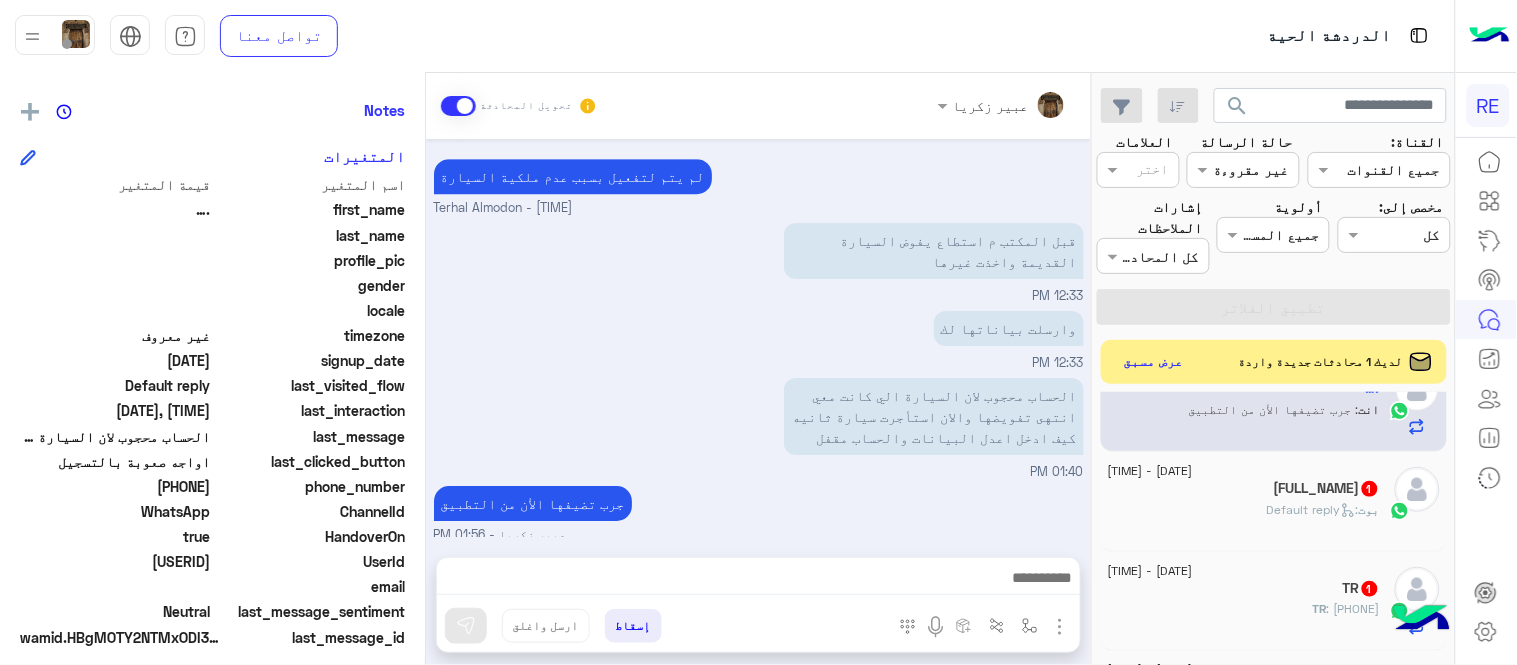 scroll, scrollTop: 254, scrollLeft: 0, axis: vertical 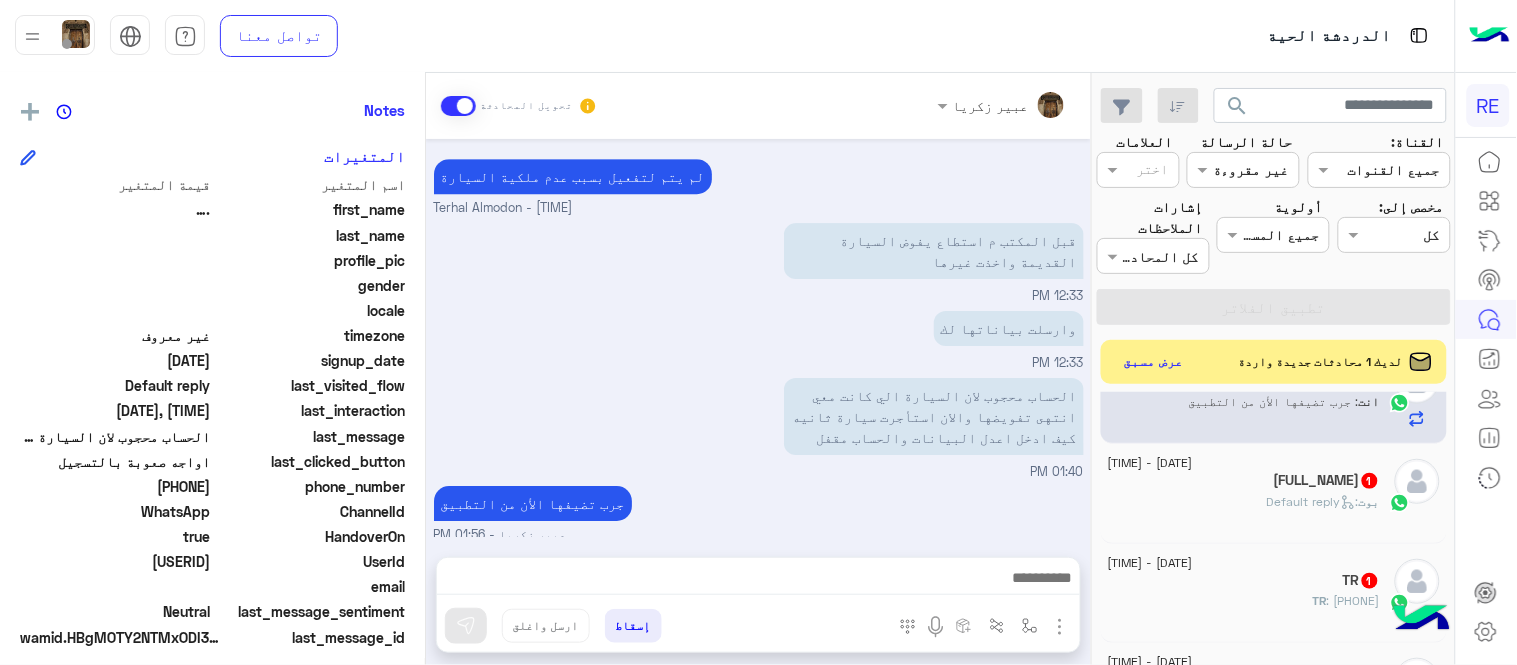 click on "[NAME]  1" 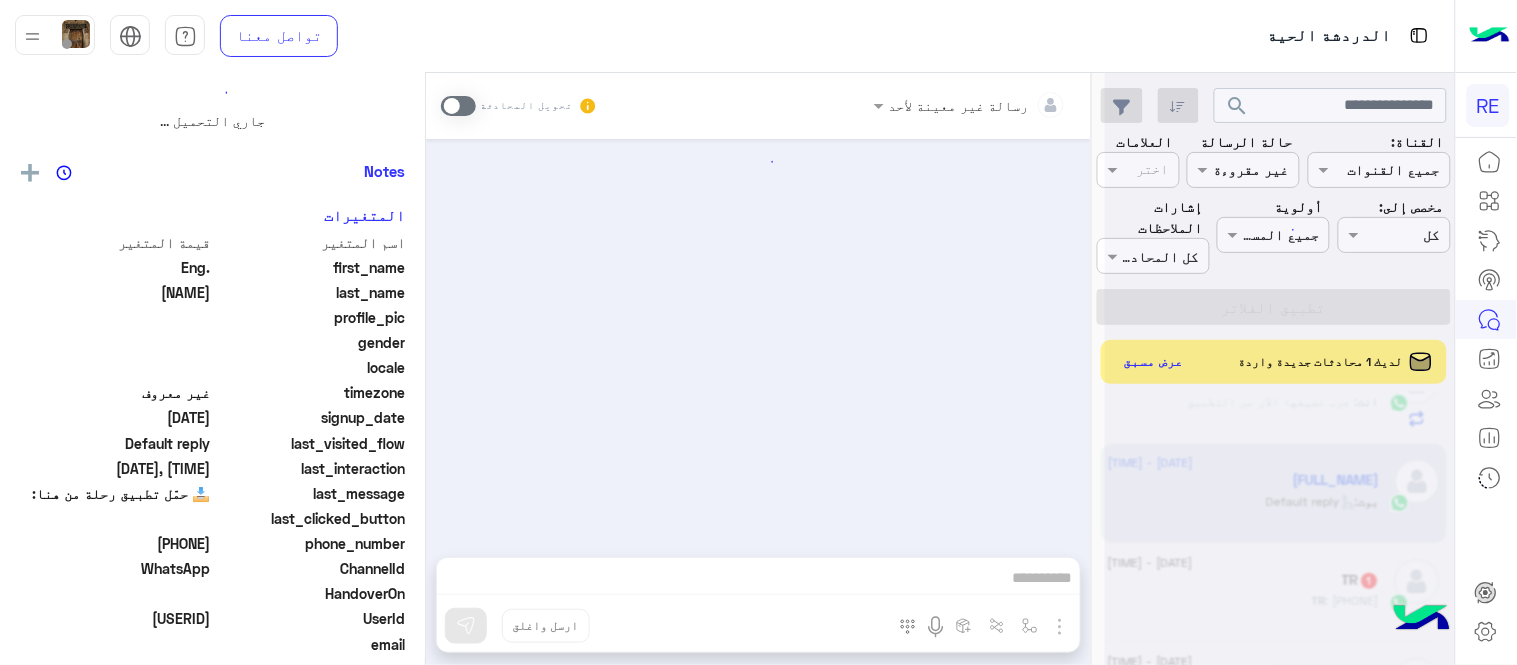 scroll, scrollTop: 0, scrollLeft: 0, axis: both 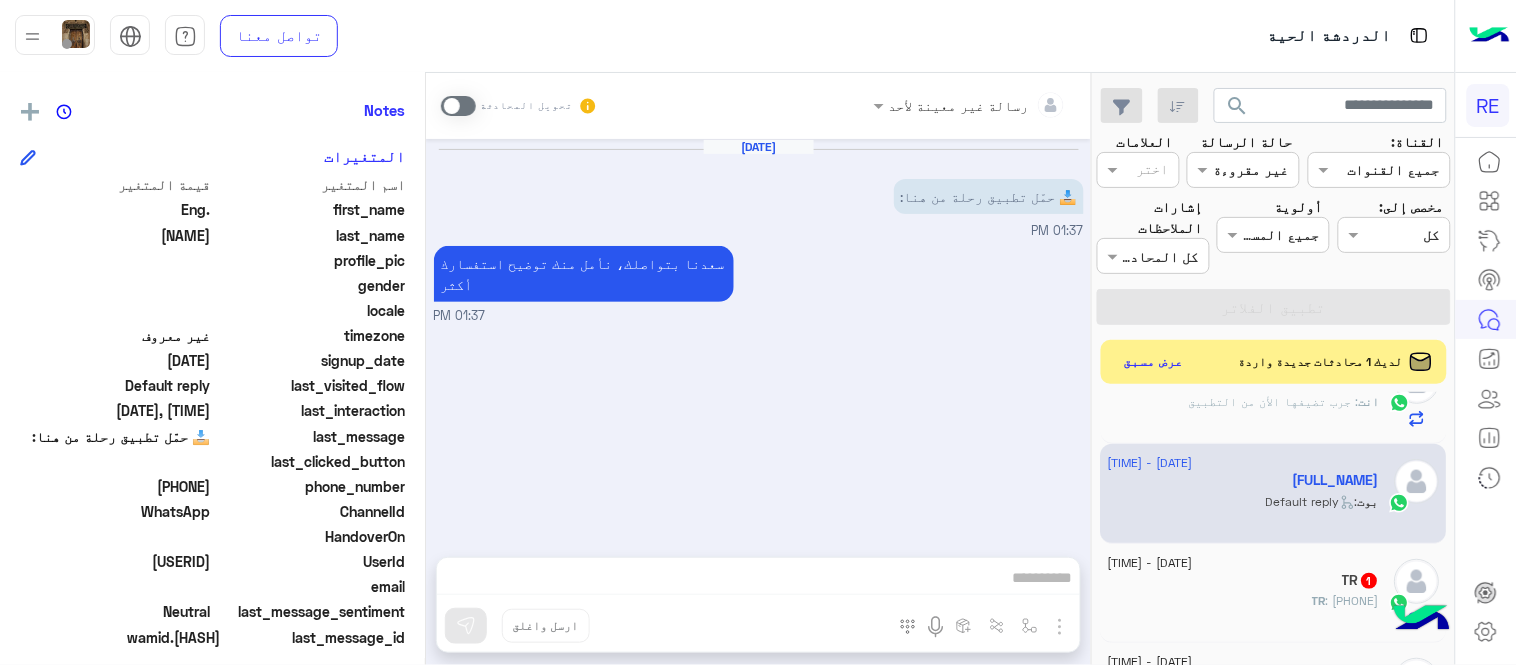 click at bounding box center [458, 106] 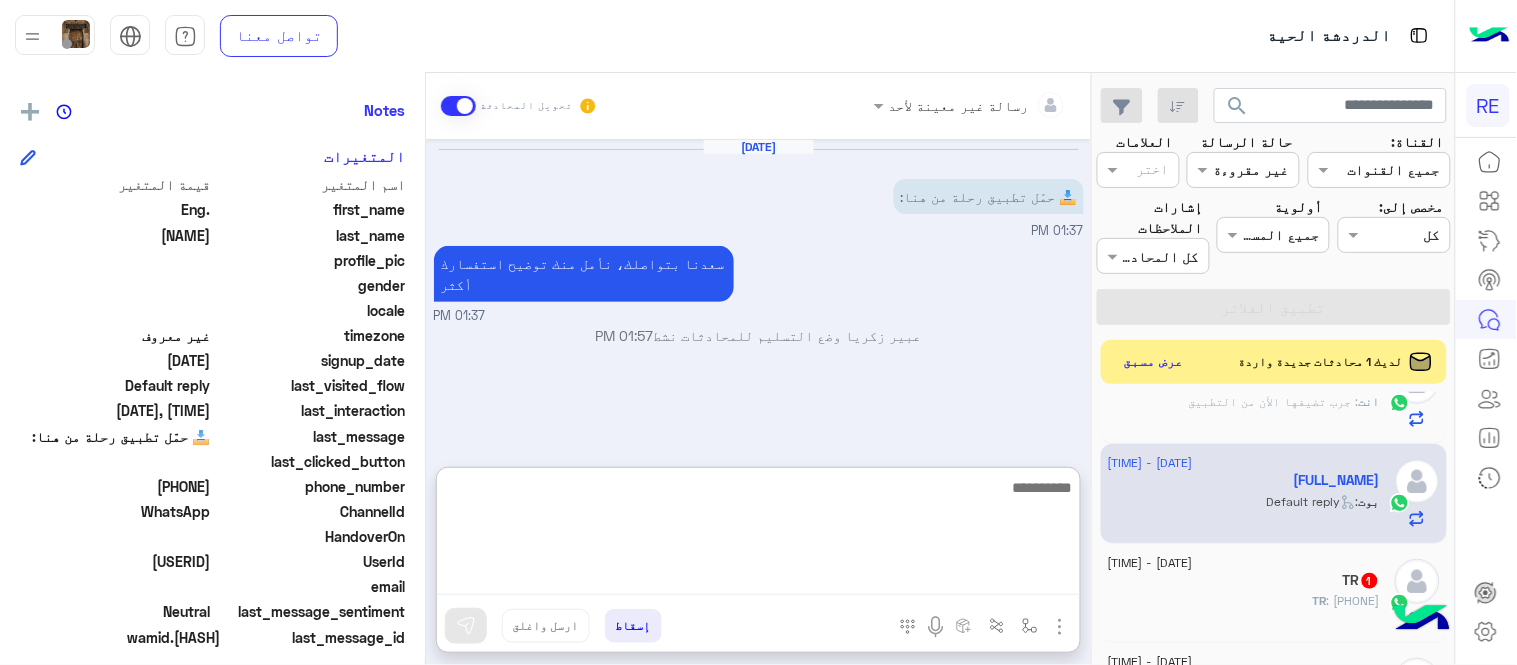 click at bounding box center [758, 535] 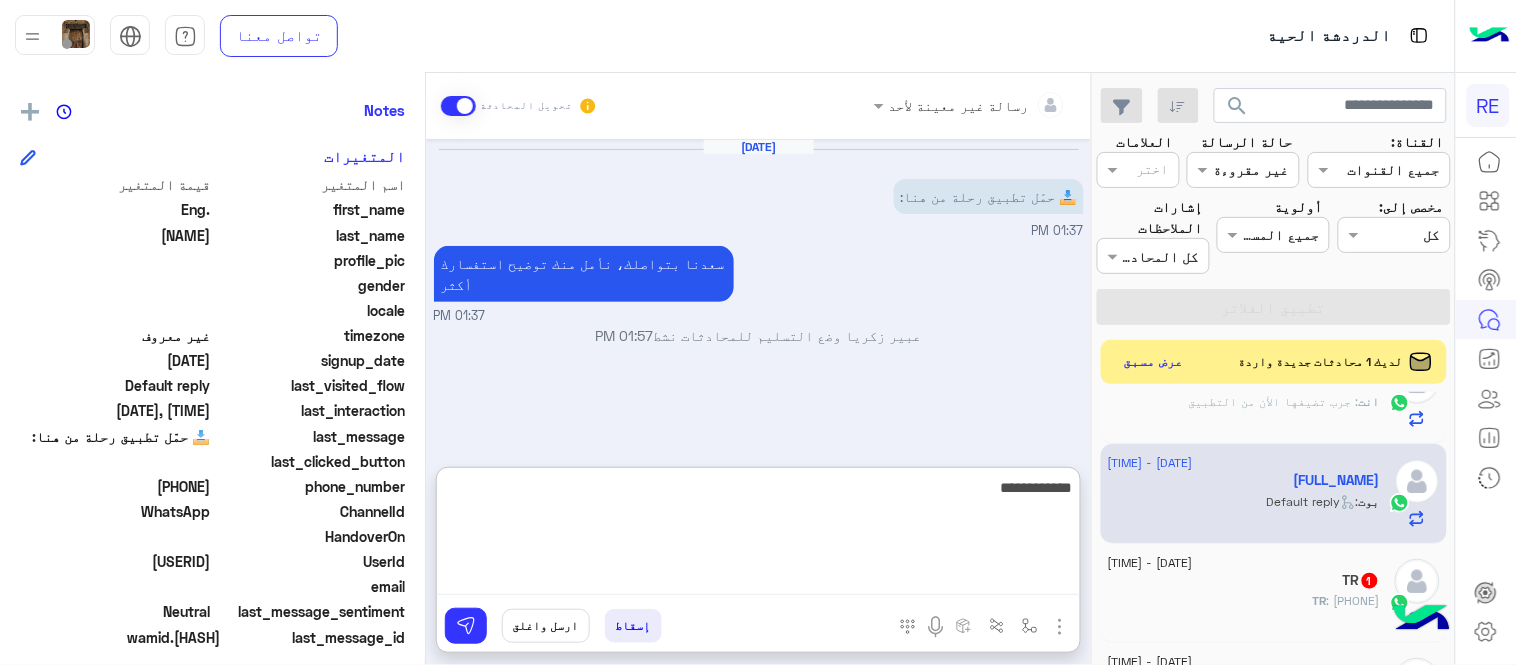 type on "**********" 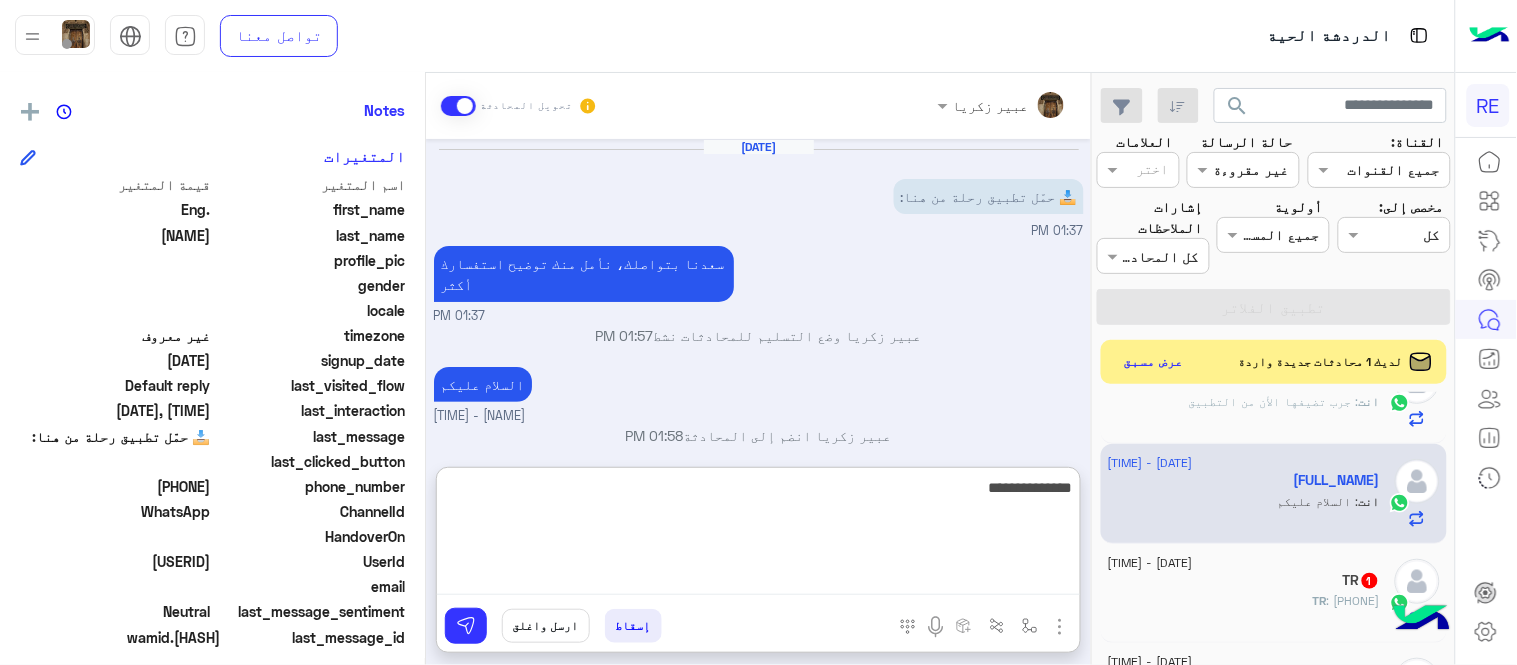 type on "**********" 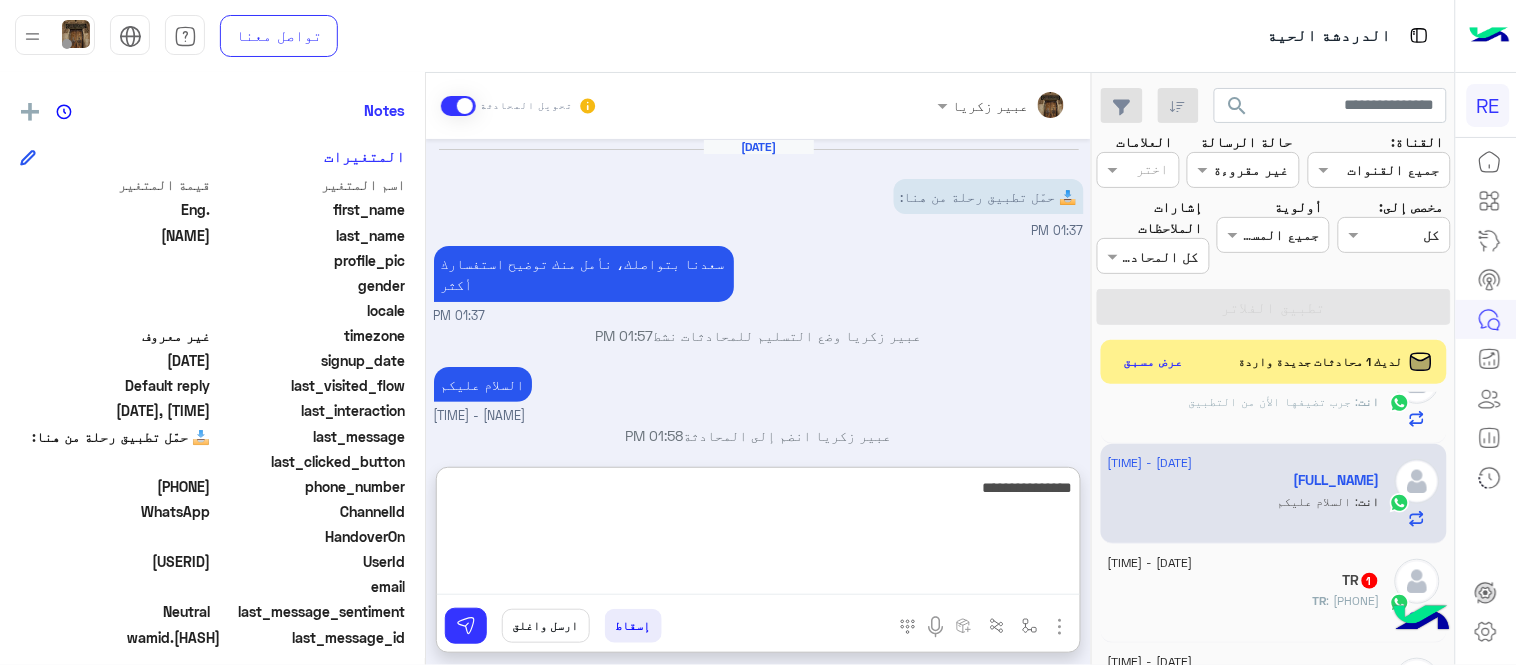 type 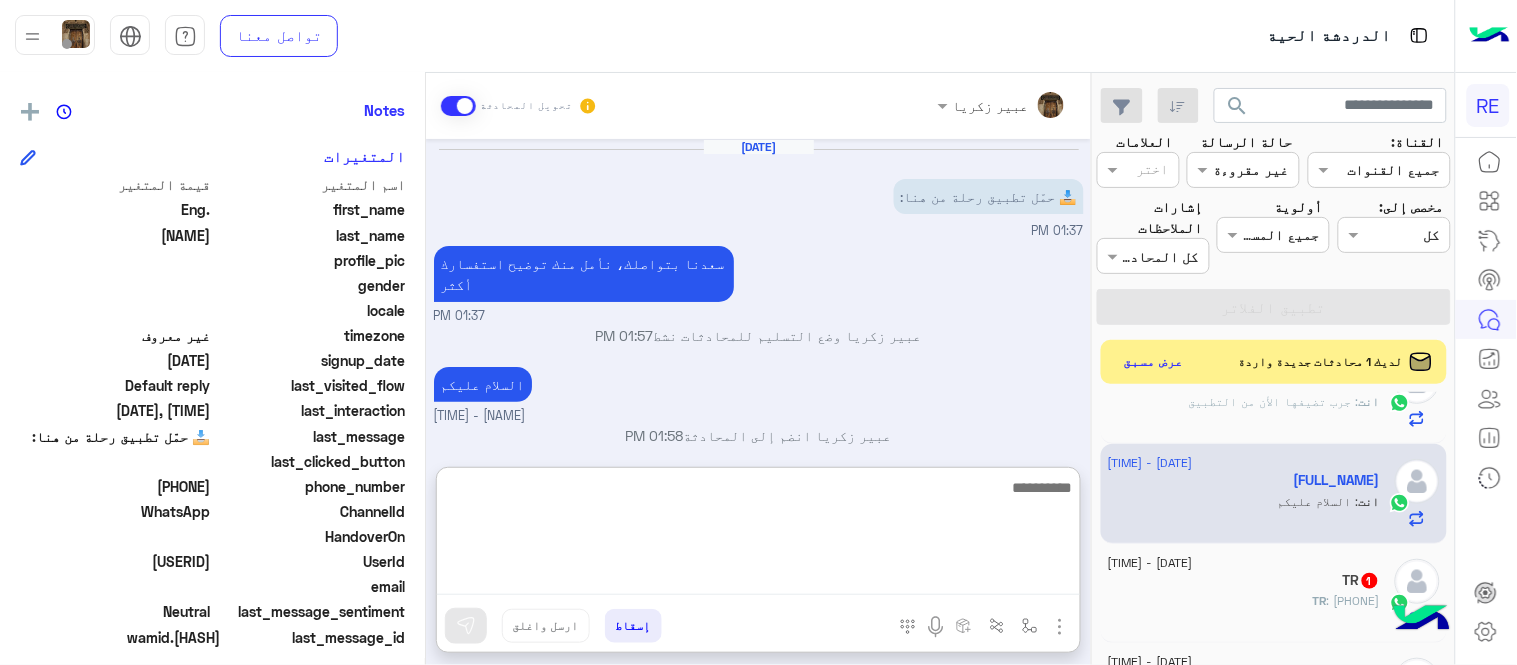 scroll, scrollTop: 57, scrollLeft: 0, axis: vertical 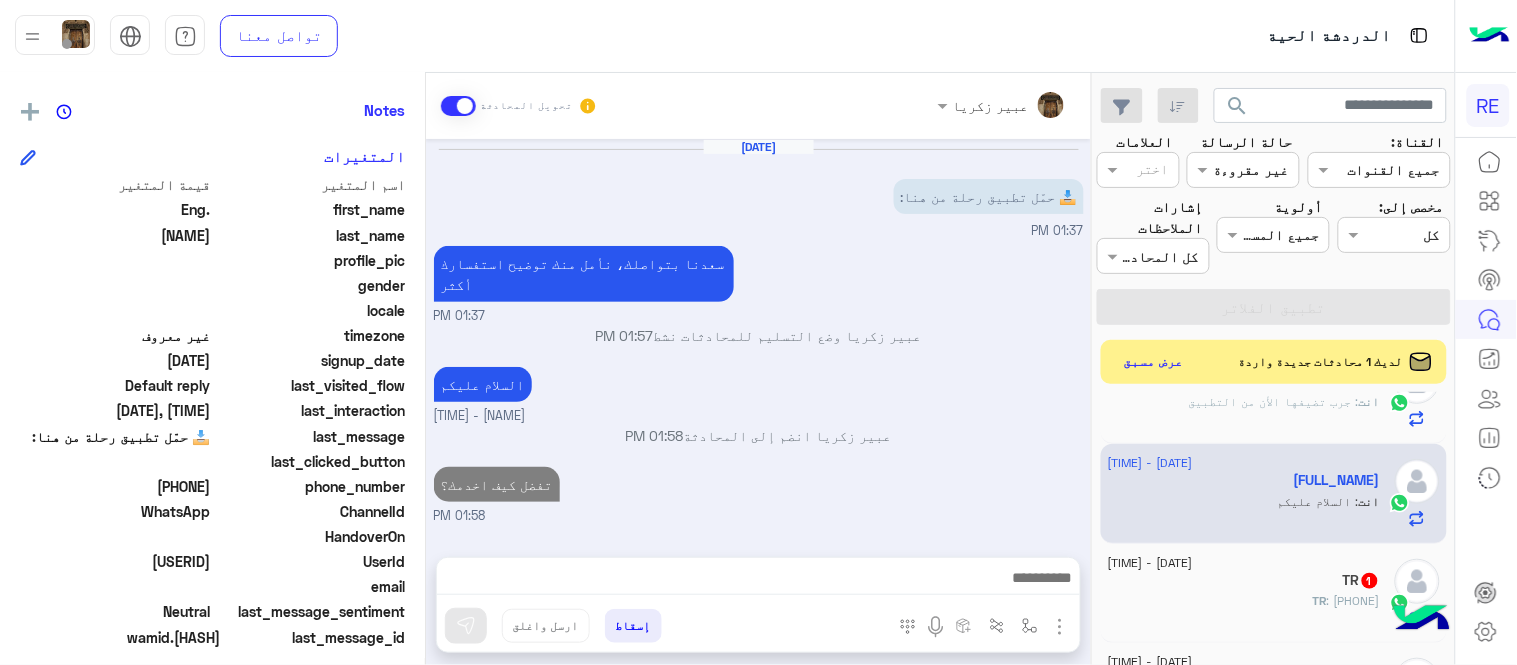 click on "[DATE]  📥 حمّل تطبيق رحلة من هنا:   [TIME]  سعدنا بتواصلك، نأمل منك توضيح استفسارك أكثر    [TIME]   [NAME] وضع التسليم للمحادثات نشط   [TIME]      السلام عليكم  [NAME] -  [TIME]   [NAME] انضم إلى المحادثة   [TIME]      تفضل كيف اخدمك؟   [TIME]" at bounding box center (758, 338) 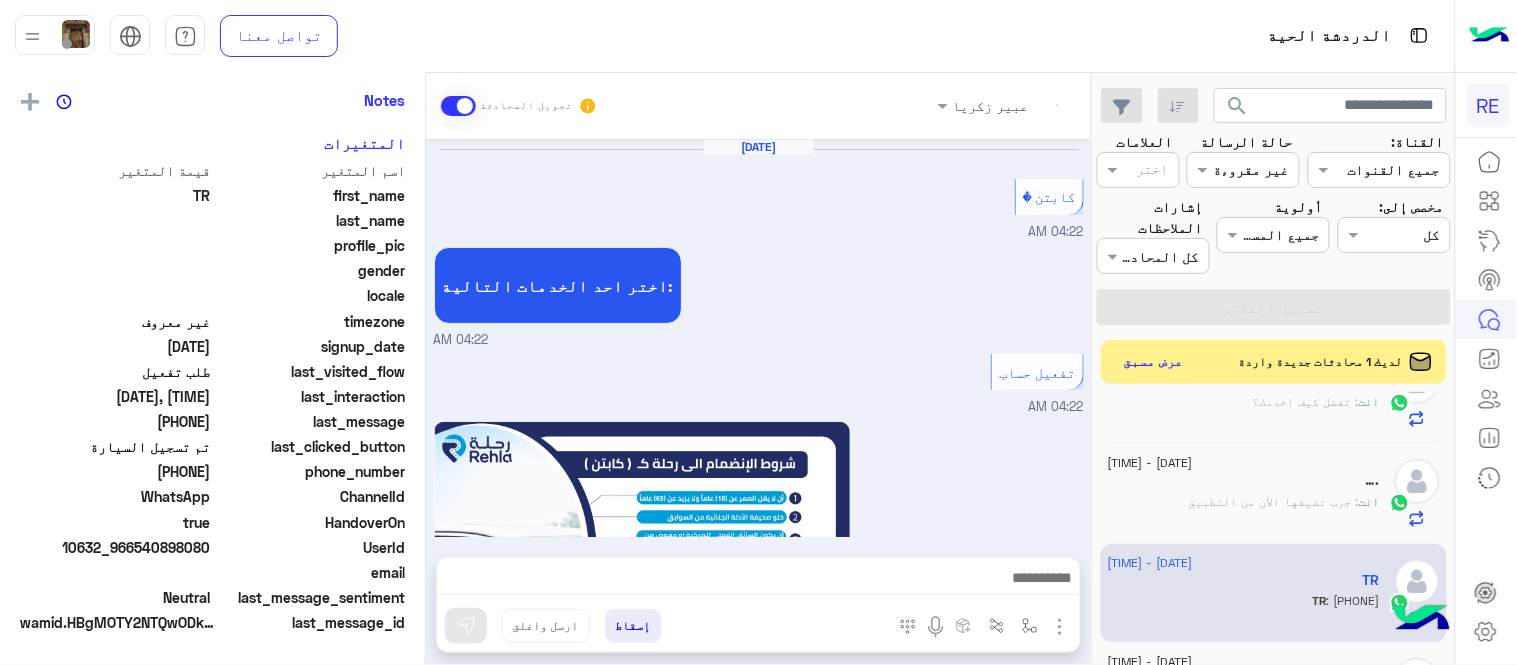 scroll, scrollTop: 398, scrollLeft: 0, axis: vertical 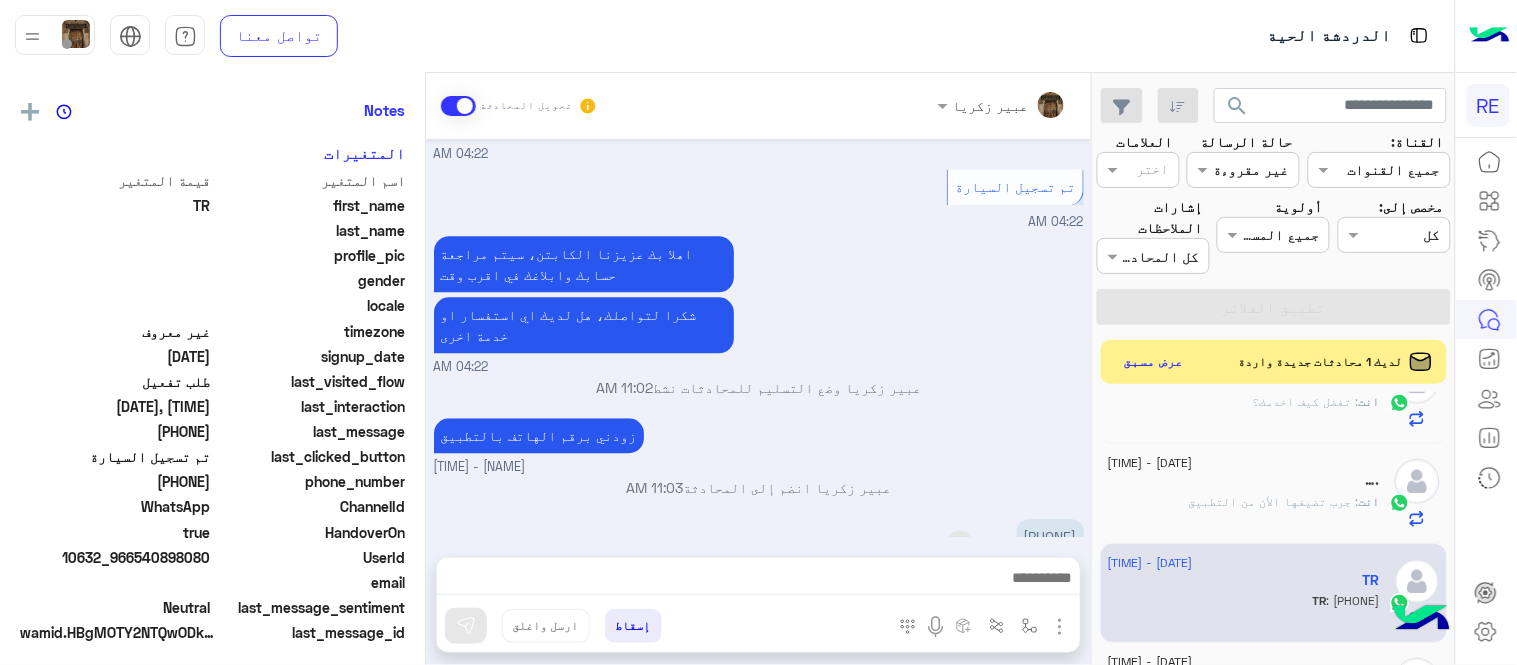 click on "[PHONE]" at bounding box center [1050, 536] 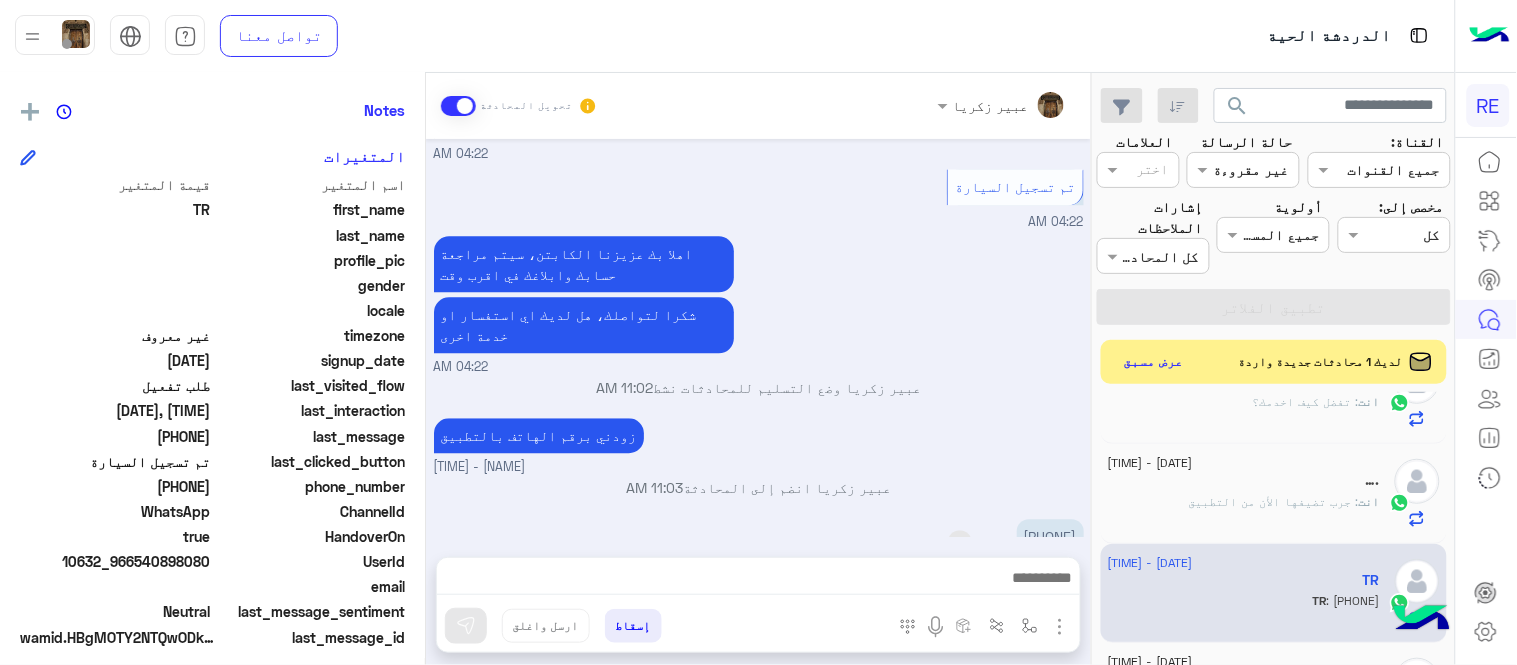 click on "[PHONE]" at bounding box center [1050, 536] 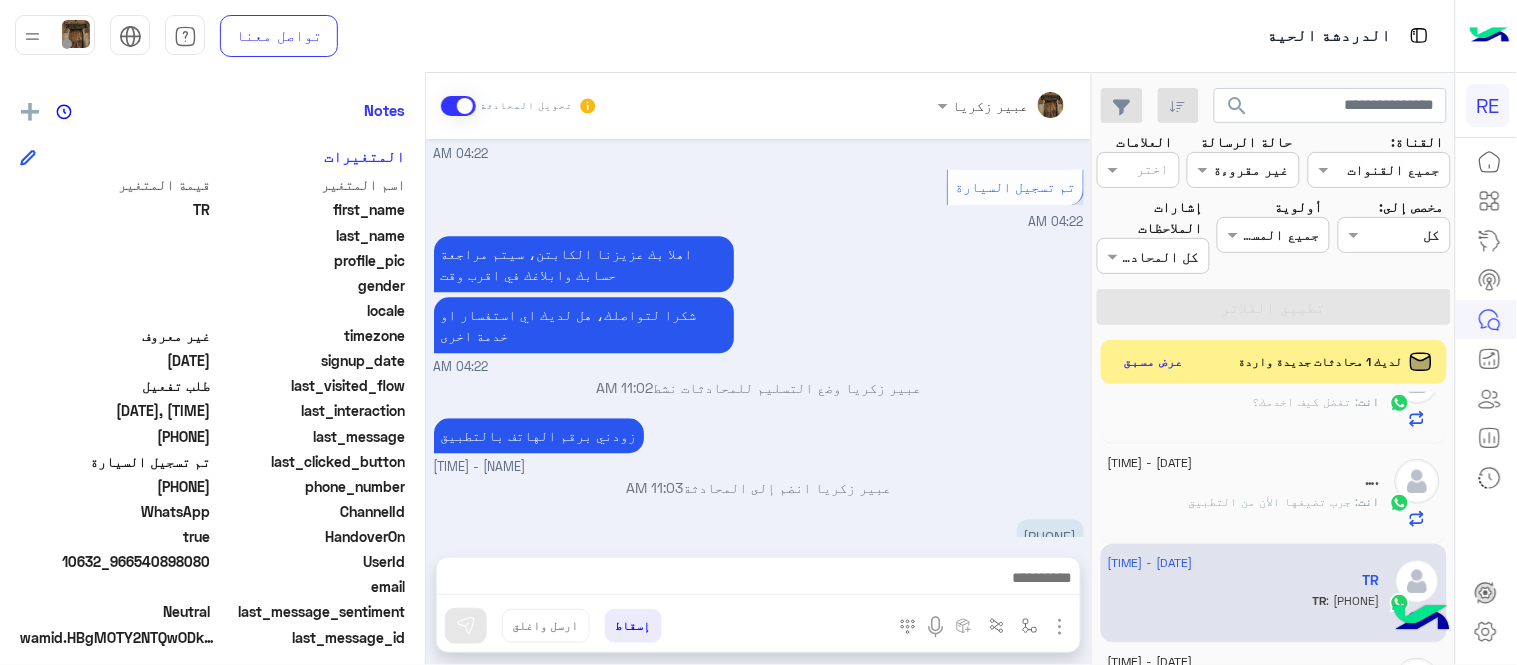 copy on "[PHONE]" 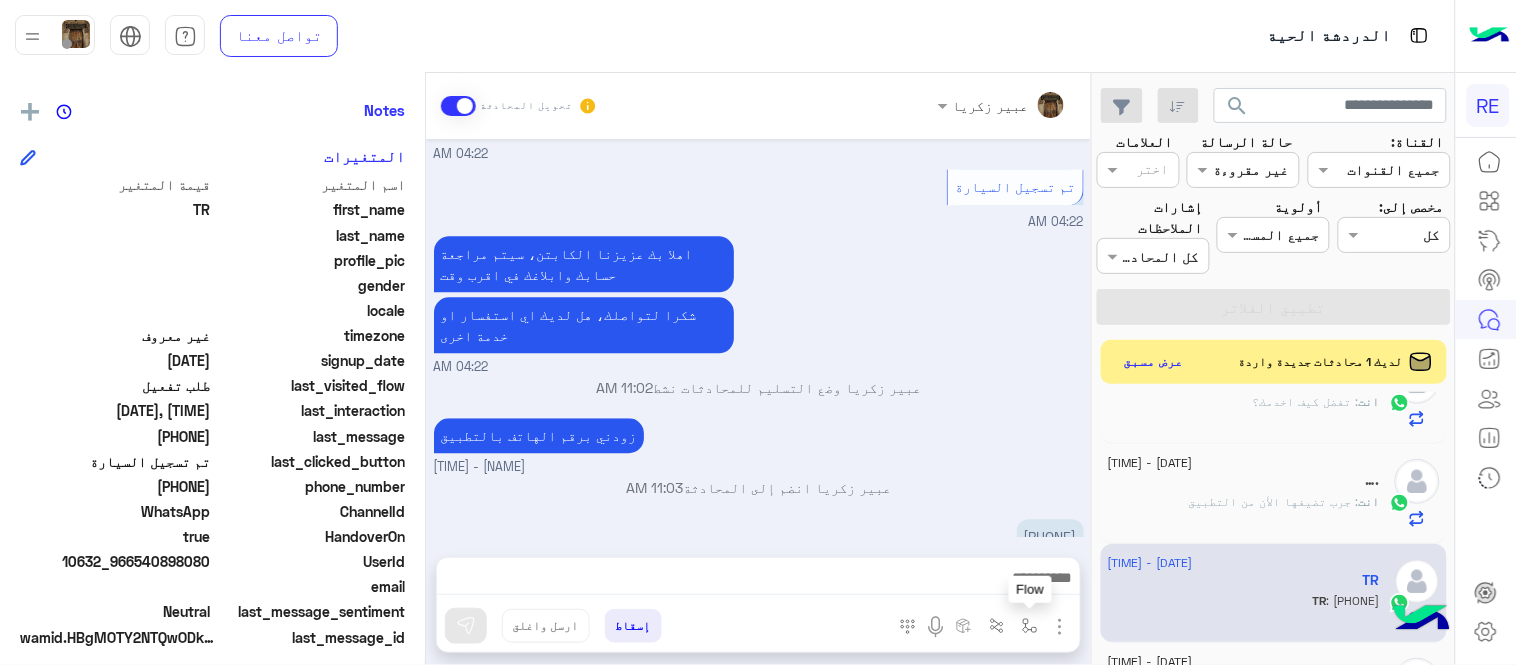 click at bounding box center [1030, 626] 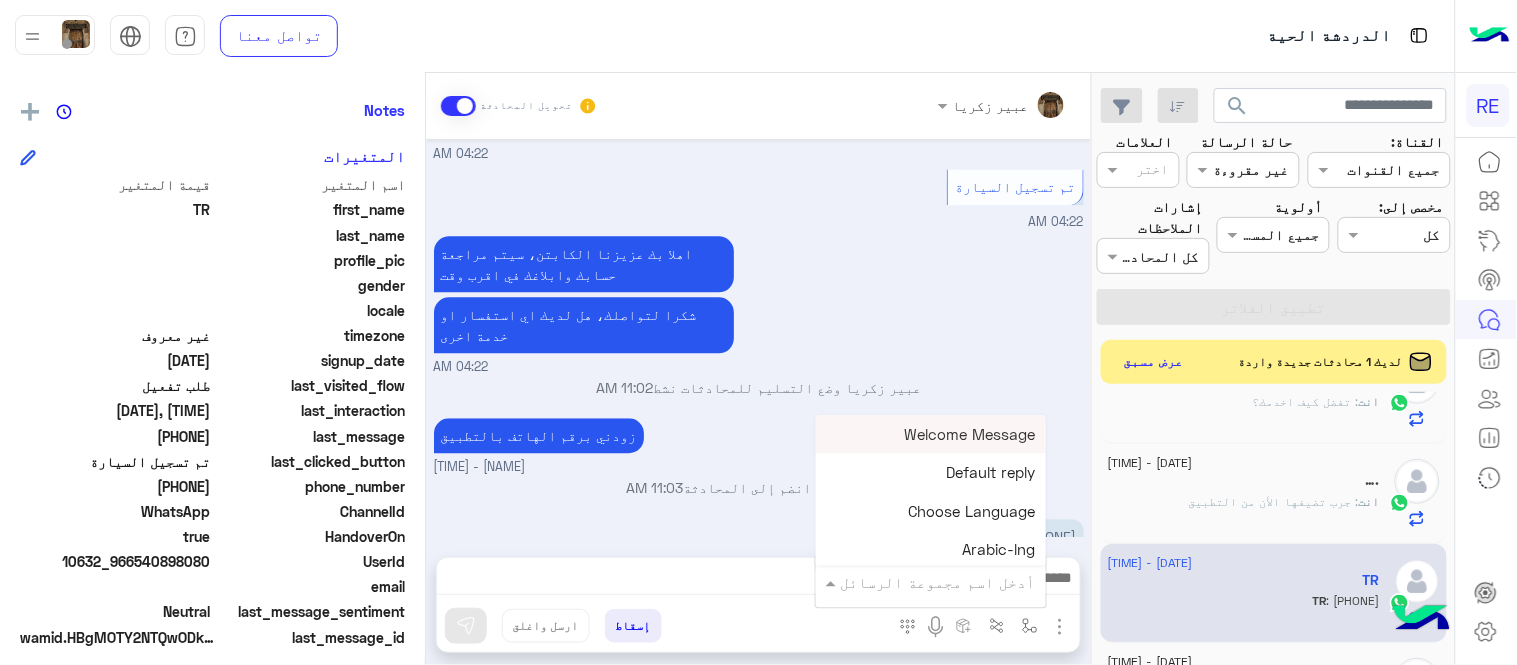 click at bounding box center (959, 582) 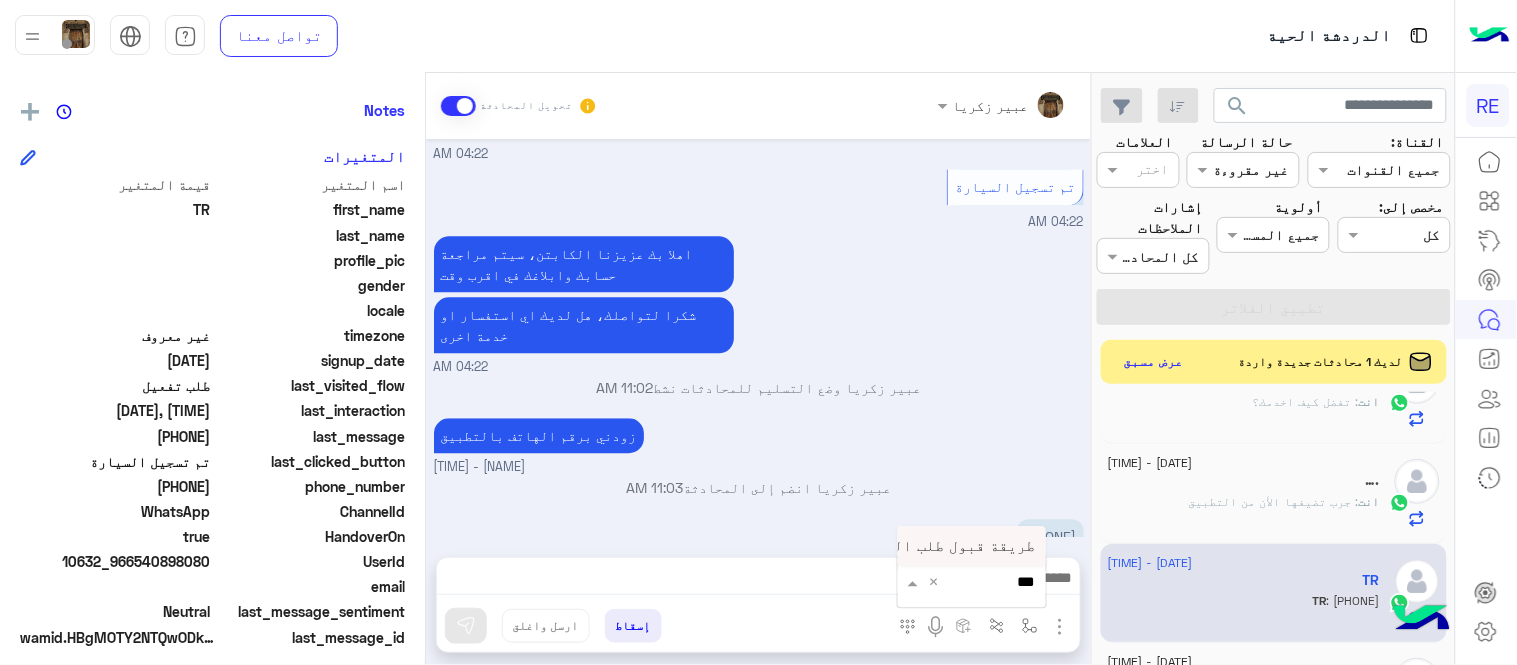 type on "****" 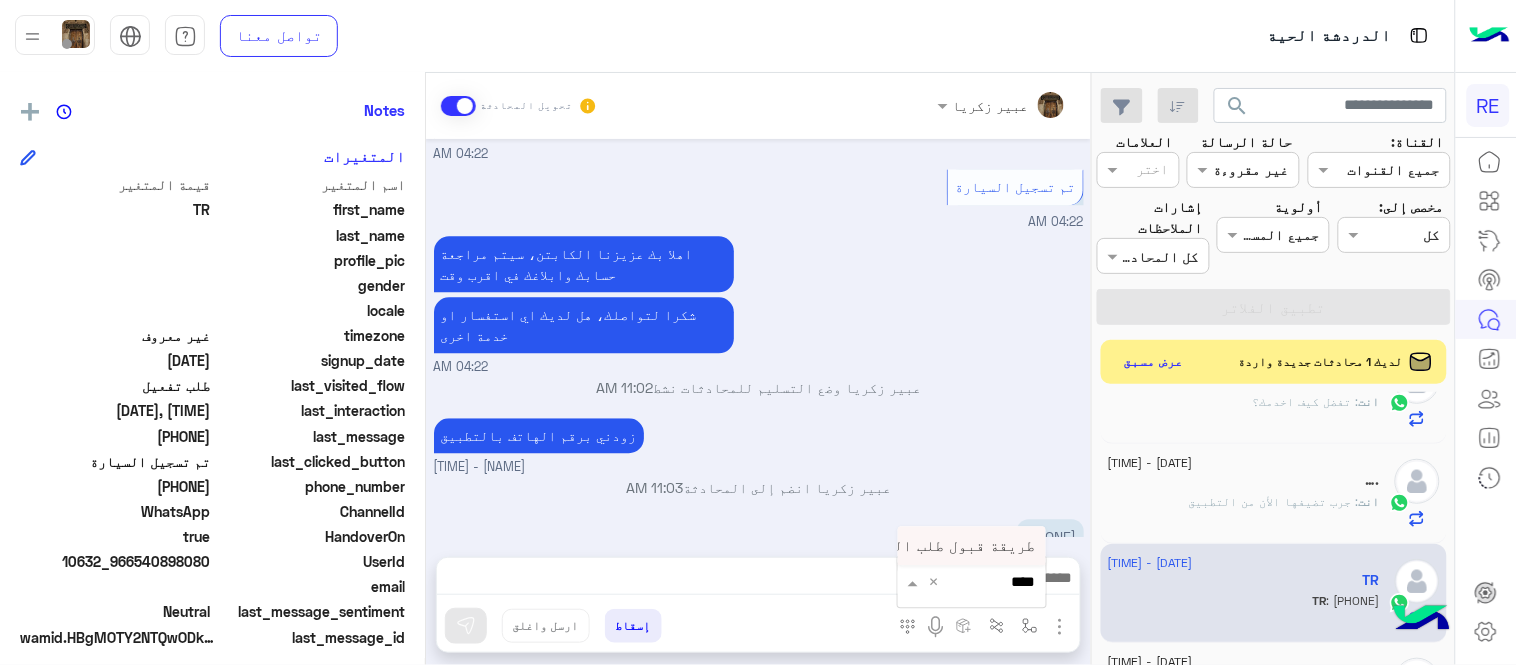 click on "طريقة قبول طلب التحقق تفعيل ابشر ككابتن" at bounding box center (872, 546) 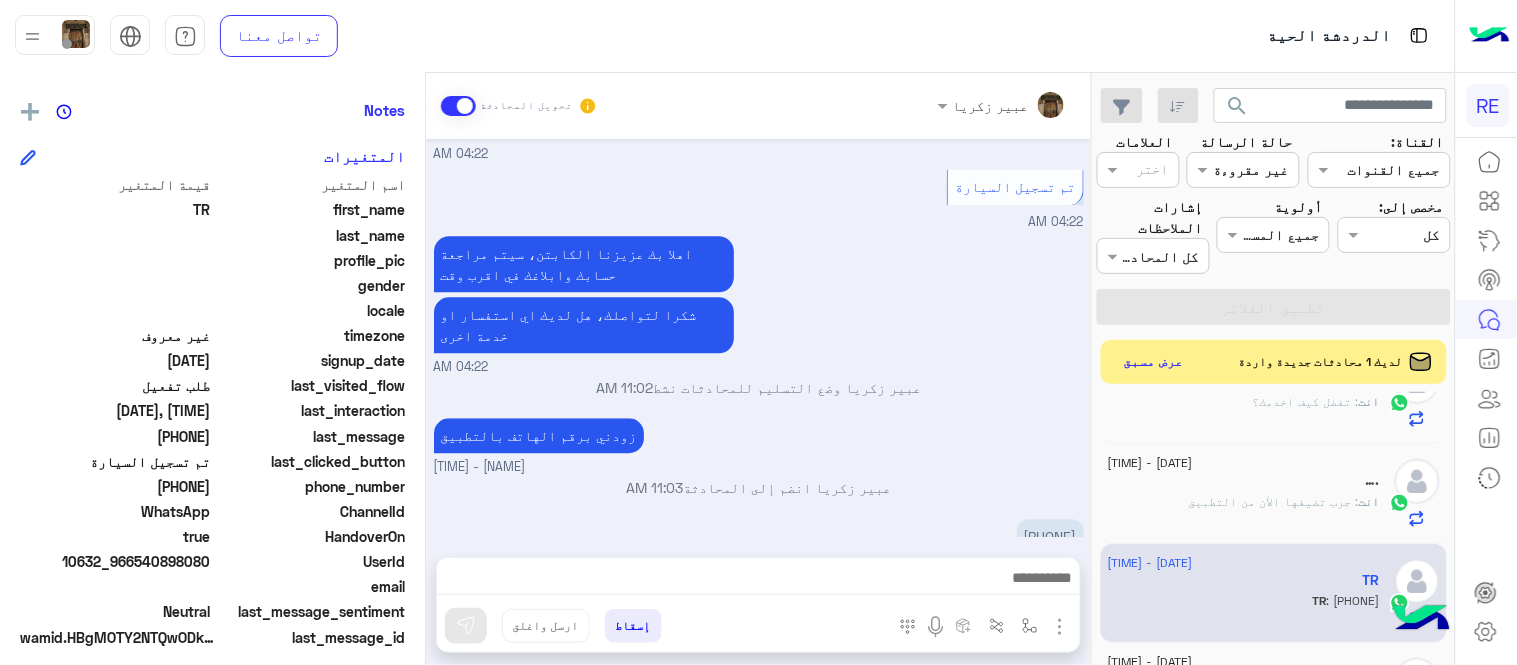 type on "**********" 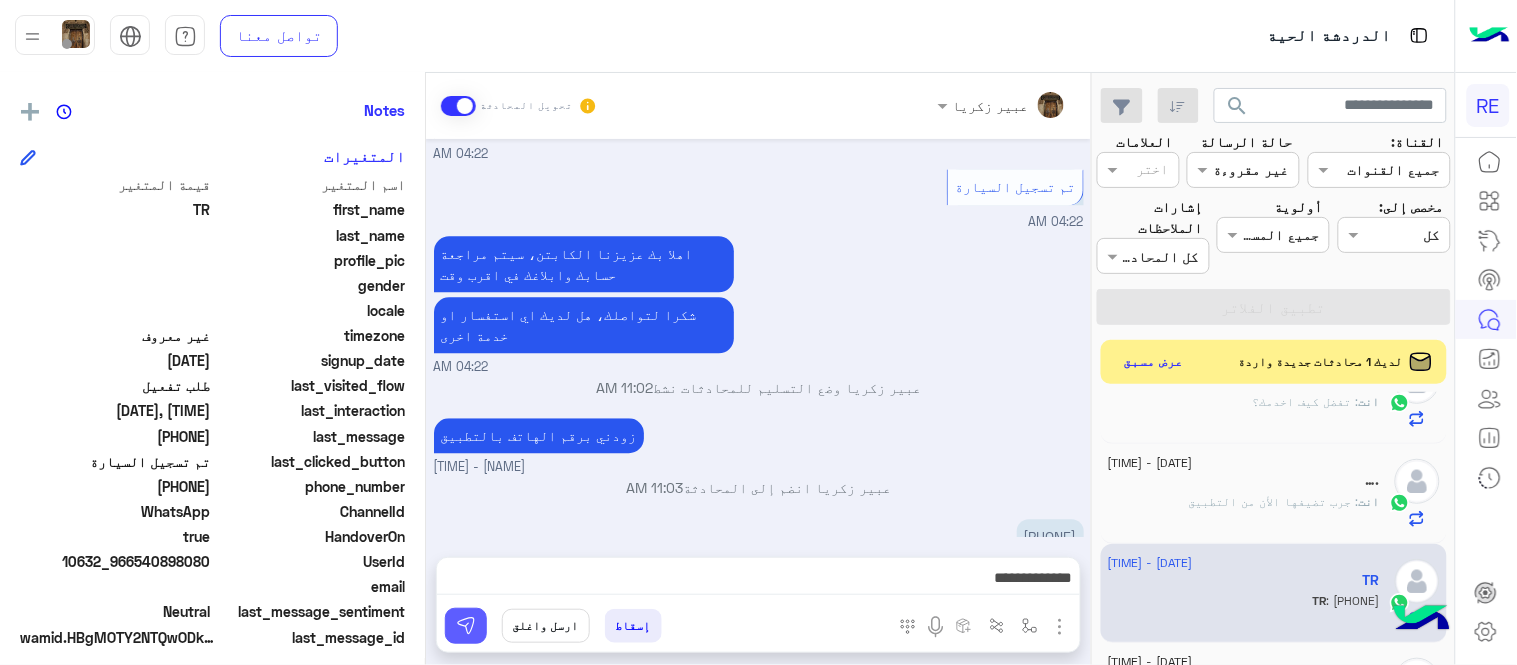 click at bounding box center (466, 626) 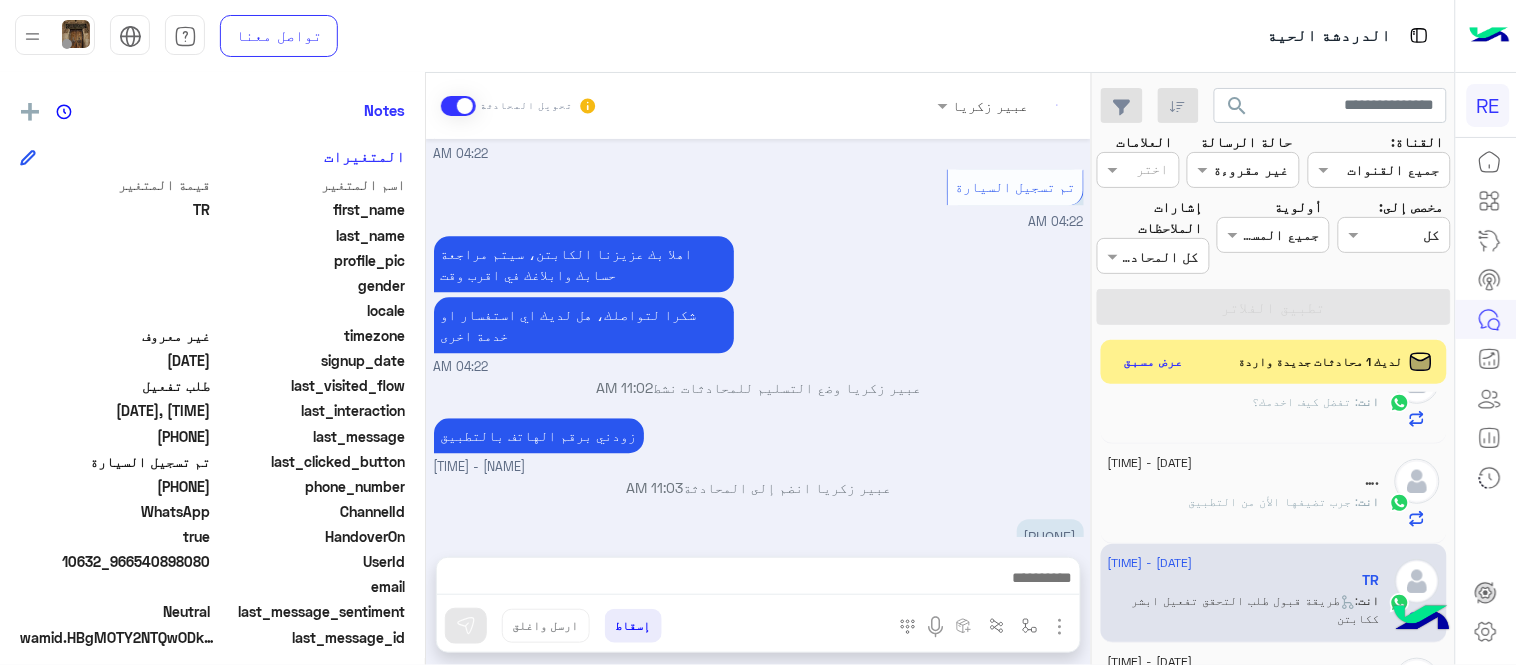 scroll, scrollTop: 1325, scrollLeft: 0, axis: vertical 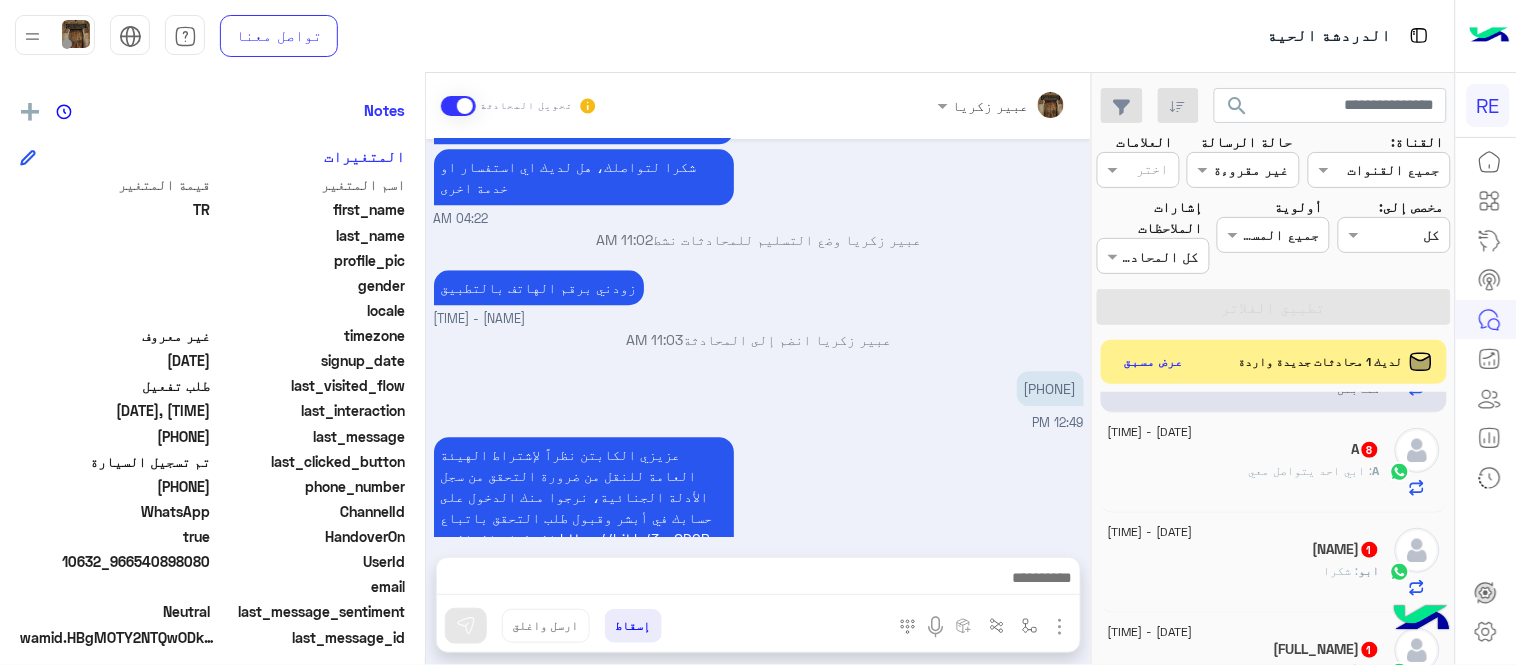 click on "A : ابي احد يتواصل معي" 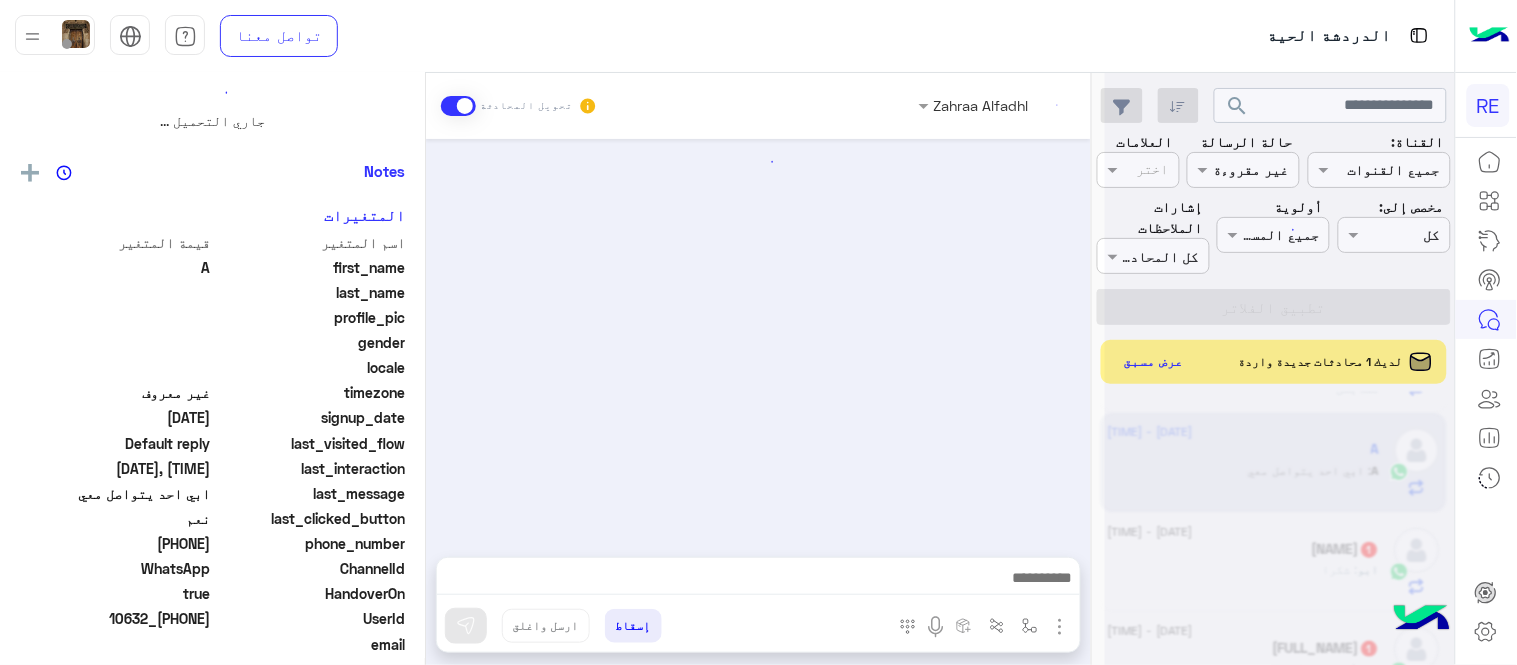 scroll, scrollTop: 0, scrollLeft: 0, axis: both 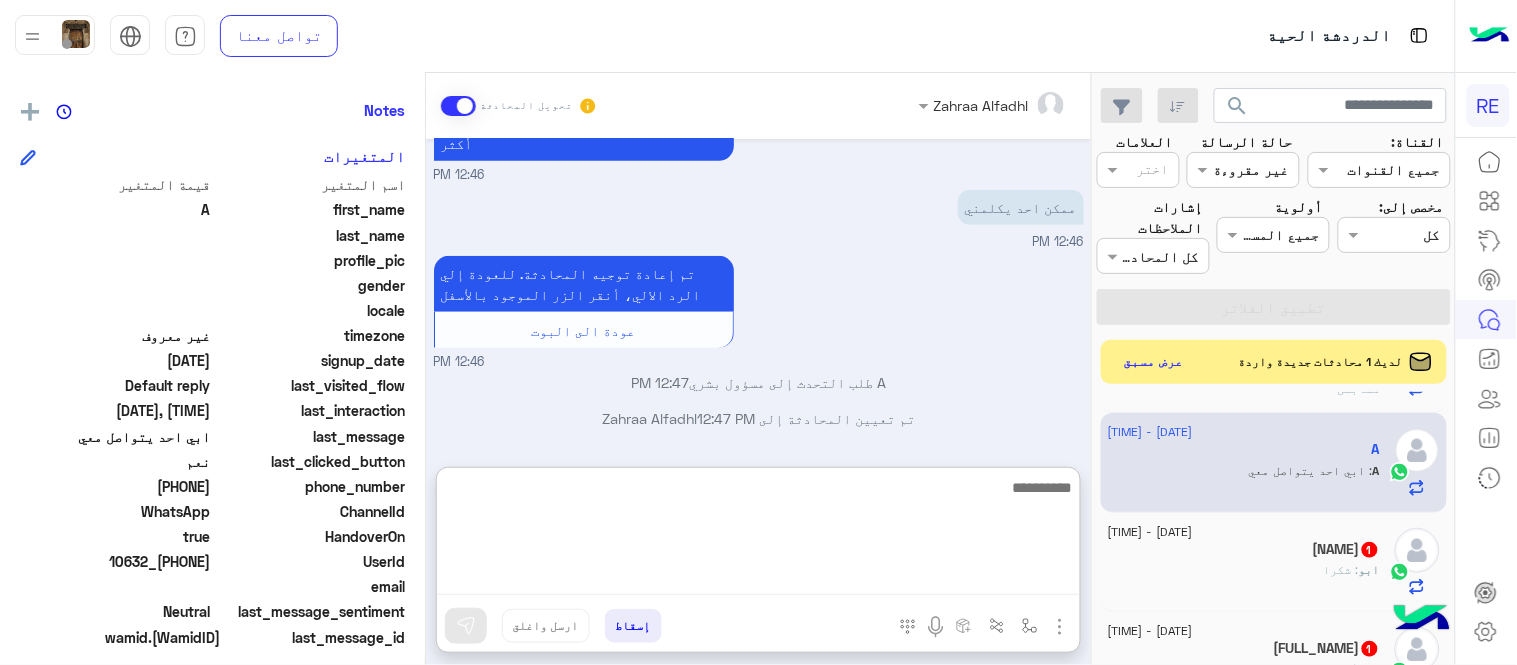 click at bounding box center [758, 535] 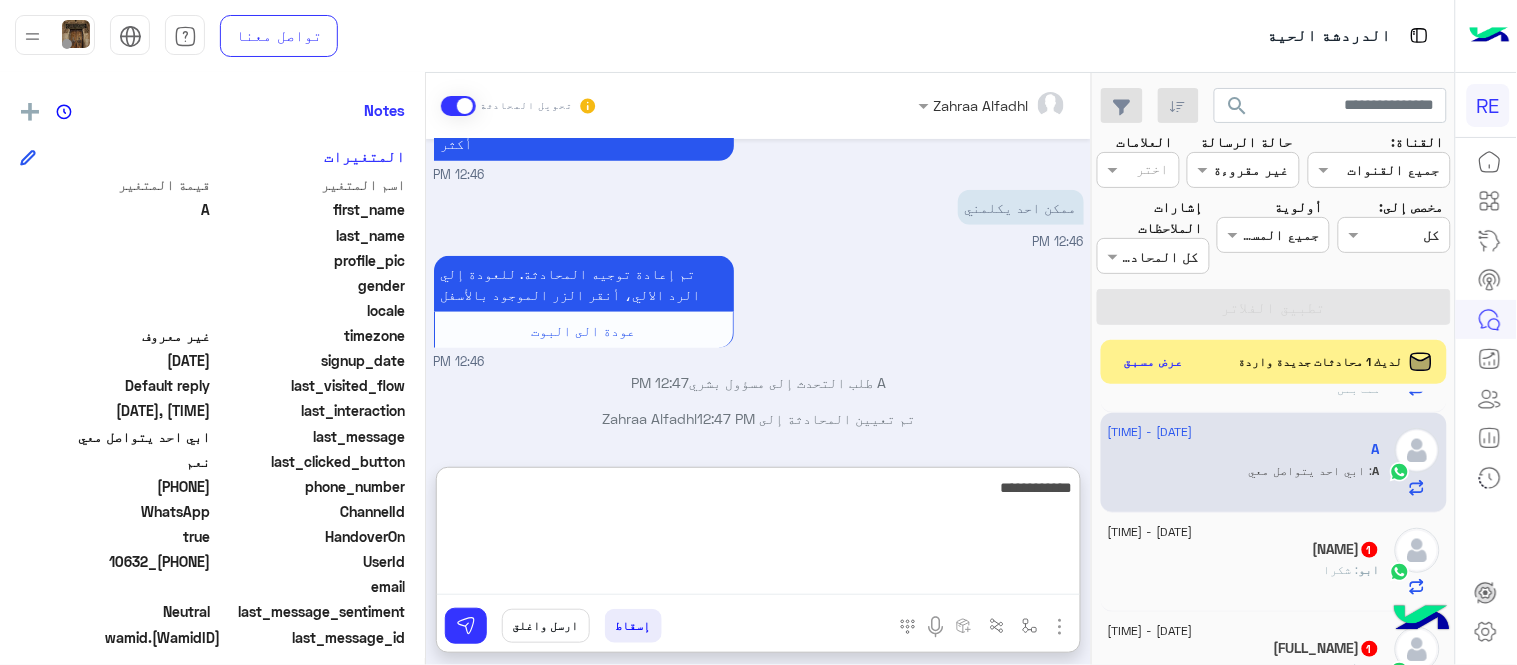 type on "**********" 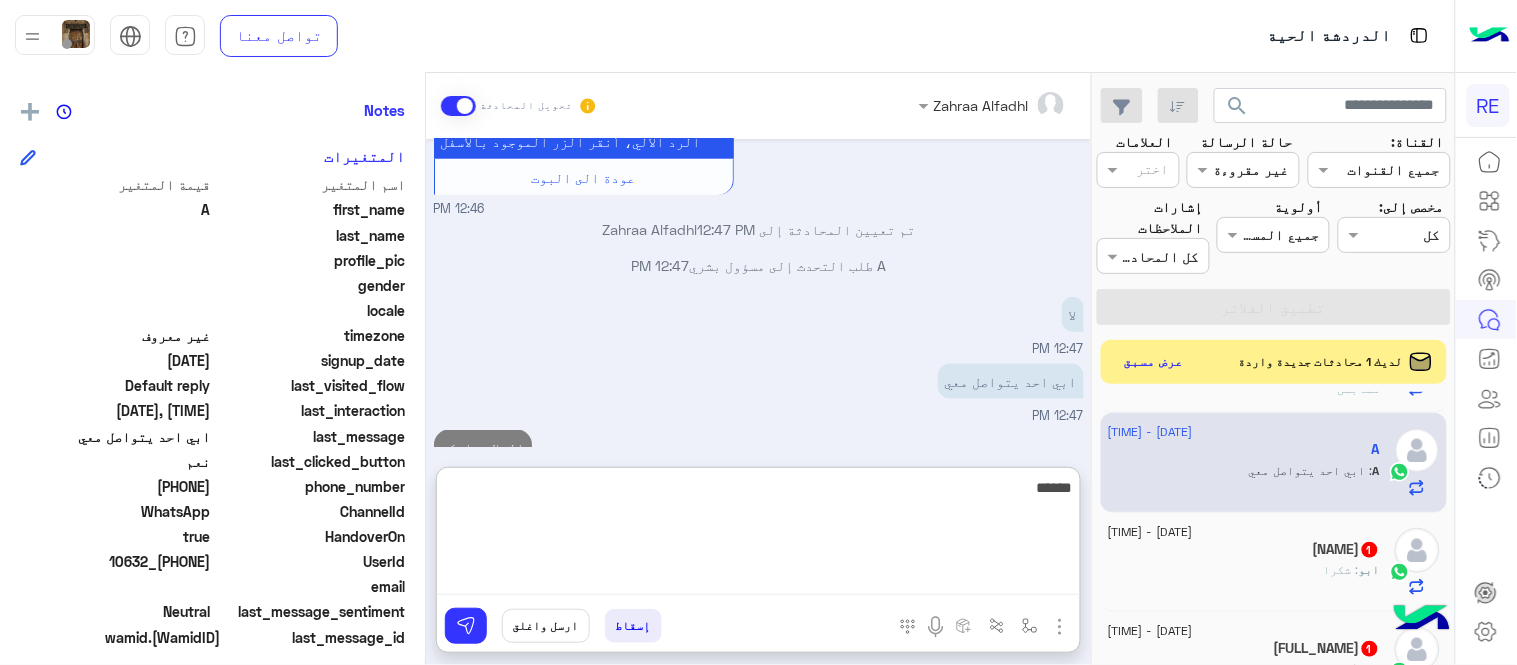scroll, scrollTop: 544, scrollLeft: 0, axis: vertical 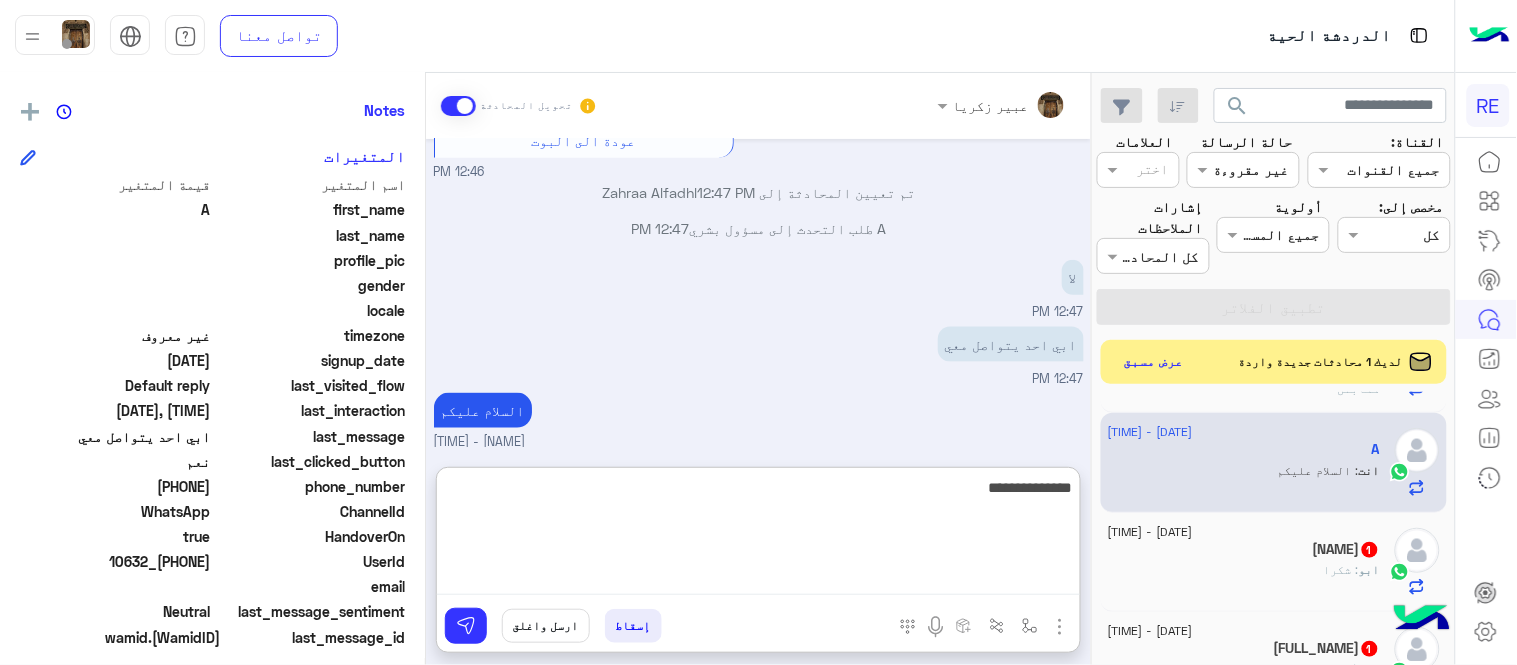 type on "**********" 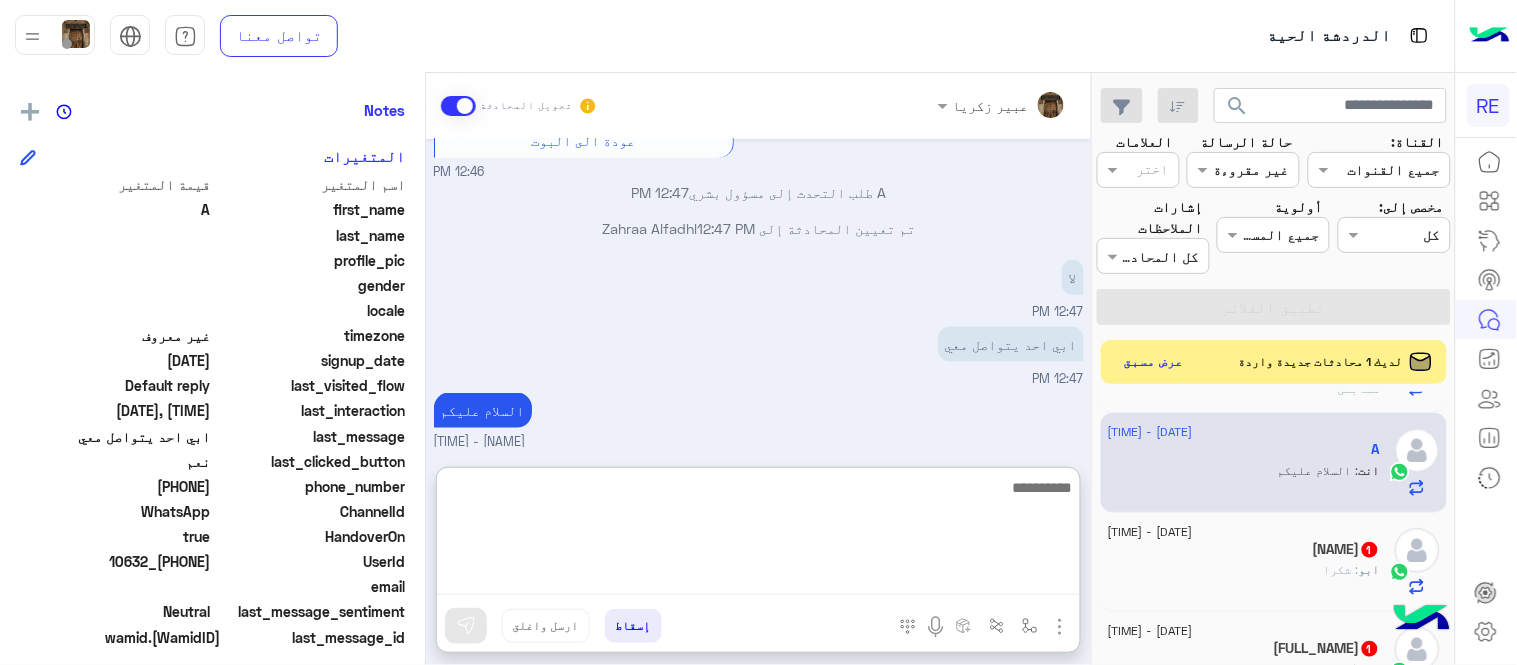 scroll, scrollTop: 607, scrollLeft: 0, axis: vertical 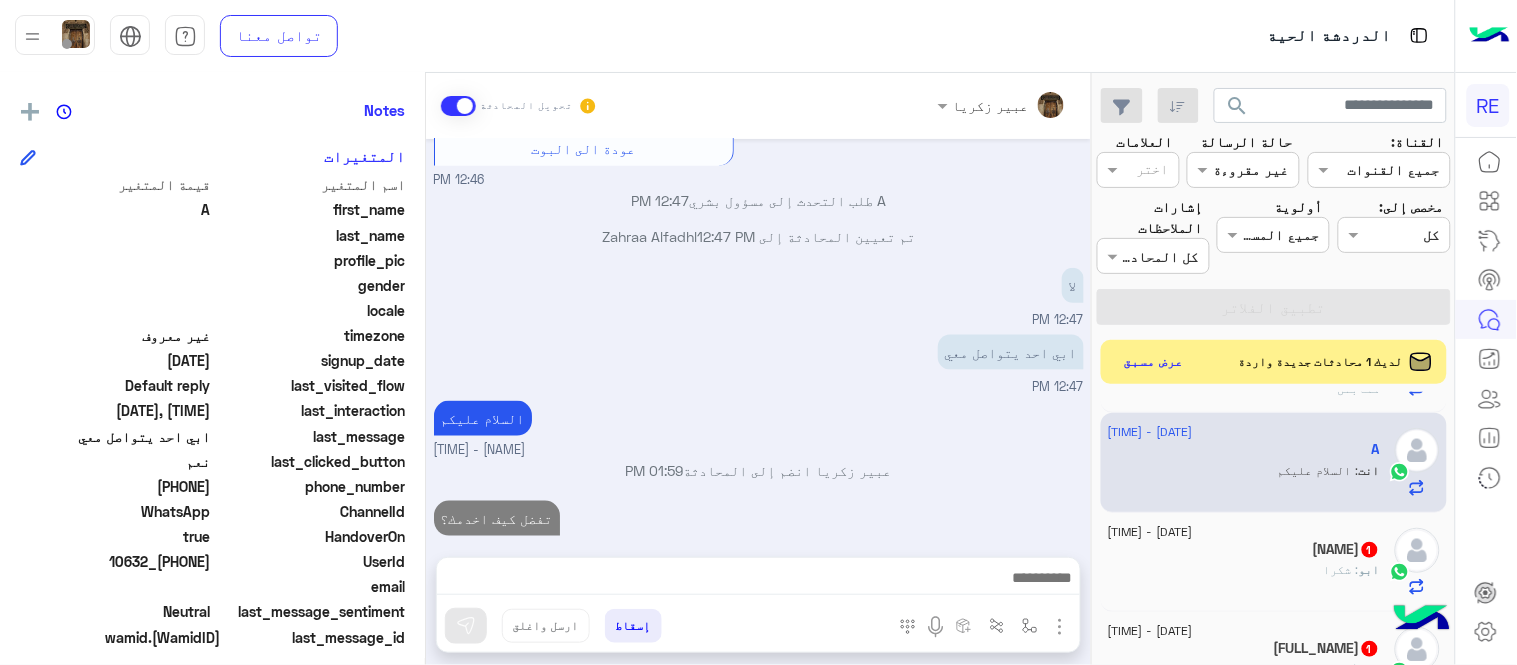 click on "[NAME] تحويل المحادثة     [DATE]   نعم    [TIME]  لمساعدتك بشكل افضل
الرجاء اختيار احد الخدمات التالية     [TIME]  ابي احد يتواصل معي   [TIME]  سعدنا بتواصلك، نأمل منك توضيح استفسارك أكثر    [TIME]  ممكن احد يكلمني   [TIME]  تم إعادة توجيه المحادثة. للعودة إلي الرد الالي، أنقر الزر الموجود بالأسفل  عودة الى البوت     [TIME]   A  طلب التحدث إلى مسؤول بشري   [TIME]       تم تعيين المحادثة إلى [NAME]   [TIME]      لا   [TIME]  ابي احد يتواصل معي   [TIME]  السلام عليكم  [NAME] -  [TIME]   [NAME] انضم إلى المحادثة   [TIME]      تفضل كيف اخدمك؟   [TIME]  أدخل اسم مجموعة الرسائل  إسقاط   ارسل واغلق" at bounding box center [758, 373] 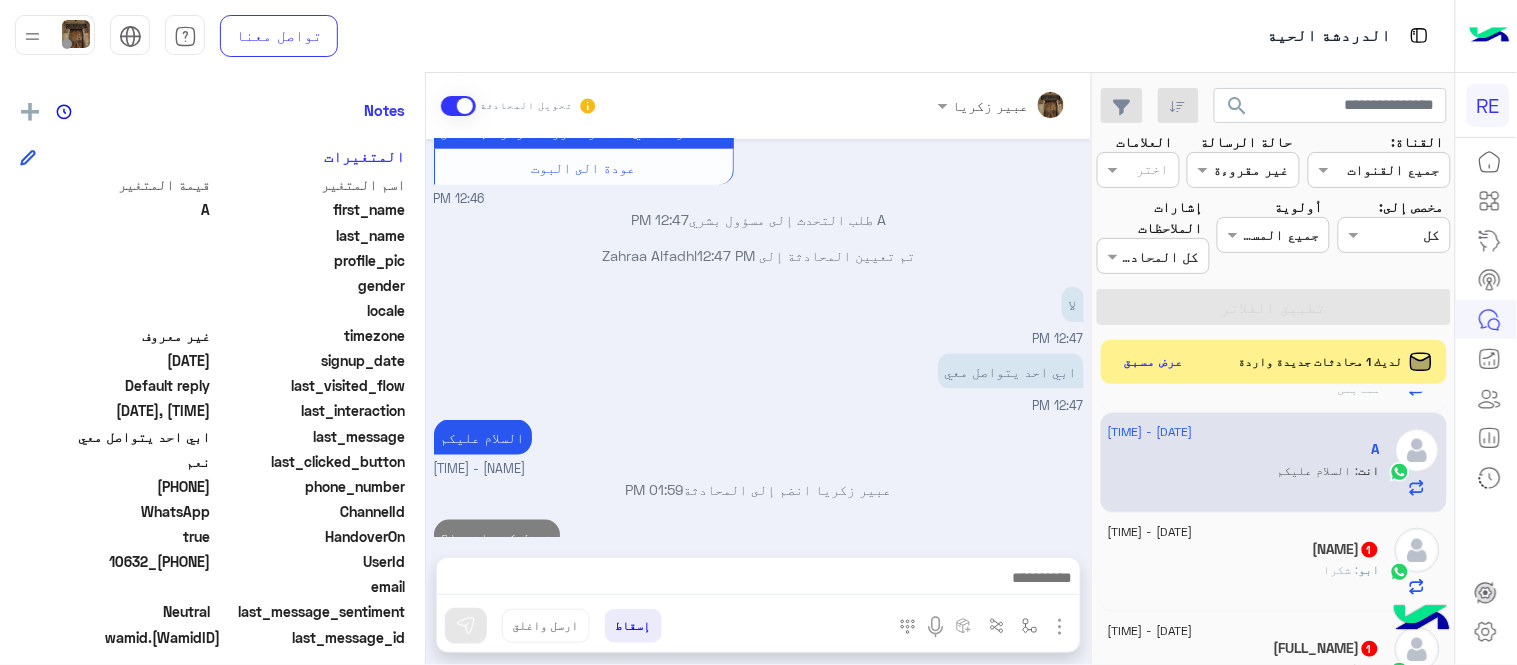 click on "[NICKNAME]  [NUMBER]" 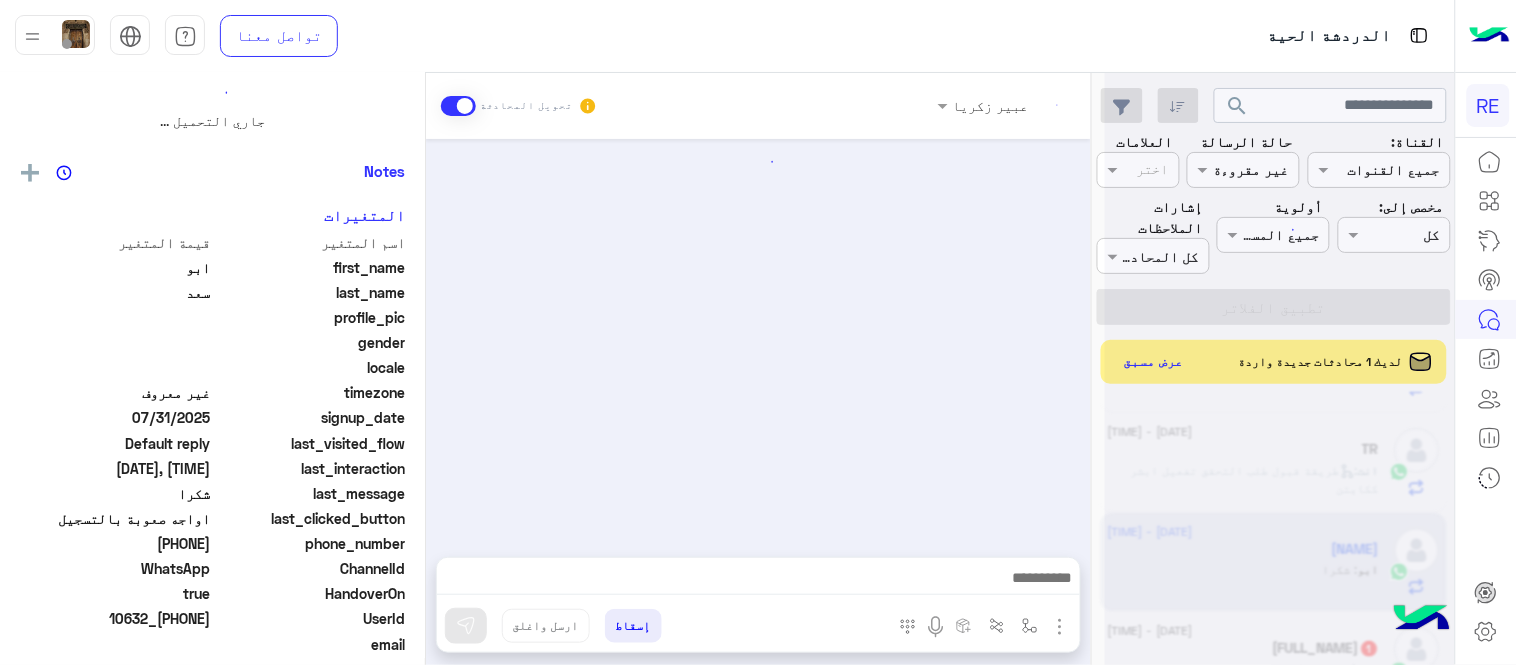 scroll, scrollTop: 462, scrollLeft: 0, axis: vertical 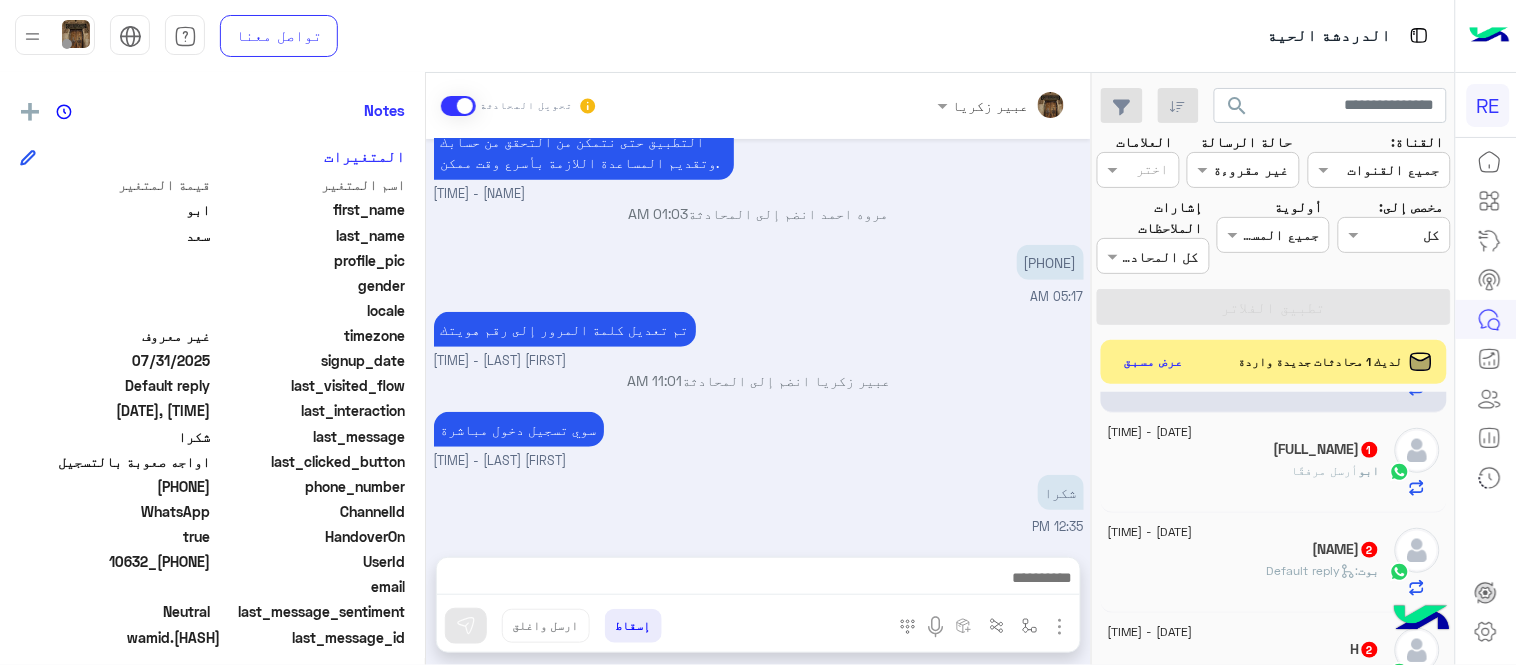 click on "ابو  أرسل مرفقًا" 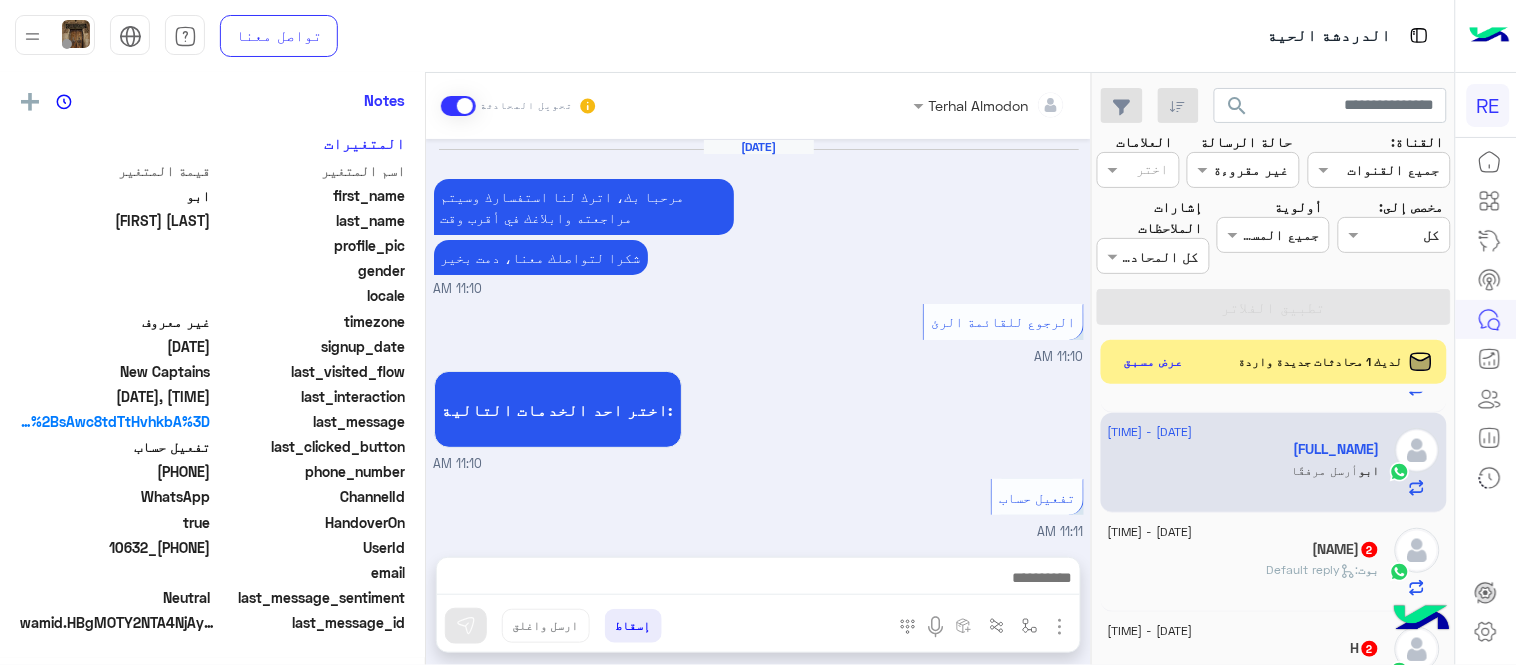 scroll, scrollTop: 398, scrollLeft: 0, axis: vertical 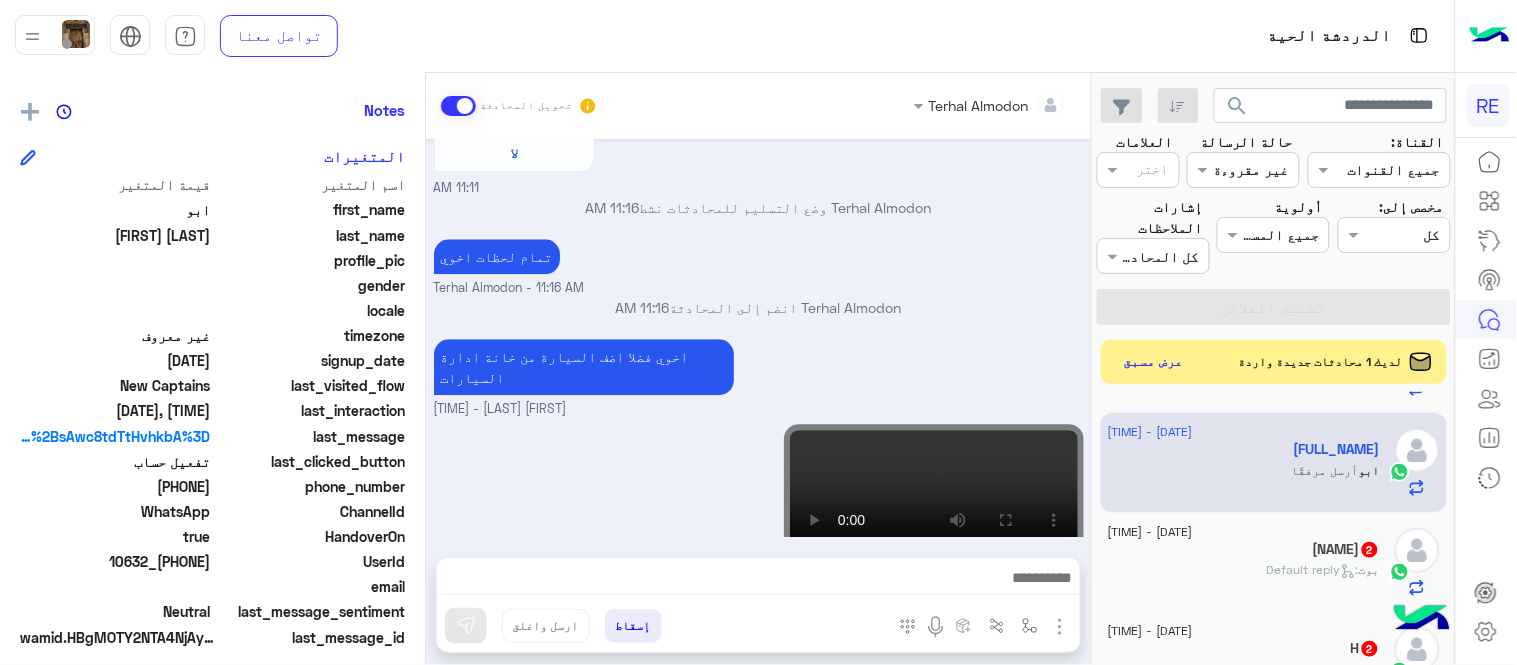 drag, startPoint x: 142, startPoint y: 484, endPoint x: 210, endPoint y: 485, distance: 68.007355 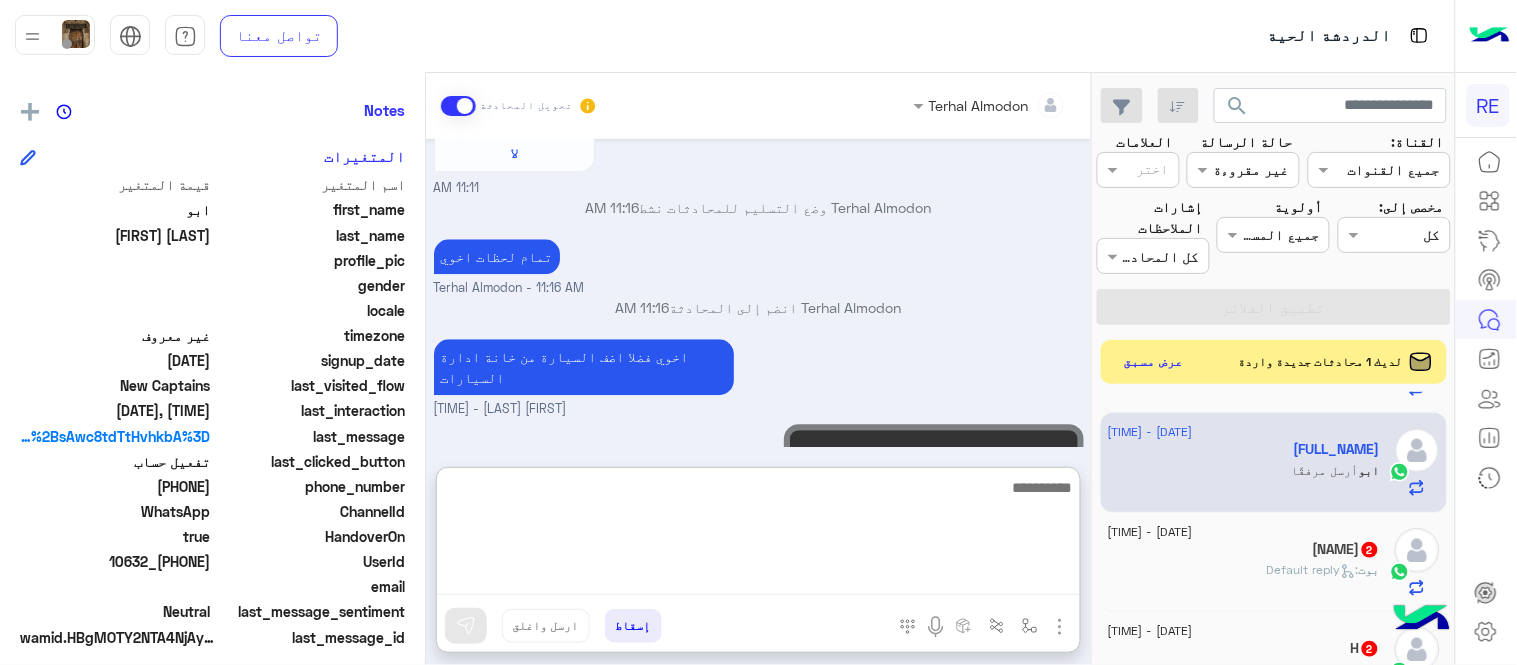 click at bounding box center (758, 535) 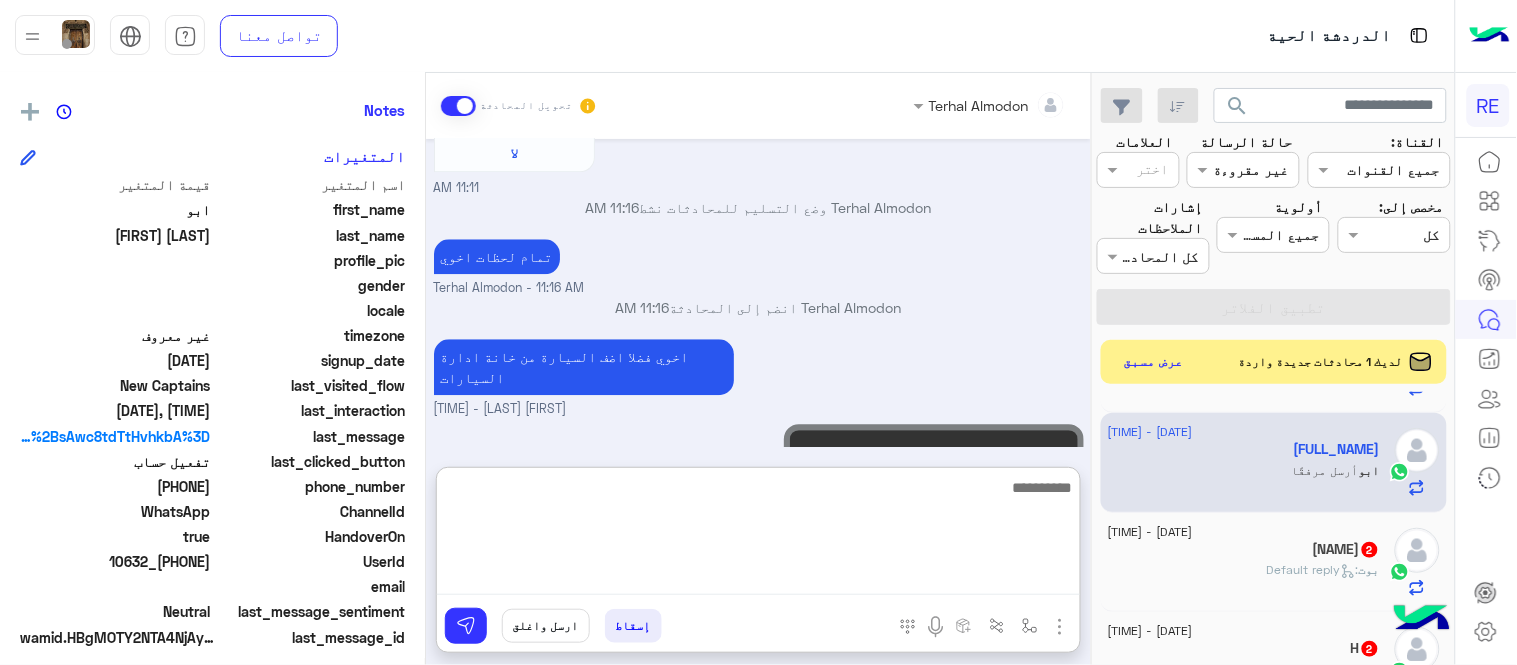 type on "*" 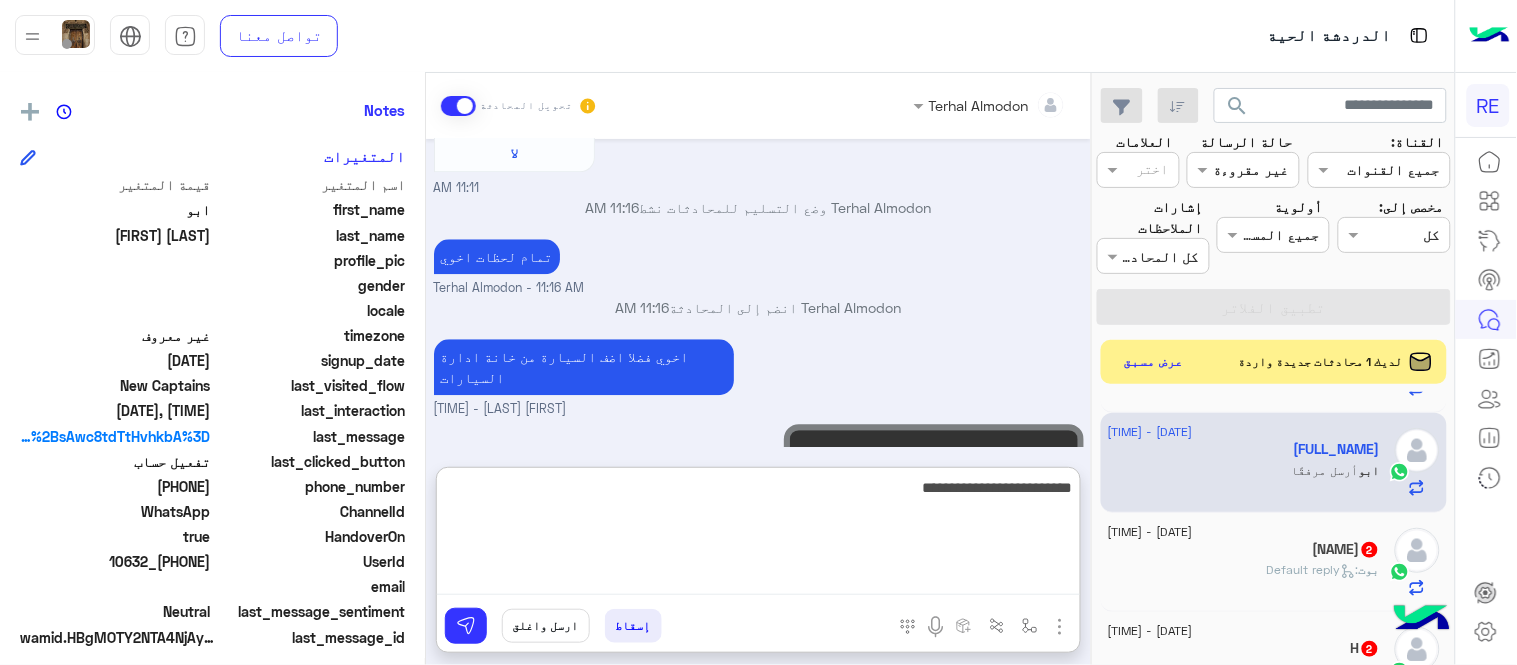 type on "**********" 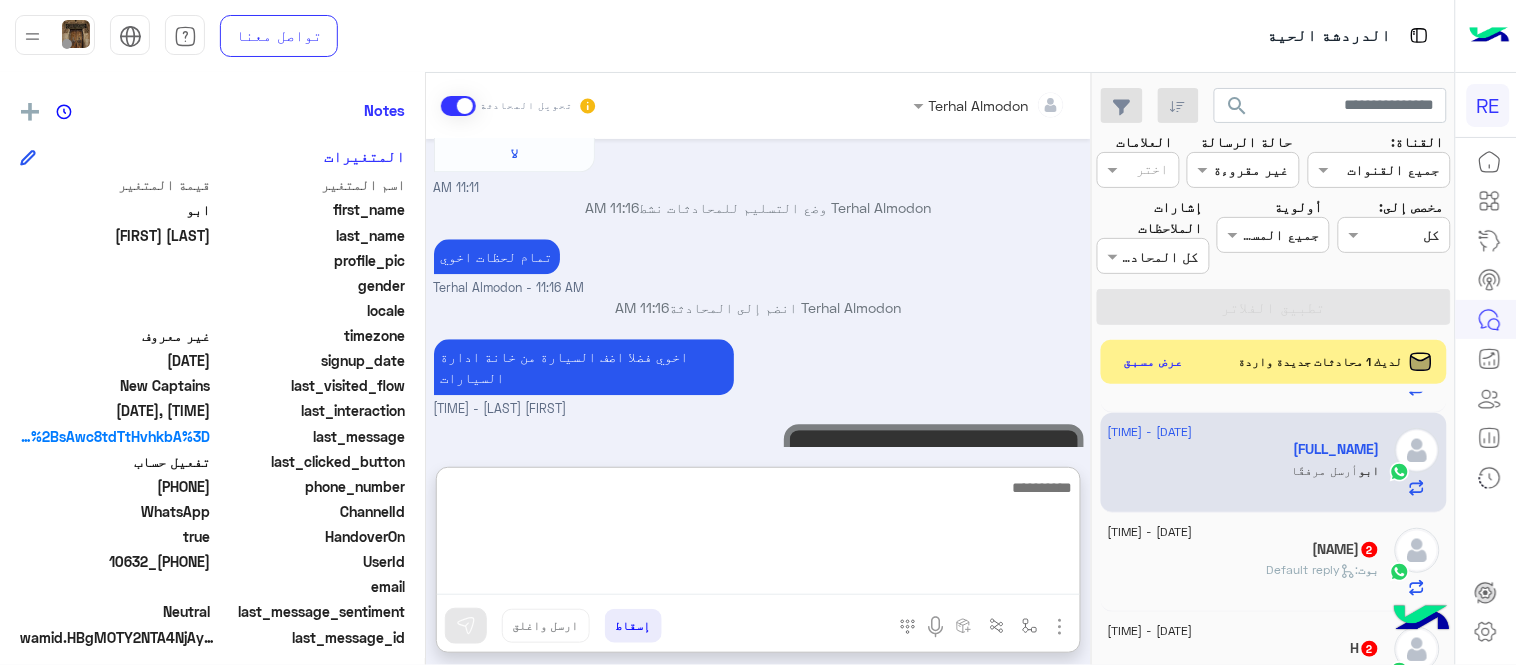 scroll, scrollTop: 1422, scrollLeft: 0, axis: vertical 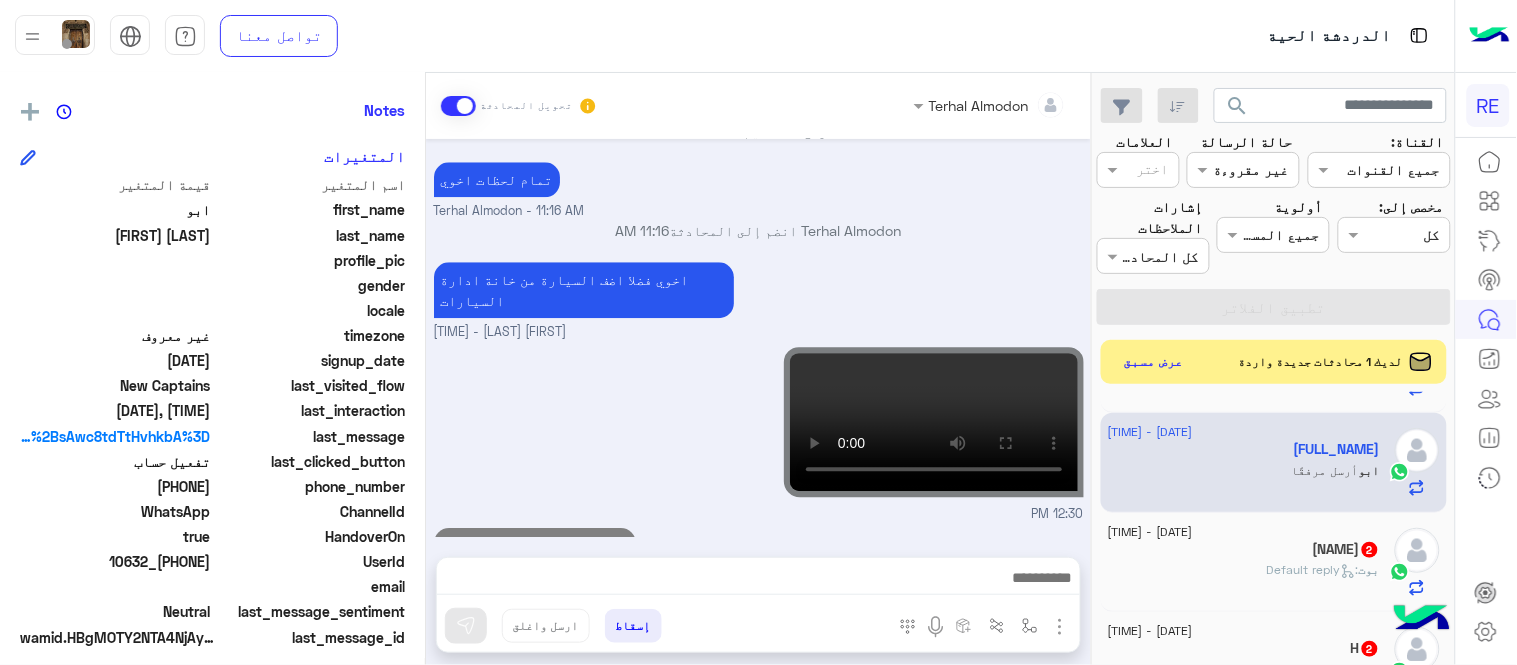 click on "Terhal Almodon تحويل المحادثة     Aug 3, 2025  مرحبا بك، اترك لنا استفسارك وسيتم مراجعته وابلاغك في أقرب وقت شكرا لتواصلك معنا، دمت بخير    11:10 AM   الرجوع للقائمة الرئ    11:10 AM  اختر احد الخدمات التالية:    11:10 AM   تفعيل حساب    11:11 AM  يمكنك الاطلاع على شروط الانضمام لرحلة ك (كابتن ) الموجودة بالصورة أعلاه،
لتحميل التطبيق عبر الرابط التالي : 📲
http://onelink.to/Rehla    يسعدنا انضمامك لتطبيق رحلة يمكنك اتباع الخطوات الموضحة لتسجيل بيانات سيارتك بالفيديو التالي  : عزيزي الكابتن، فضلًا ، للرغبة بتفعيل الحساب قم برفع البيانات عبر التطبيق والتواصل معنا  تم تسجيل السيارة   اواجه صعوبة بالتسجيل   لا" at bounding box center (758, 373) 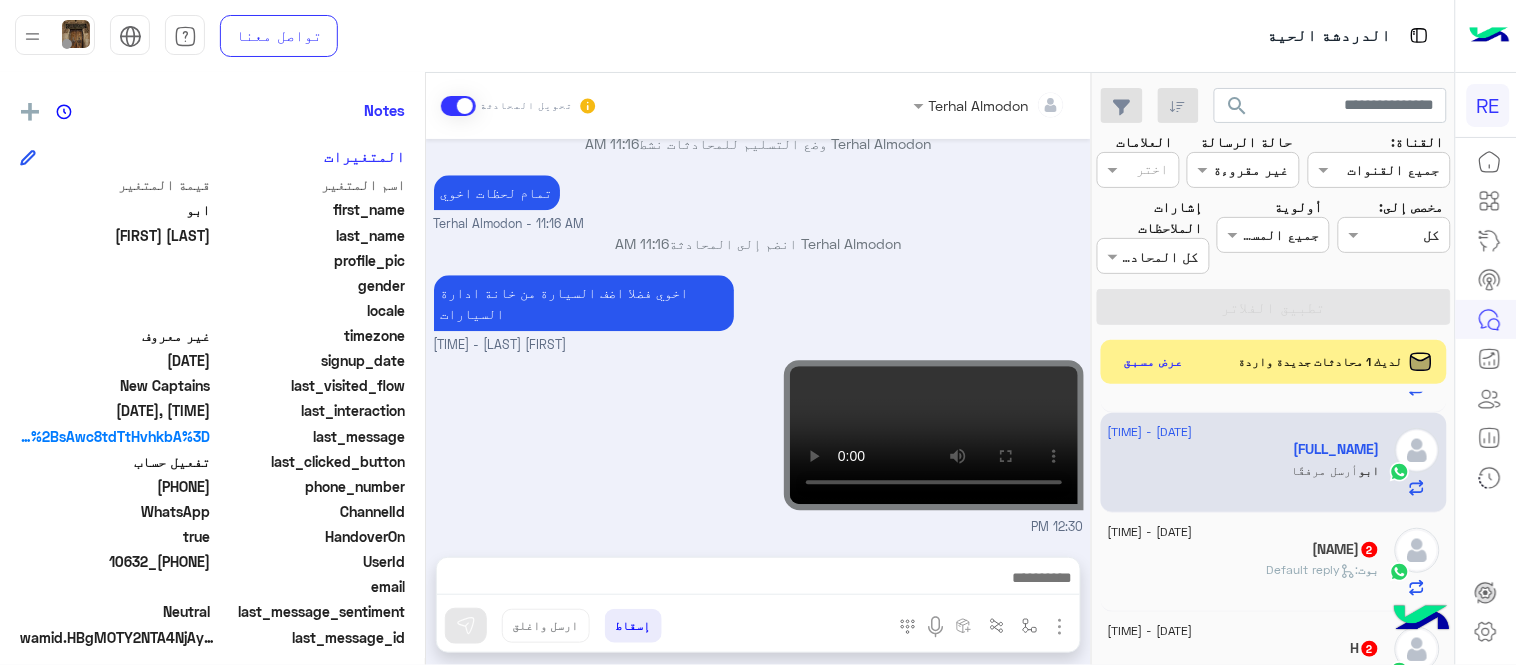 scroll, scrollTop: 1368, scrollLeft: 0, axis: vertical 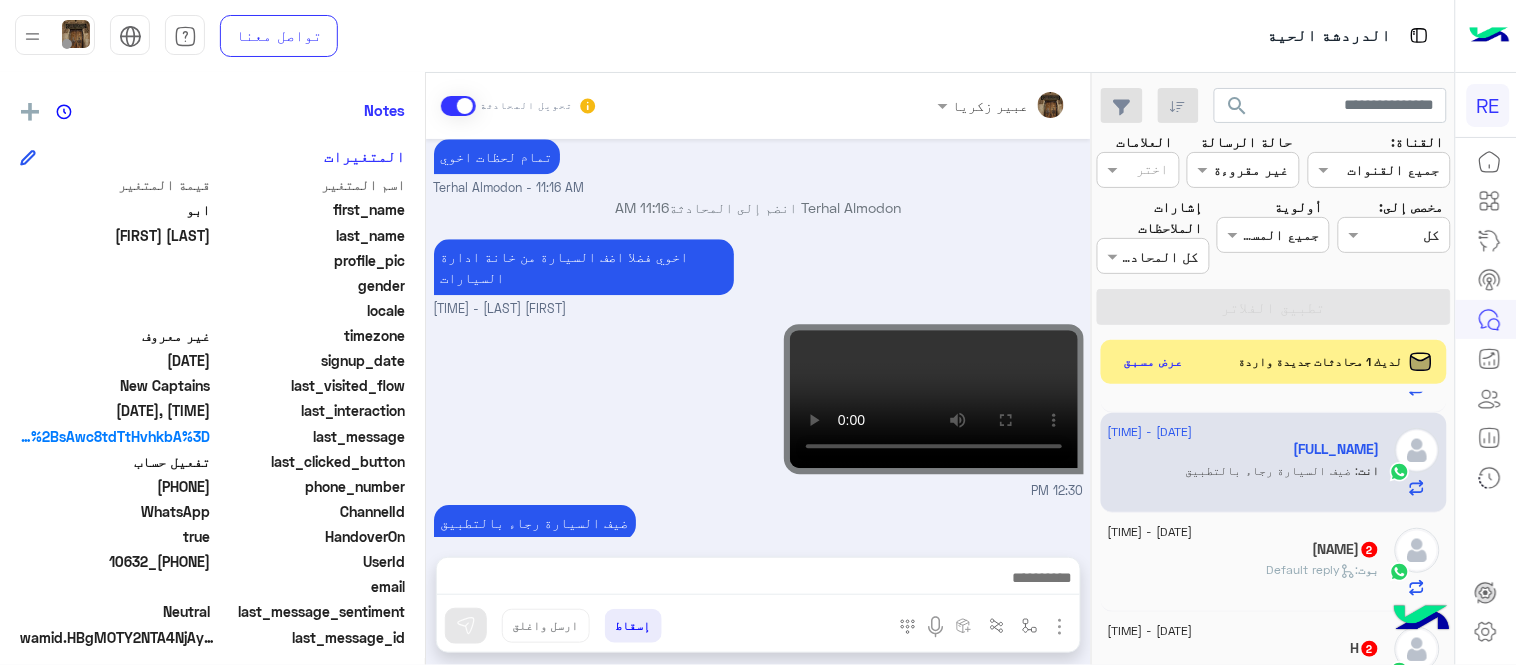 click on "[FIRST] .   [NUMBER]" 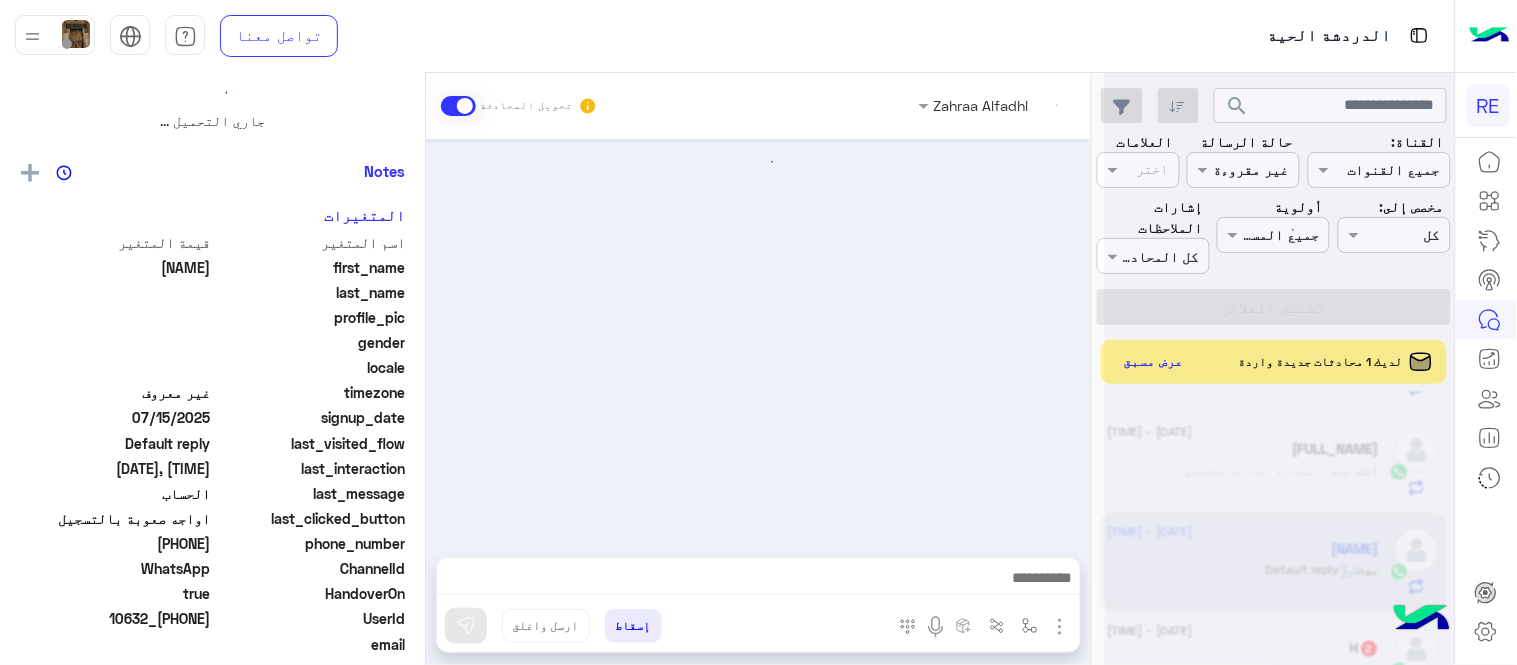 scroll, scrollTop: 0, scrollLeft: 0, axis: both 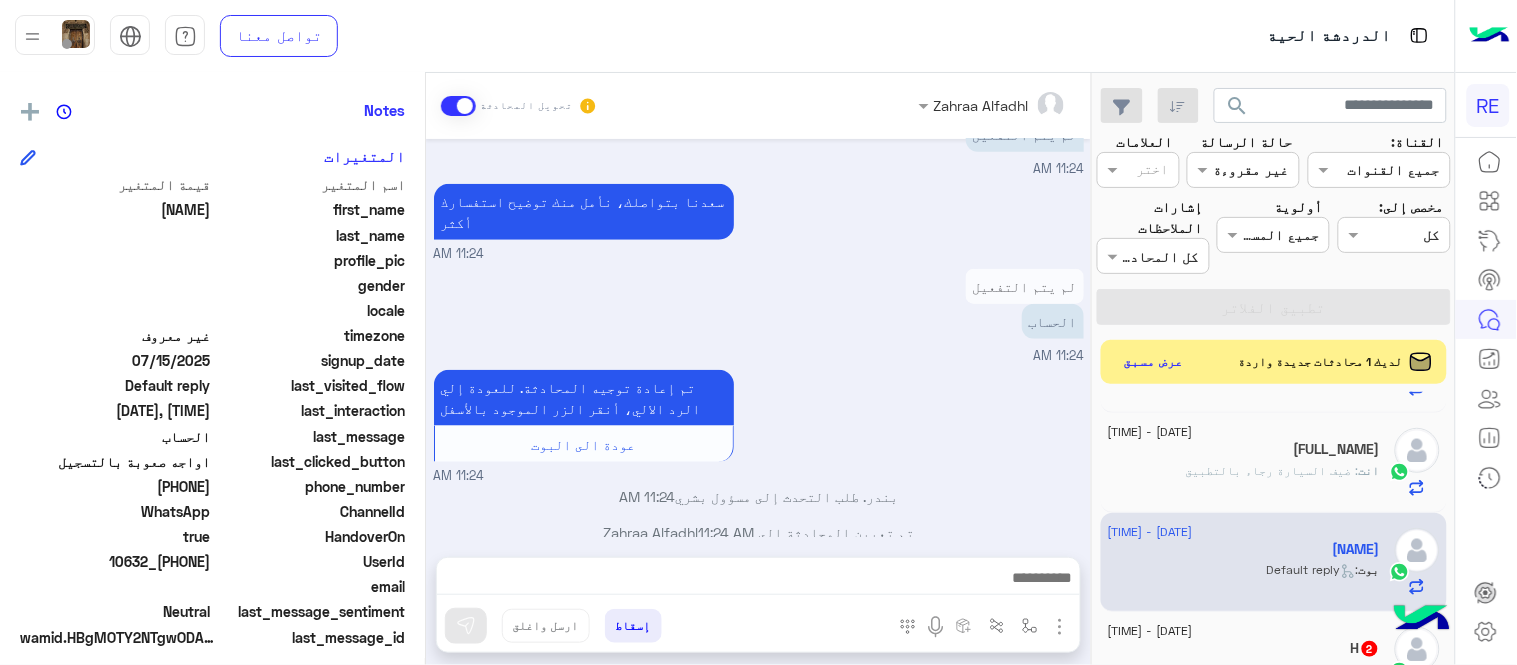 drag, startPoint x: 142, startPoint y: 485, endPoint x: 213, endPoint y: 486, distance: 71.00704 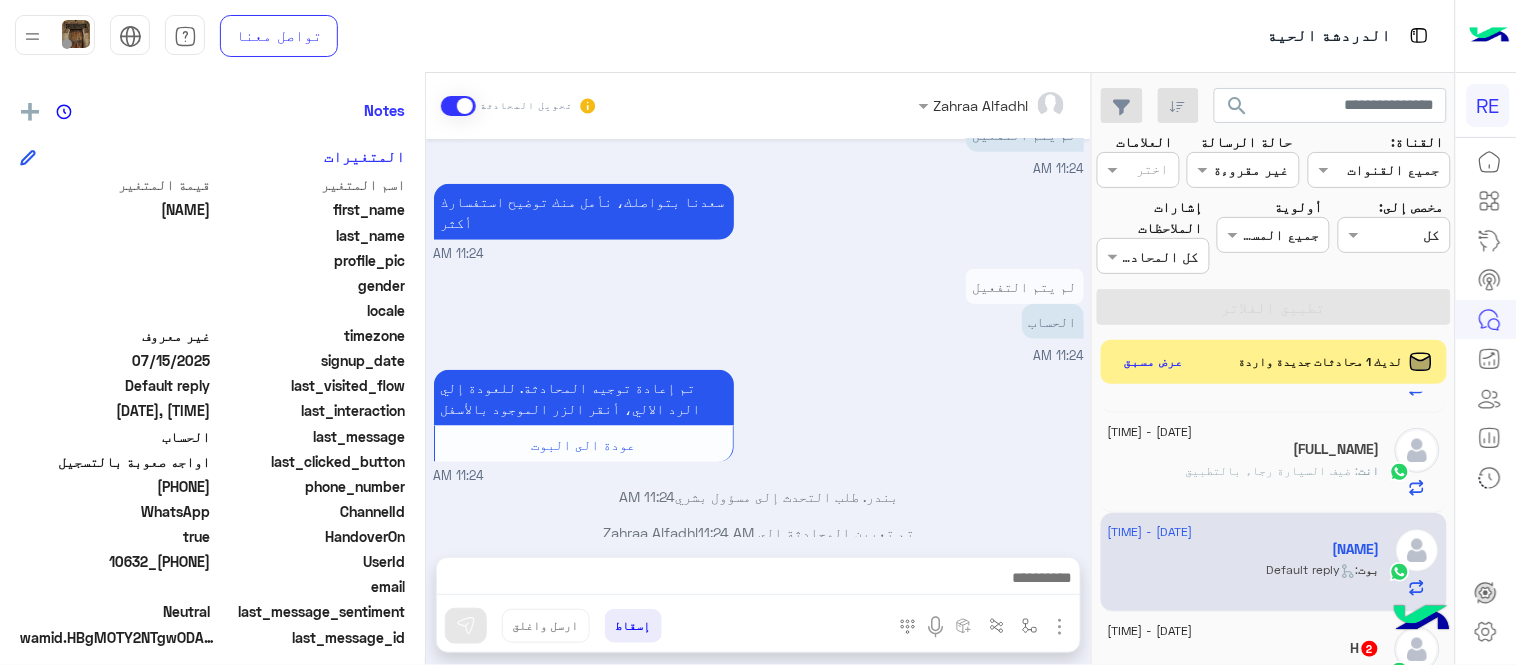 scroll, scrollTop: 684, scrollLeft: 0, axis: vertical 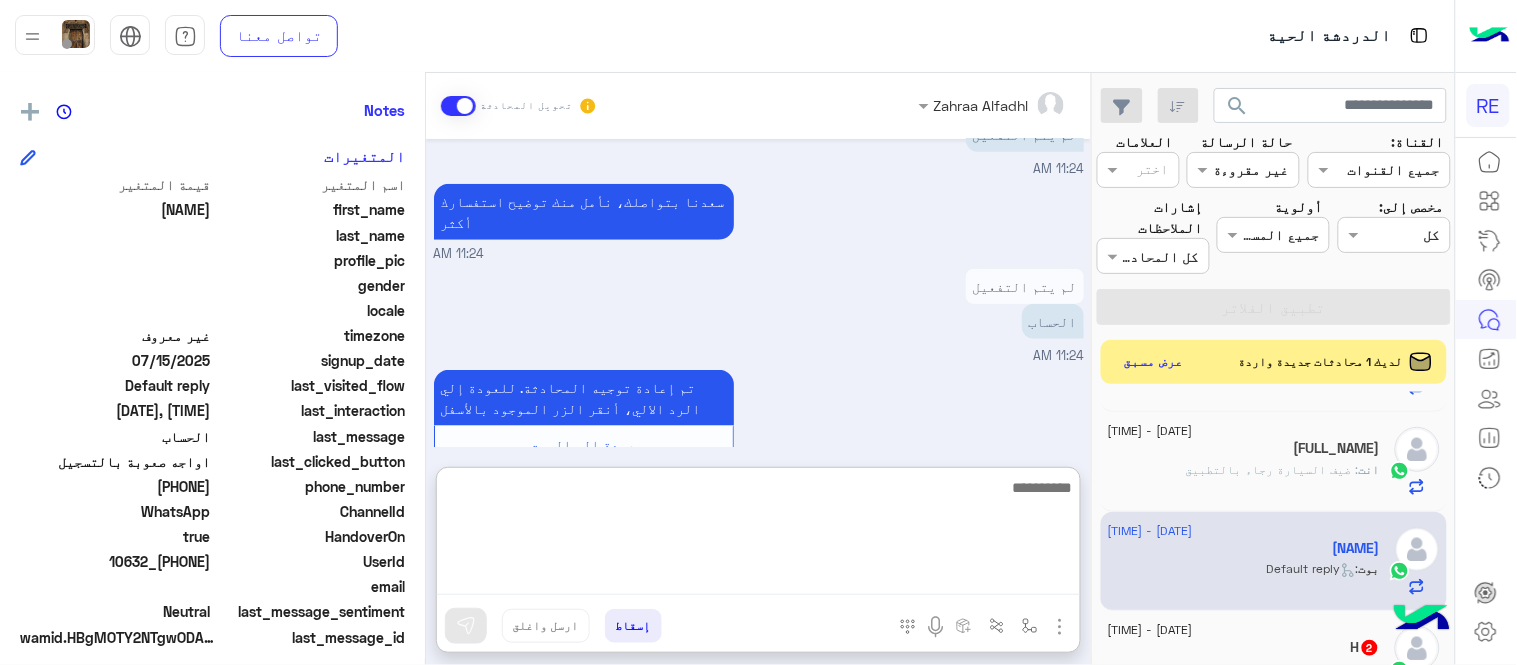 click at bounding box center [758, 535] 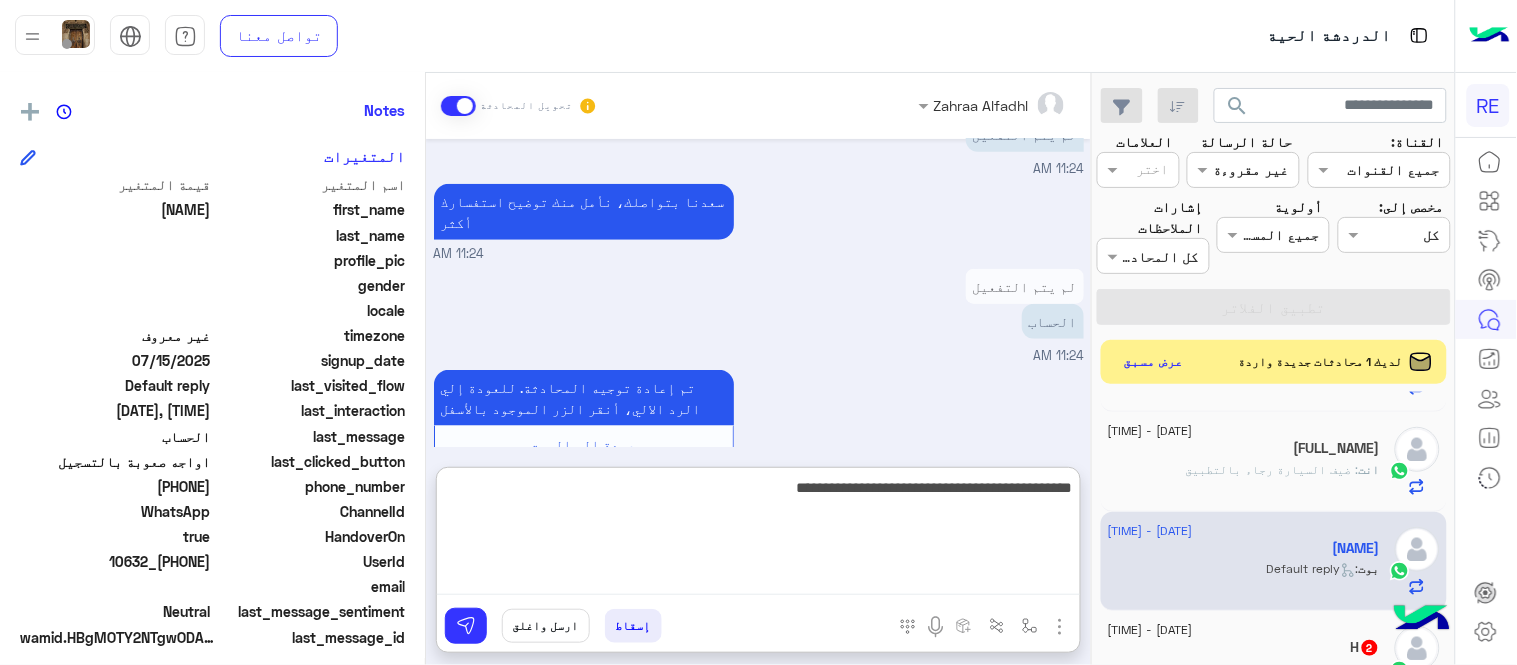 type on "**********" 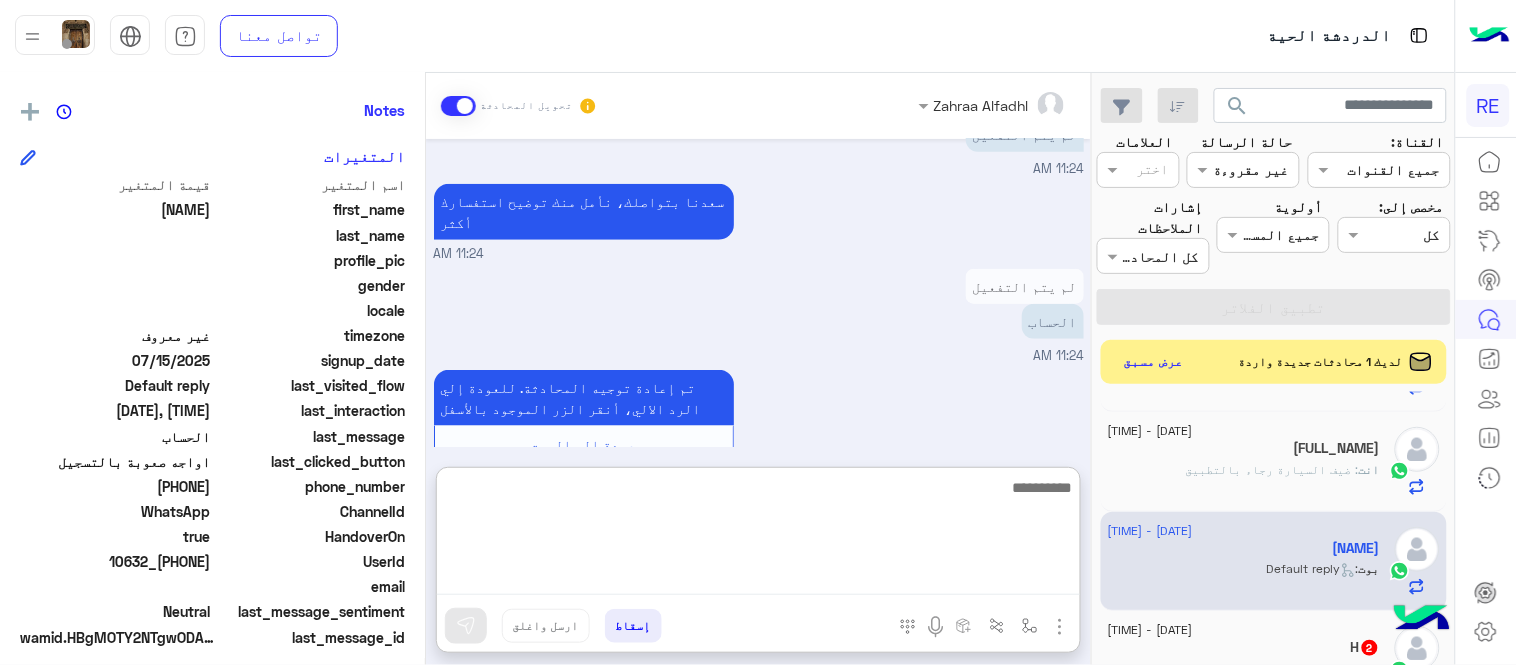 scroll, scrollTop: 651, scrollLeft: 0, axis: vertical 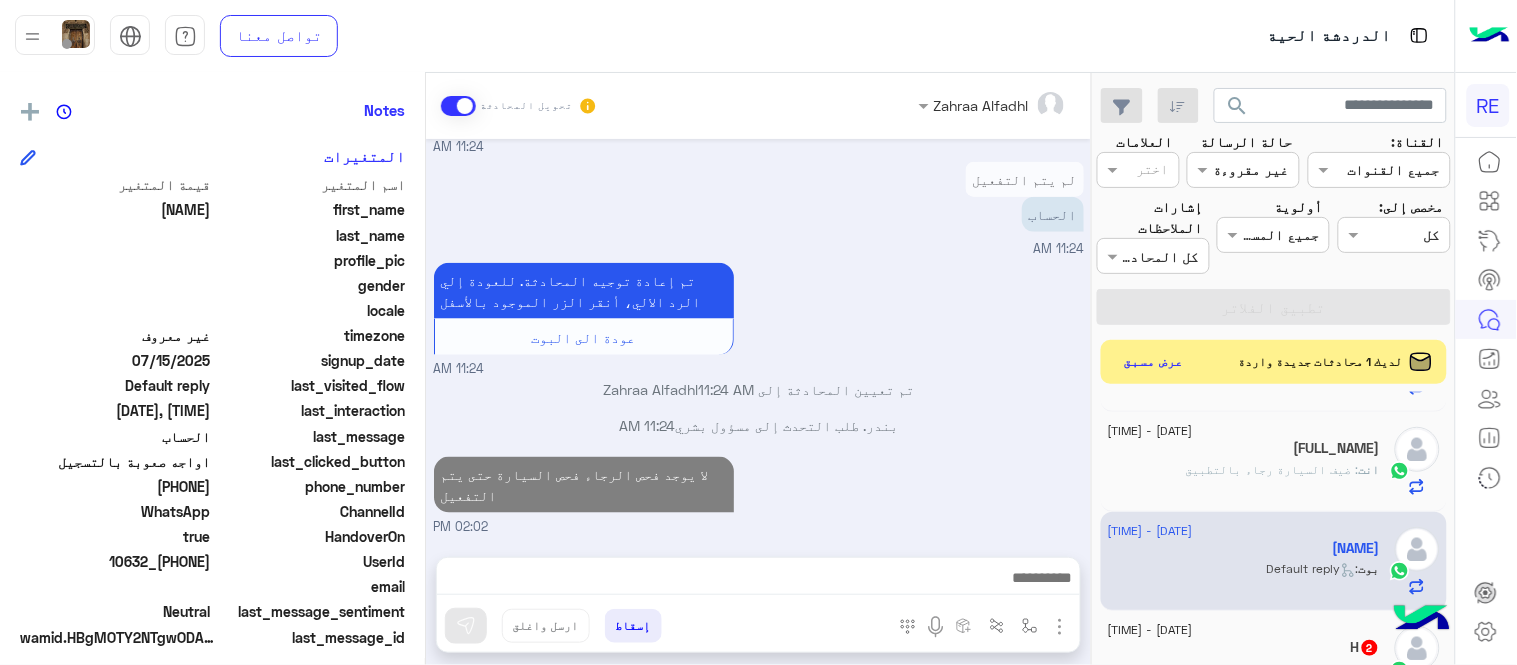 click on "[DATE]  بيانات السيارة غير مسجلة  [NAME] -  [TIME]   [NAME] -  [TIME]  اتبع الخطوات بالفيديو  [NAME] -  [TIME]   [DATE]   Conversation has been unassigned automatically and closed by system   [TIME]       [DATE]  لم يتم التفعيل   [TIME]  سعدنا بتواصلك، نأمل منك توضيح استفسارك أكثر    [TIME]  لم يتم التفعيل الحساب   [TIME]  تم إعادة توجيه المحادثة. للعودة إلي الرد الالي، أنقر الزر الموجود بالأسفل  عودة الى البوت     [TIME]   تم تعيين المحادثة إلى [NAME]   [TIME]       [NAME].  طلب التحدث إلى مسؤول بشري   [TIME]      لا يوجد فحص الرجاء فحص السيارة حتى يتم التفعيل   [TIME]" at bounding box center (758, 338) 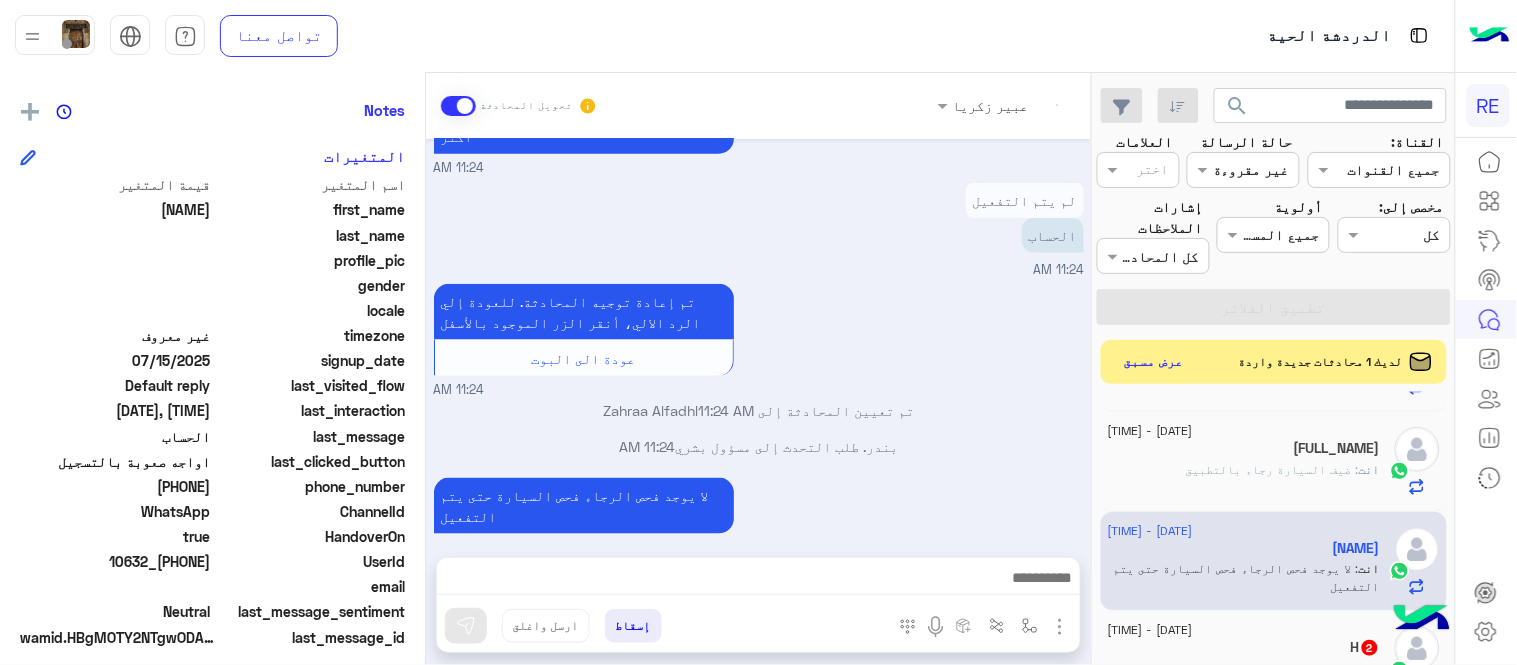 scroll, scrollTop: 857, scrollLeft: 0, axis: vertical 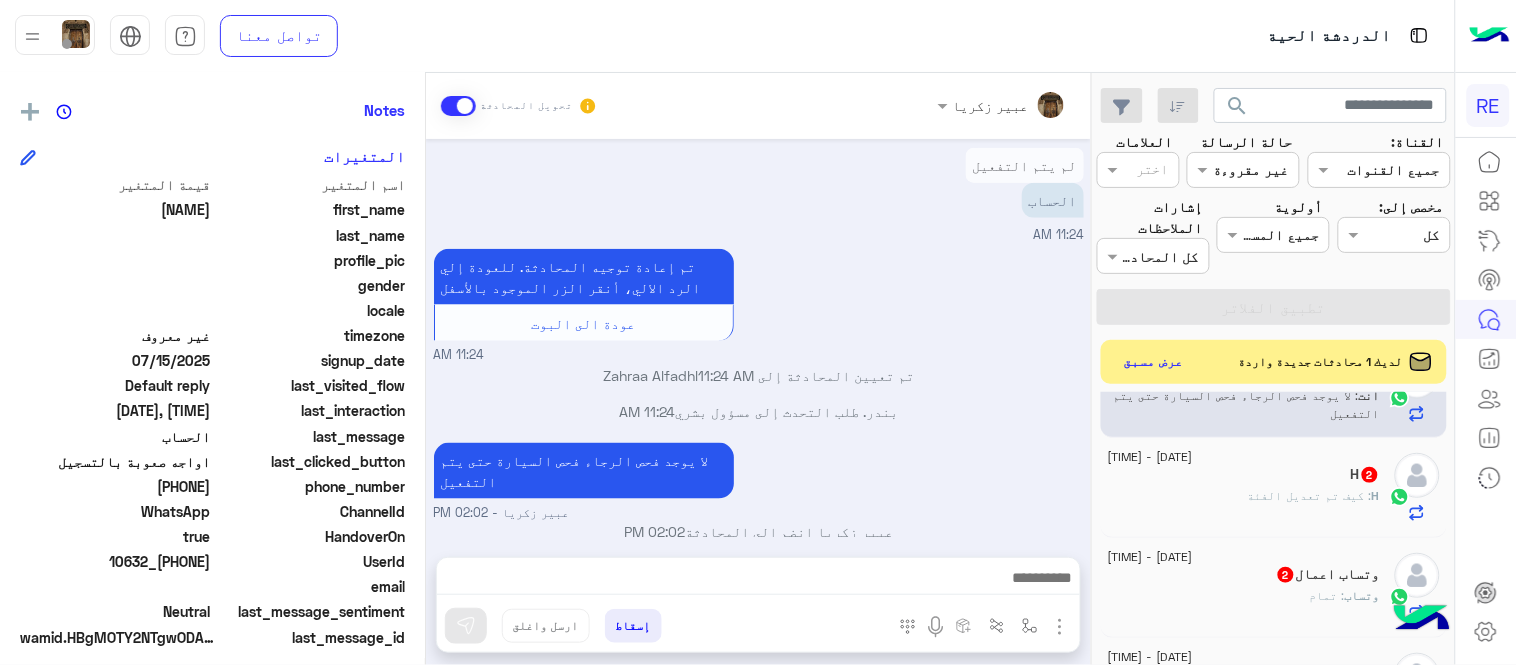 click on ": كيف تم تعديل الفئة" 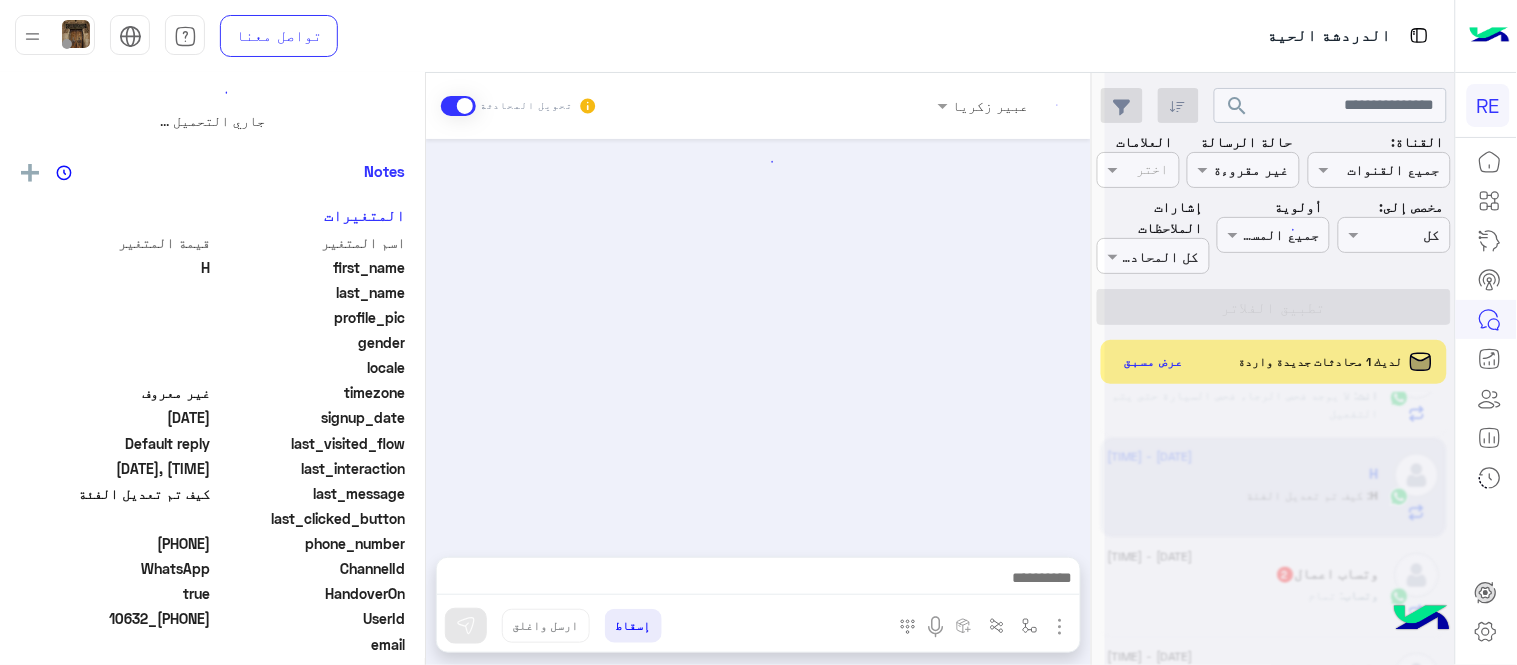 scroll, scrollTop: 0, scrollLeft: 0, axis: both 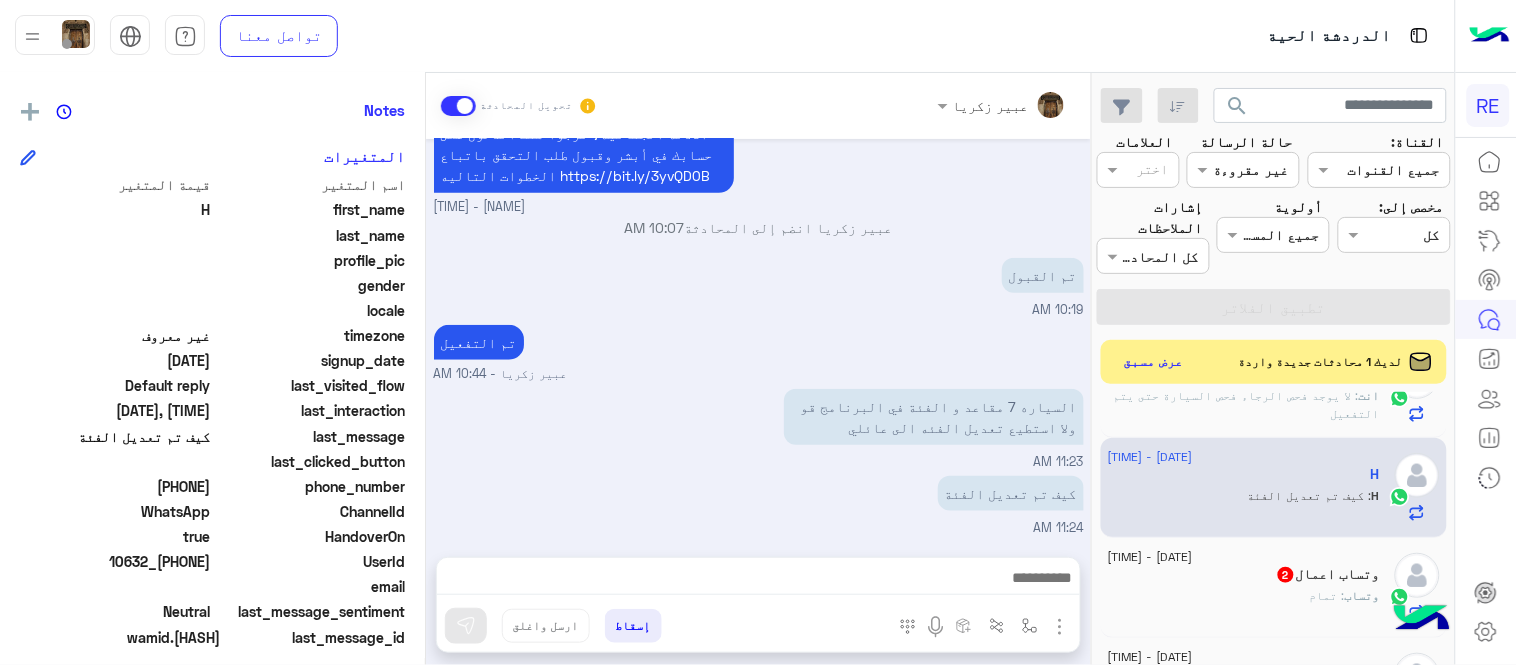 drag, startPoint x: 141, startPoint y: 485, endPoint x: 213, endPoint y: 492, distance: 72.33948 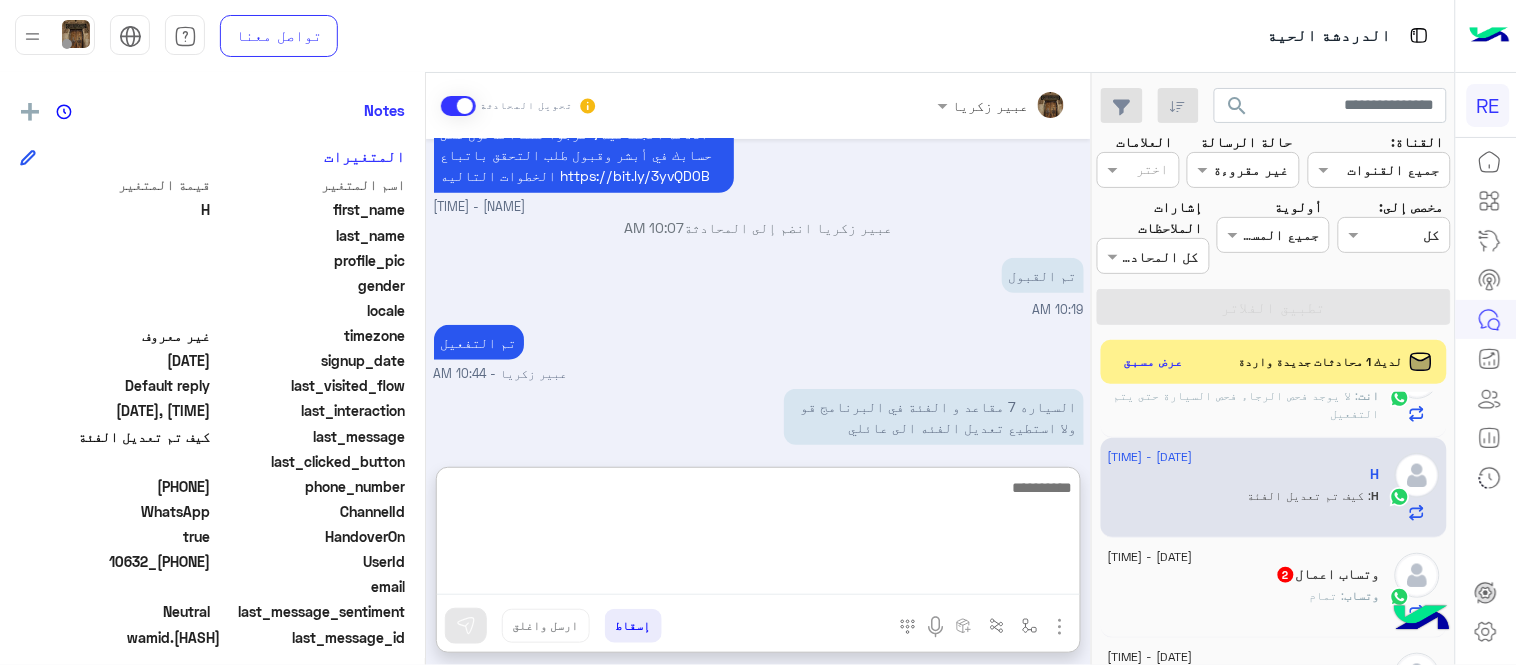 click at bounding box center [758, 535] 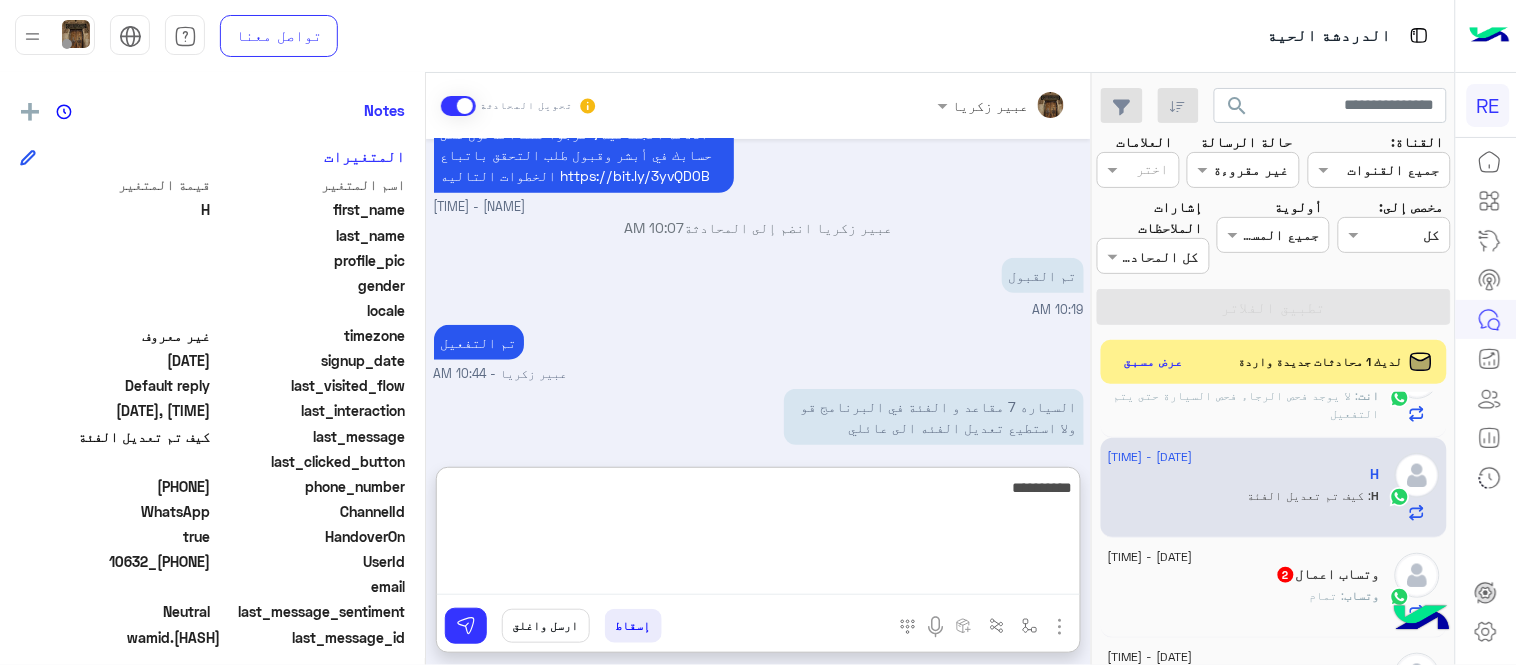 type on "**********" 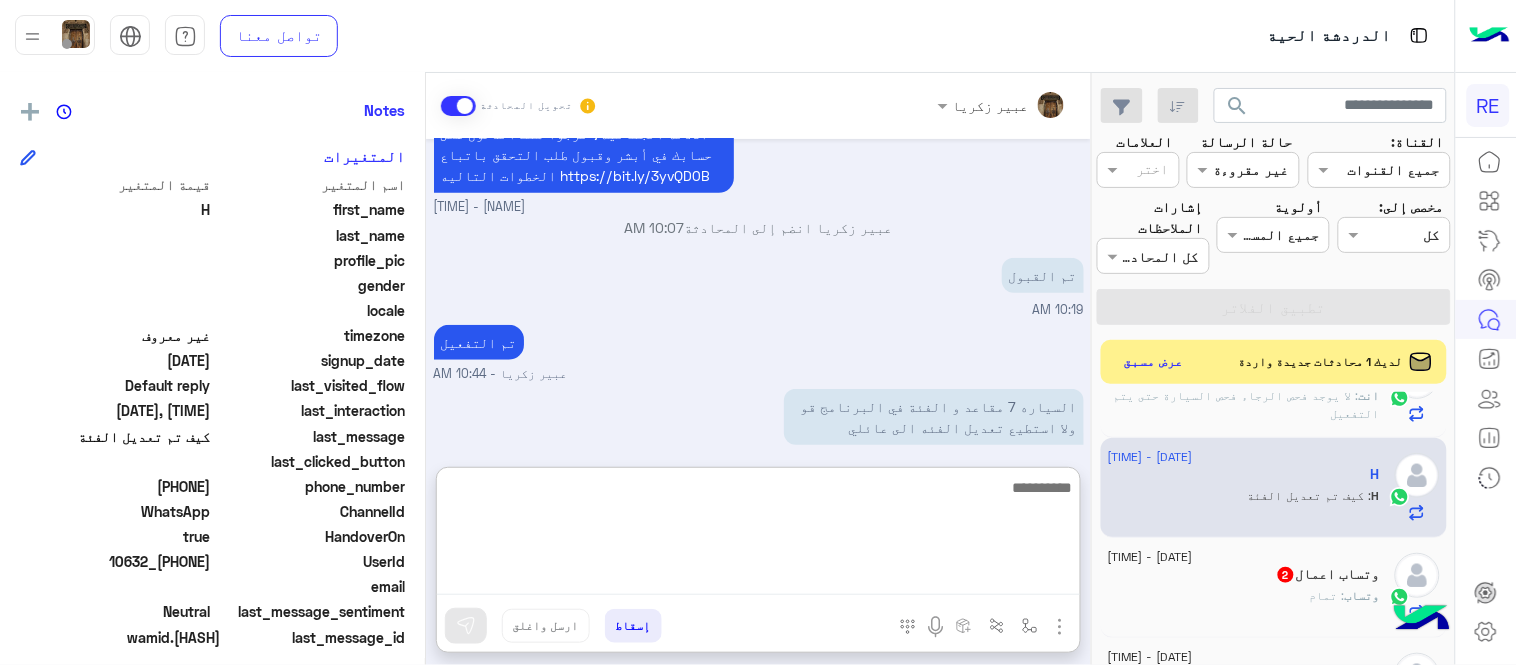 scroll, scrollTop: 518, scrollLeft: 0, axis: vertical 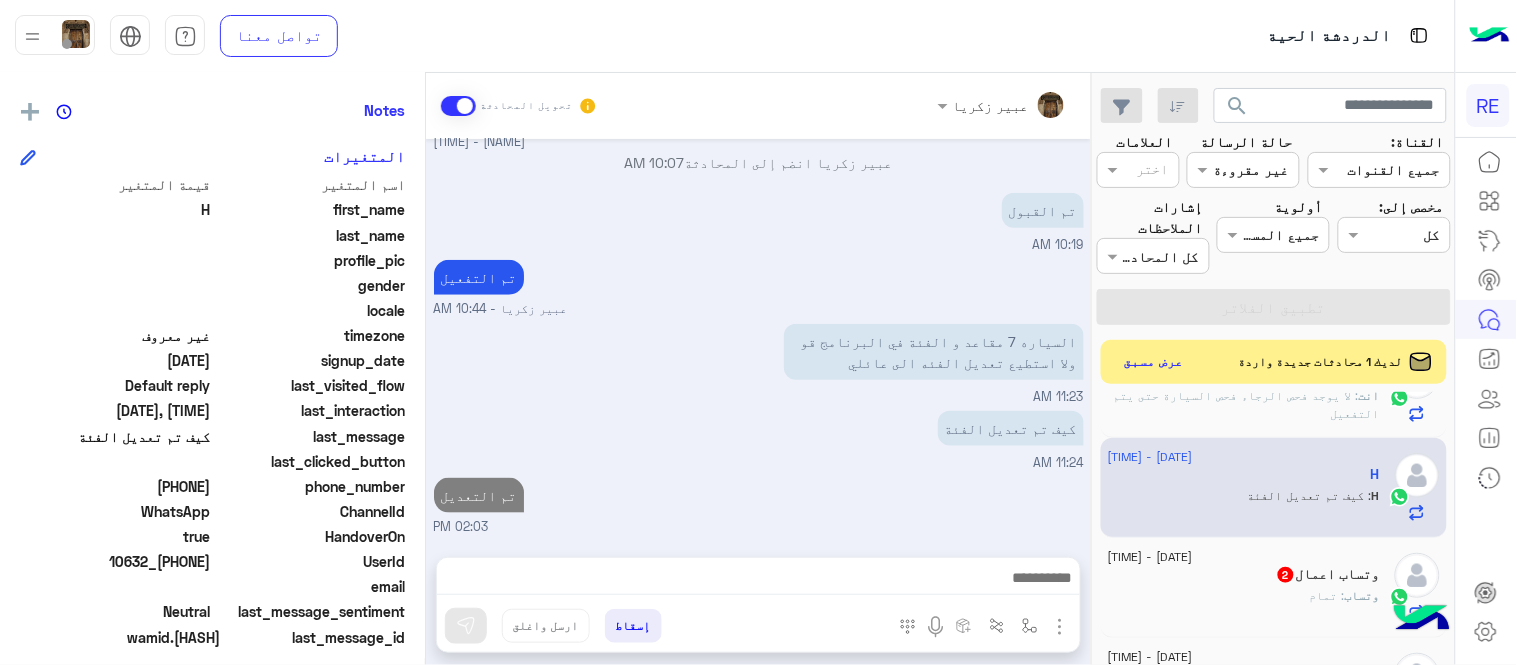click on "[DATE]  تم إعادة توجيه المحادثة. للعودة إلي الرد الالي، أنقر الزر الموجود بالأسفل  عودة الى البوت     [TIME]   تم تعيين المحادثة إلى [NAME]   [TIME]       [NAME]  طلب التحدث إلى مسؤول بشري   [TIME]      رقم الجوال [PHONE]   [TIME]  عزيزي الكابتن
نظراً لإشتراط الهيئة العامة للنقل من ضرورة التحقق من سجل الأدلة الجنائية، نرجوا منك الدخول على حسابك في أبشر وقبول طلب التحقق باتباع الخطوات التاليه
https://bit.ly/3yvQD0B     [NAME] -  [TIME]   [NAME] انضم إلى المحادثة   [TIME]      تم القبول   [TIME]  تم التفعيل  [NAME] -  [TIME]  السياره 7 مقاعد و الفئة في البرنامج قو ولا استطيع تعديل الفئه الى عائلي" at bounding box center [758, 338] 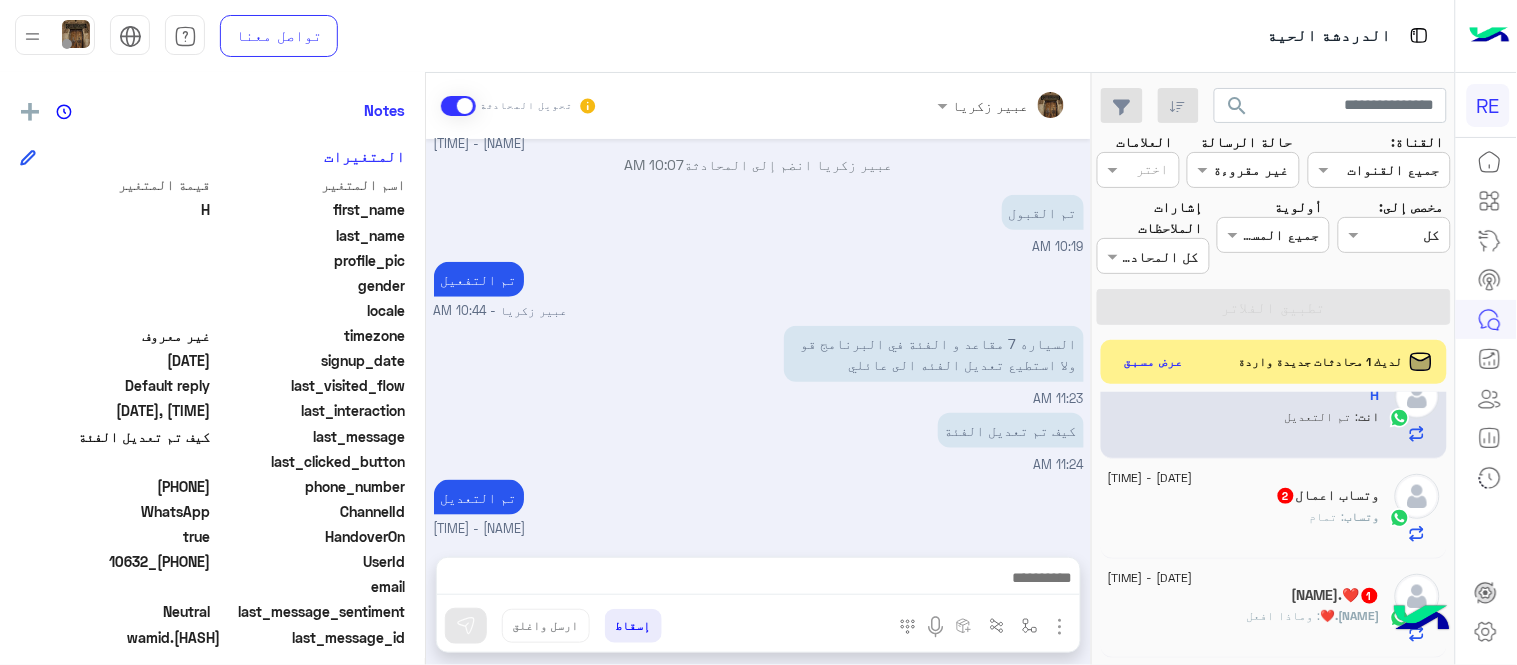 scroll, scrollTop: 960, scrollLeft: 0, axis: vertical 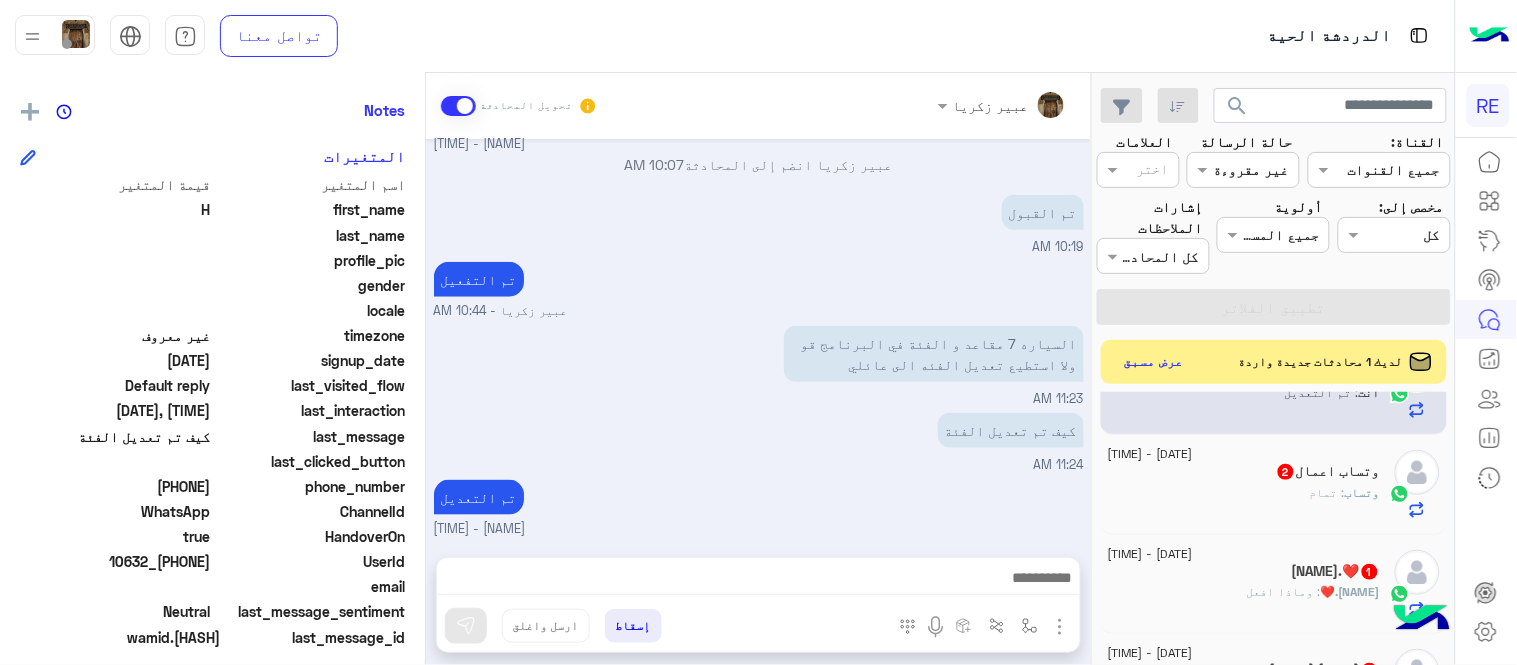 click on "وتساب : تمام" 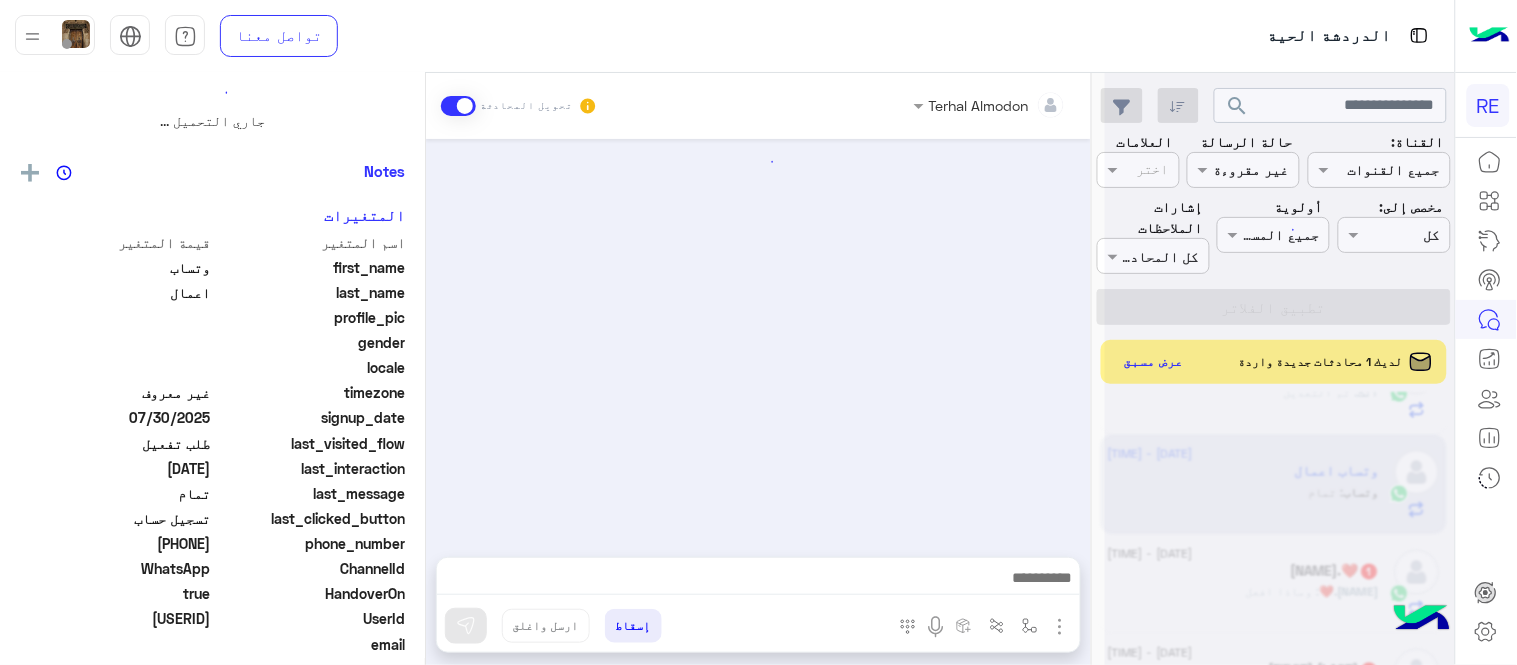 scroll, scrollTop: 0, scrollLeft: 0, axis: both 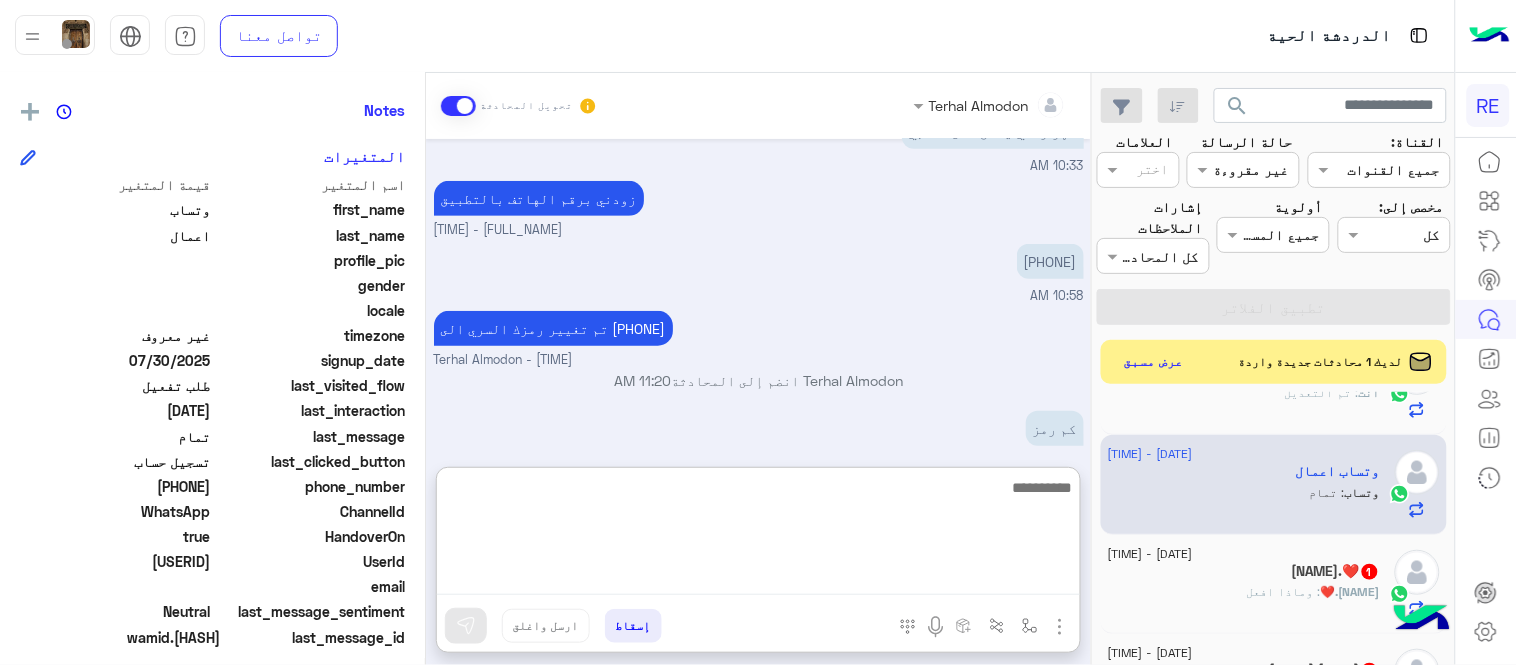 click at bounding box center [758, 535] 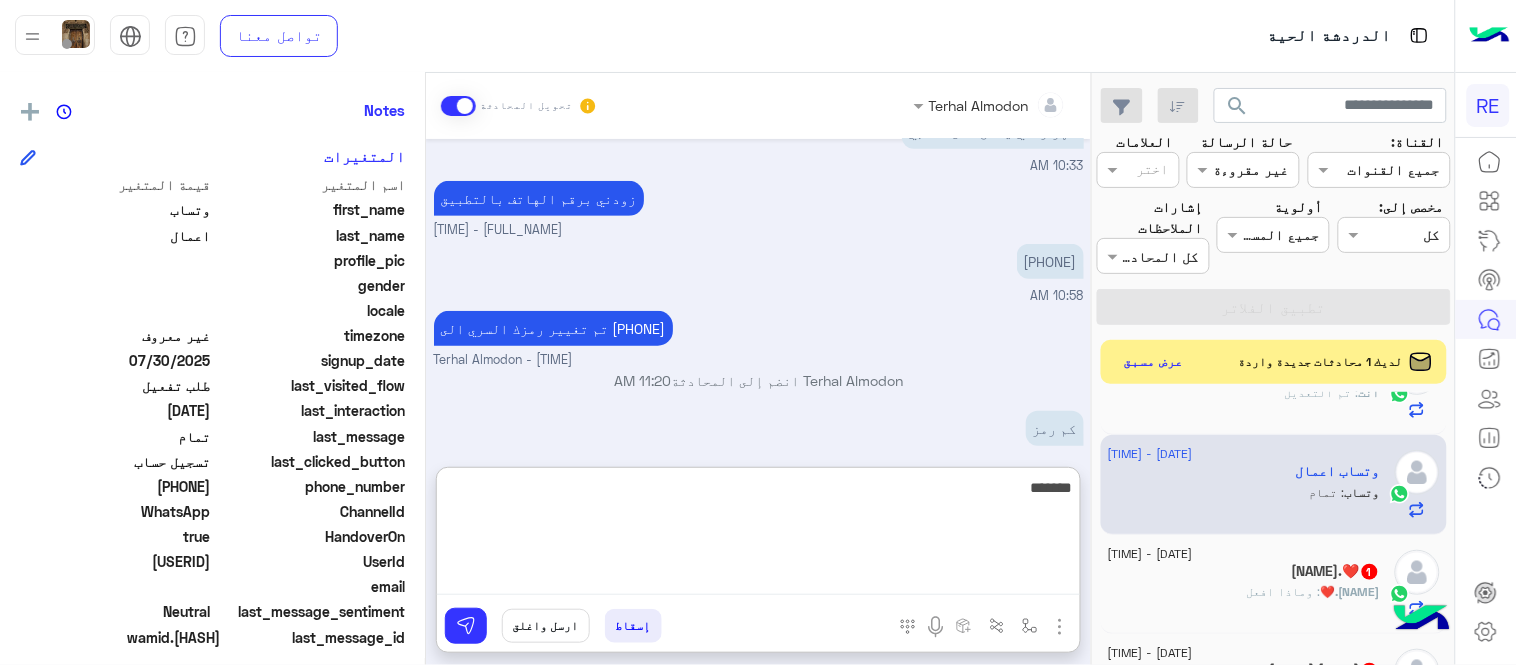 type on "********" 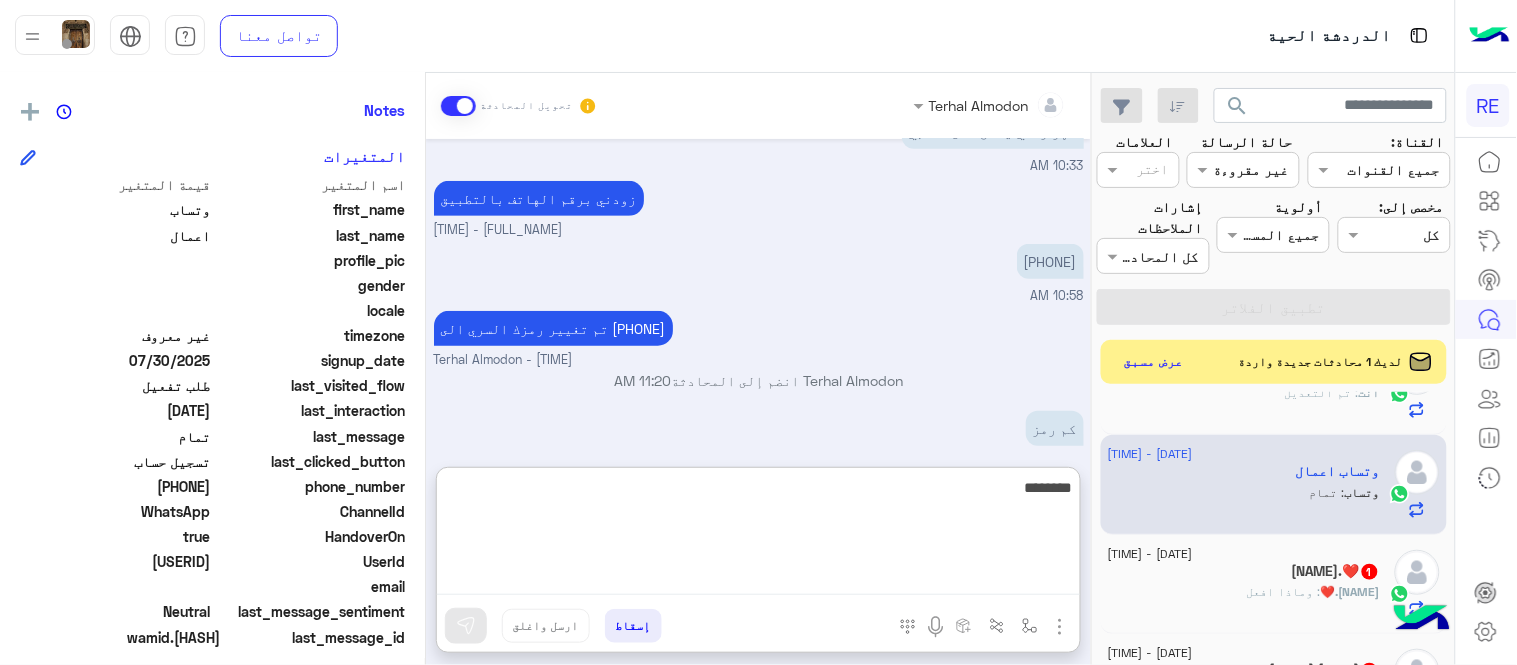 type 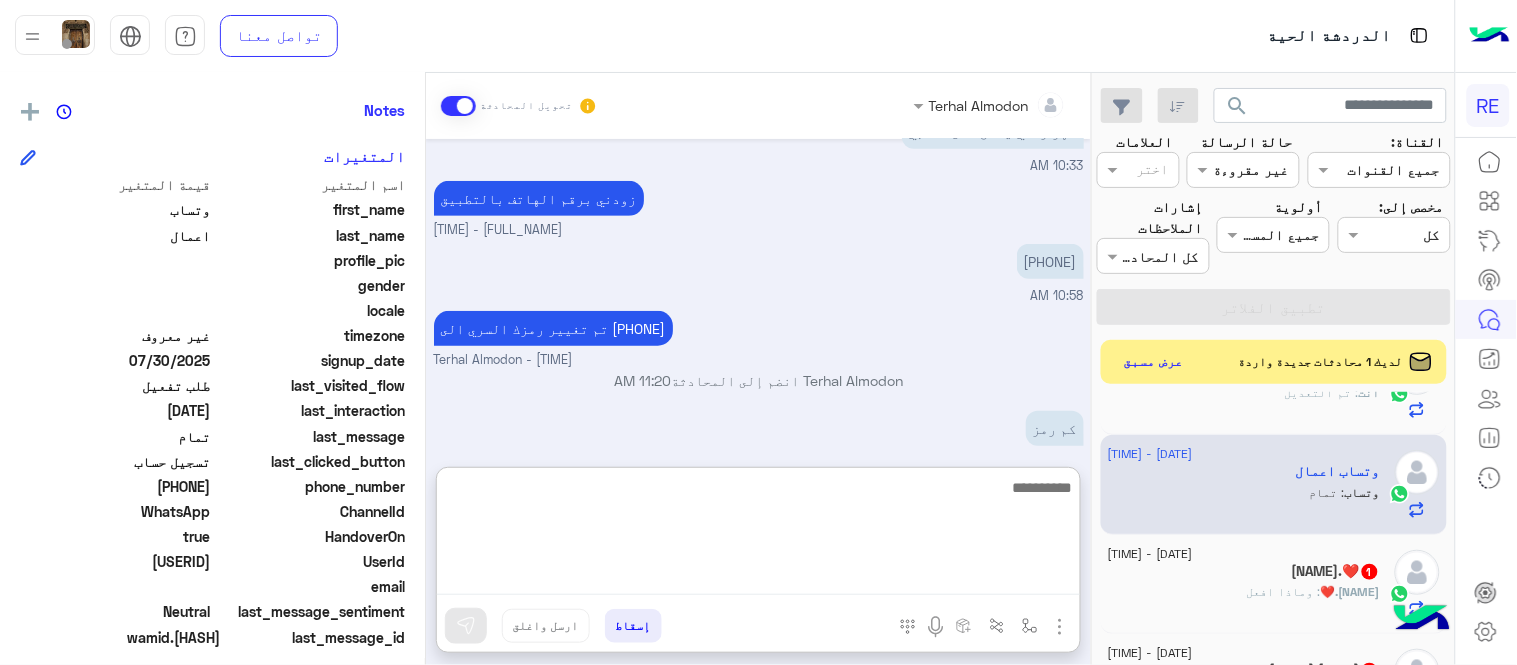 scroll, scrollTop: 441, scrollLeft: 0, axis: vertical 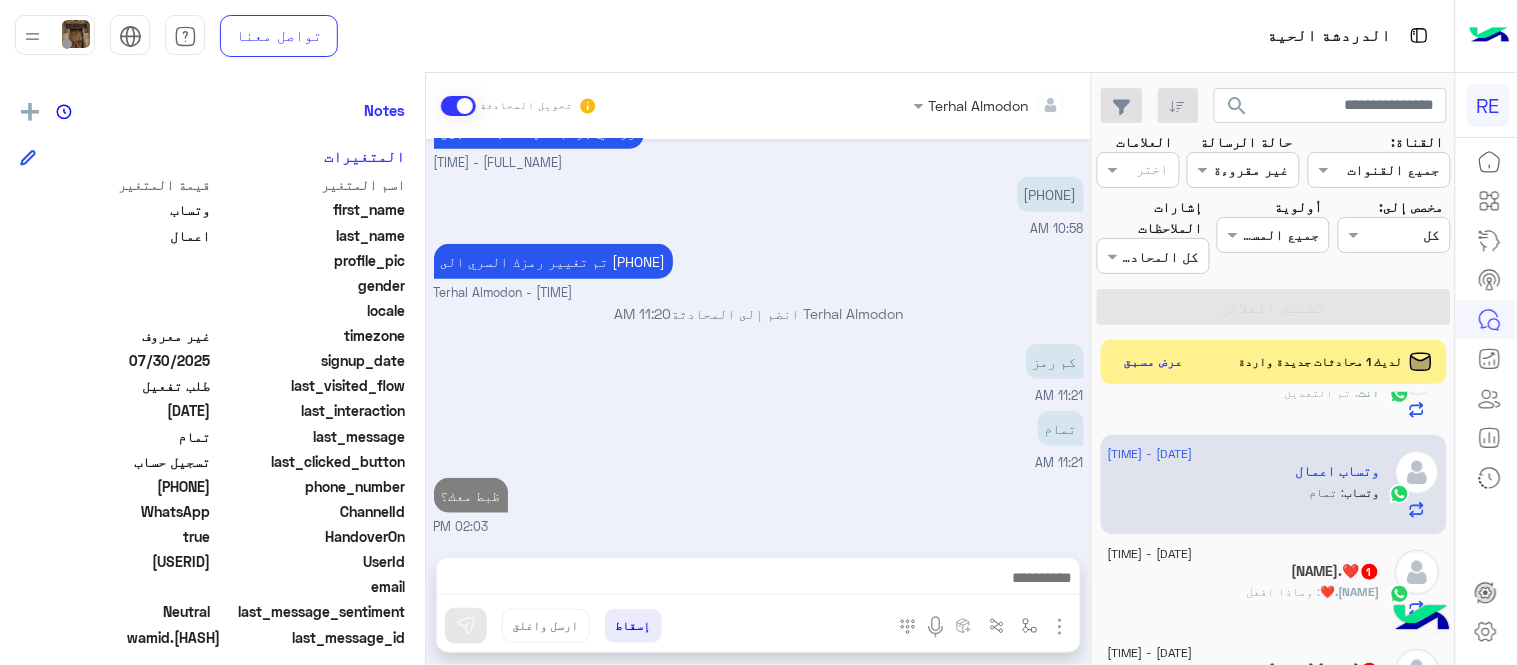 click on "[DATE]   [TIME]   [ACTION]     [TIME]  [GREETING] [ACTION]   [TIME]  [ACTION]   [TIME]  [ACTION] [FIRST] [LAST] -  [TIME]  [PHONE]   [TIME]  [ACTION] [FIRST] [LAST] -  [TIME]   [FIRST] [LAST] [ACTION]   [TIME]      [QUANTITY] [SYMBOL]   [TIME]  [OK]   [TIME]  [QUESTION]   [TIME]" at bounding box center [758, 338] 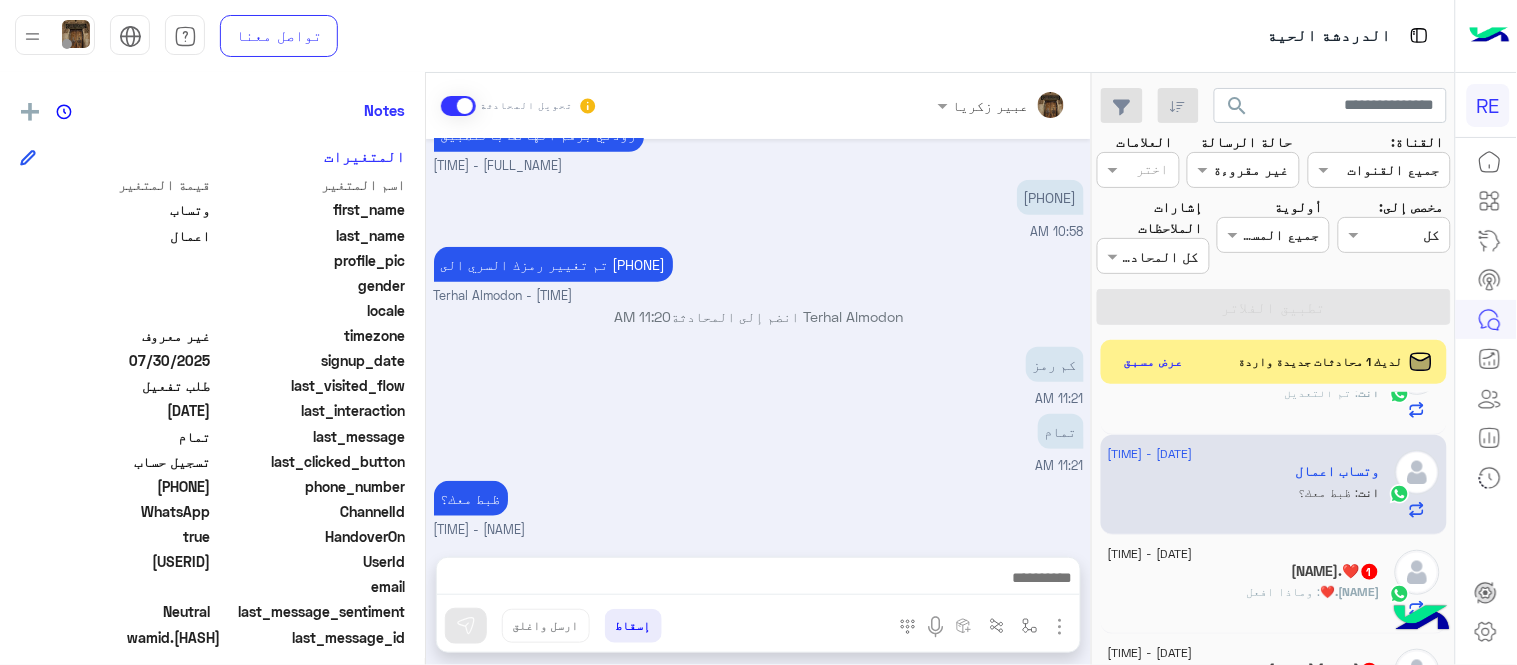 scroll, scrollTop: 1118, scrollLeft: 0, axis: vertical 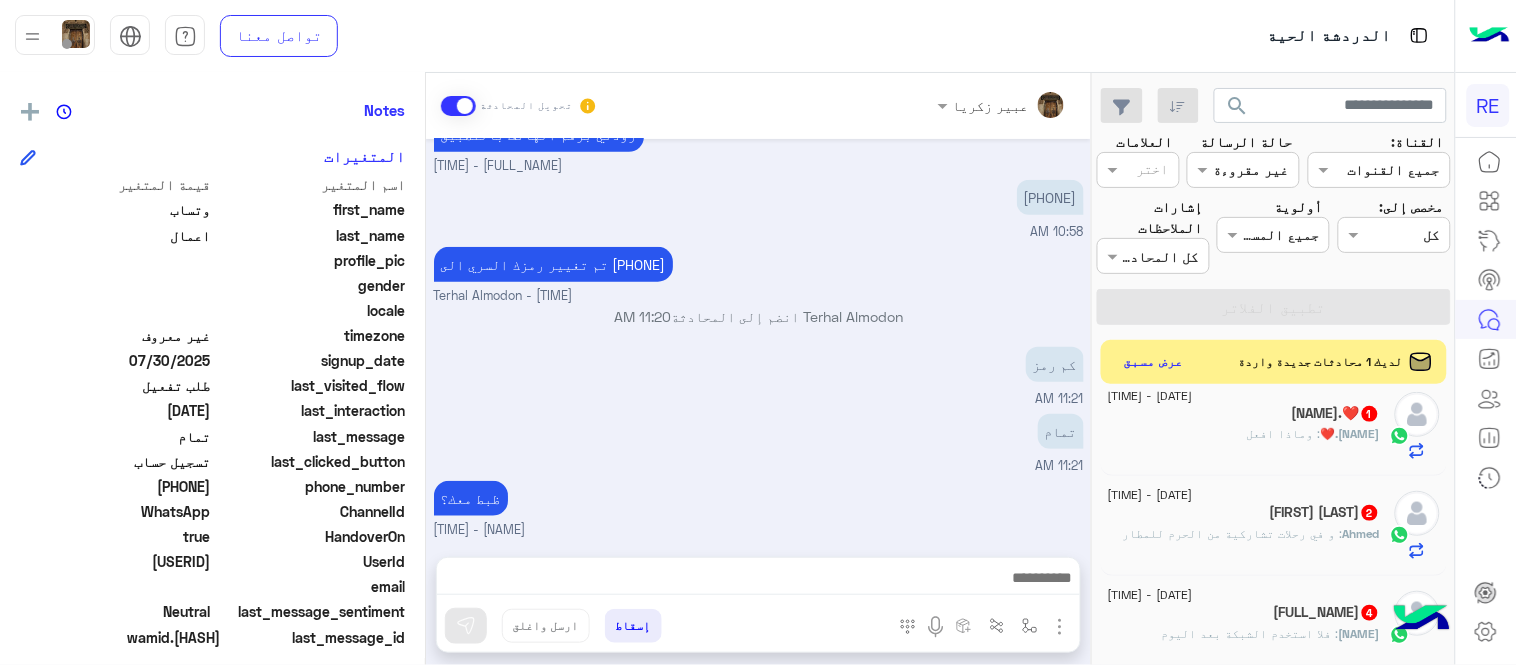 click on "1" 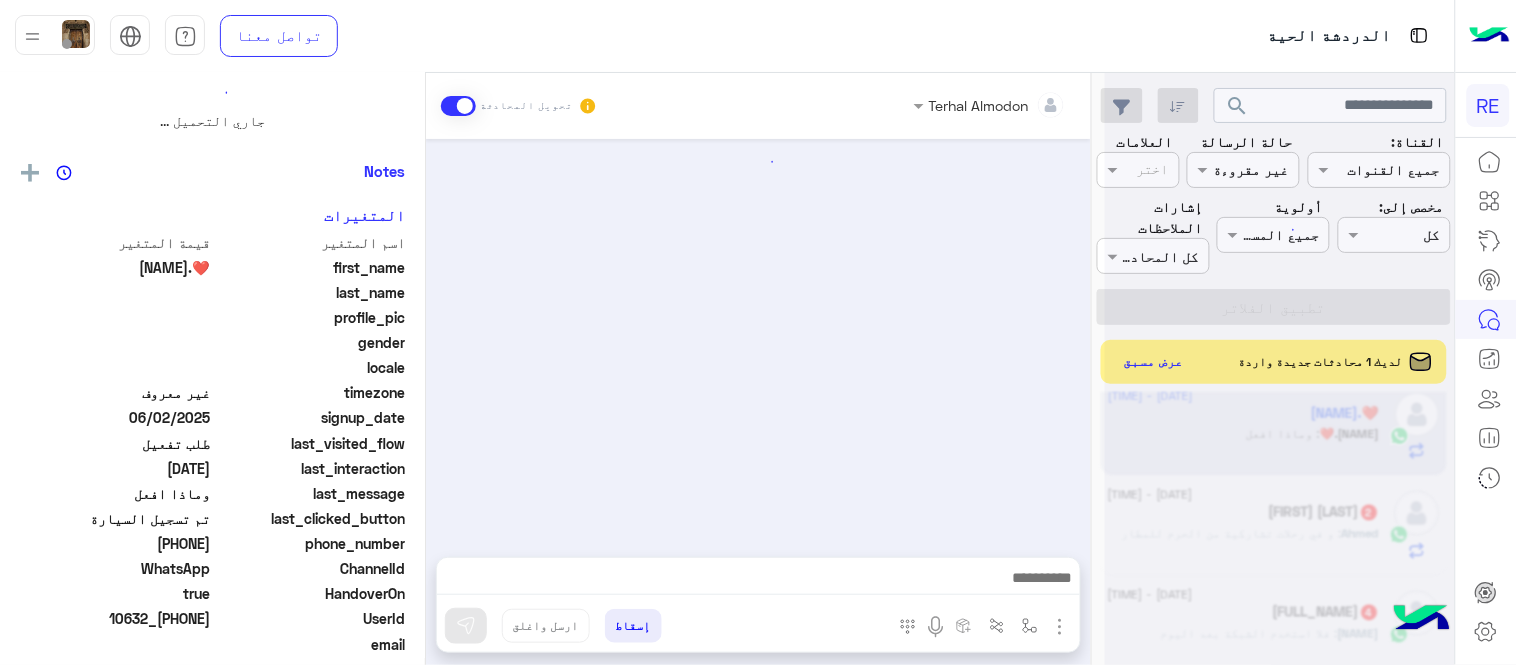 scroll, scrollTop: 0, scrollLeft: 0, axis: both 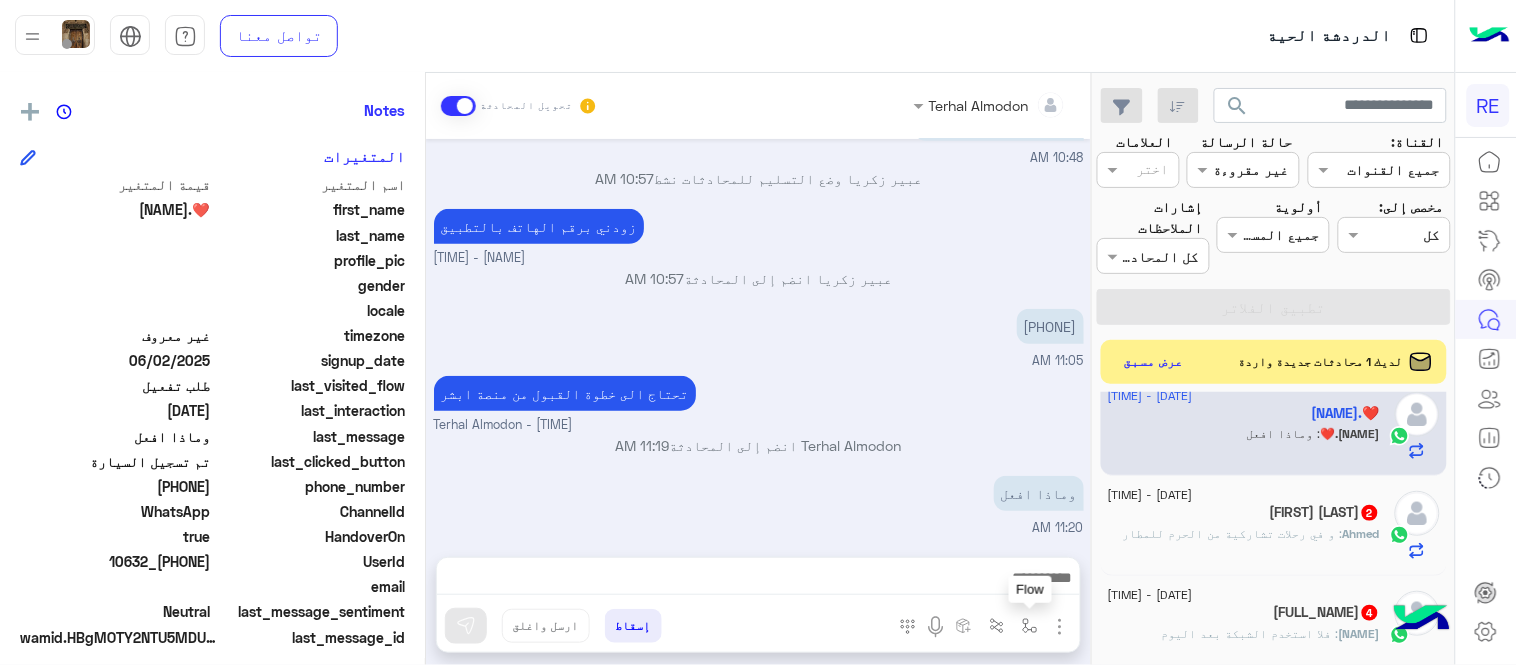 click at bounding box center [1030, 626] 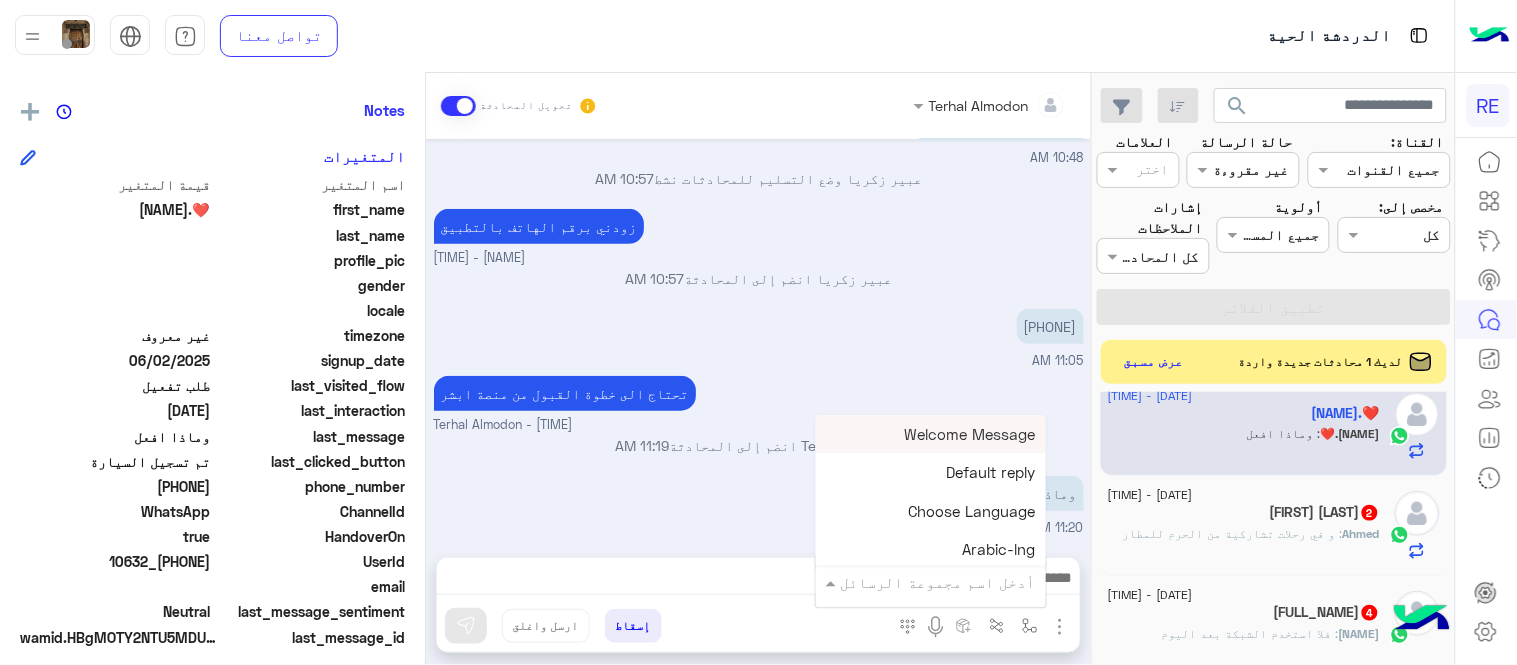 click on "أدخل اسم مجموعة الرسائل" at bounding box center [938, 582] 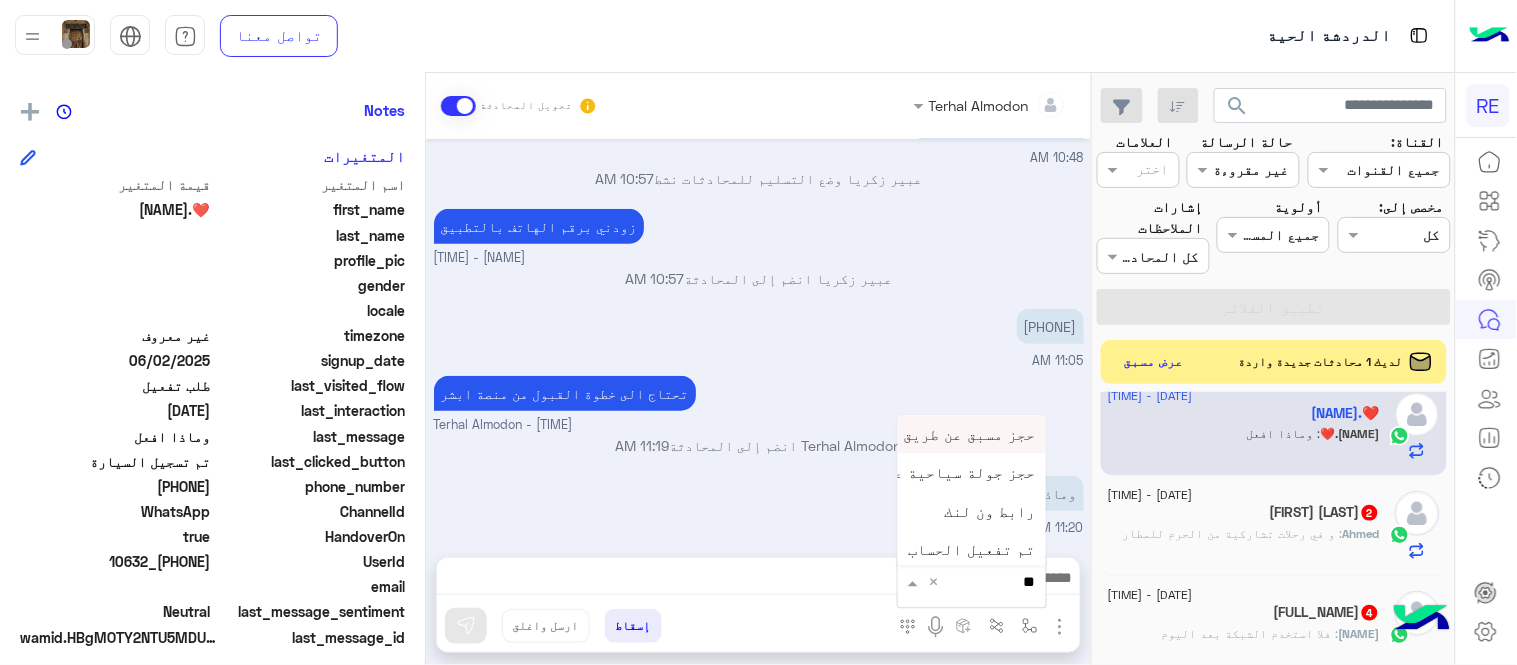 type on "***" 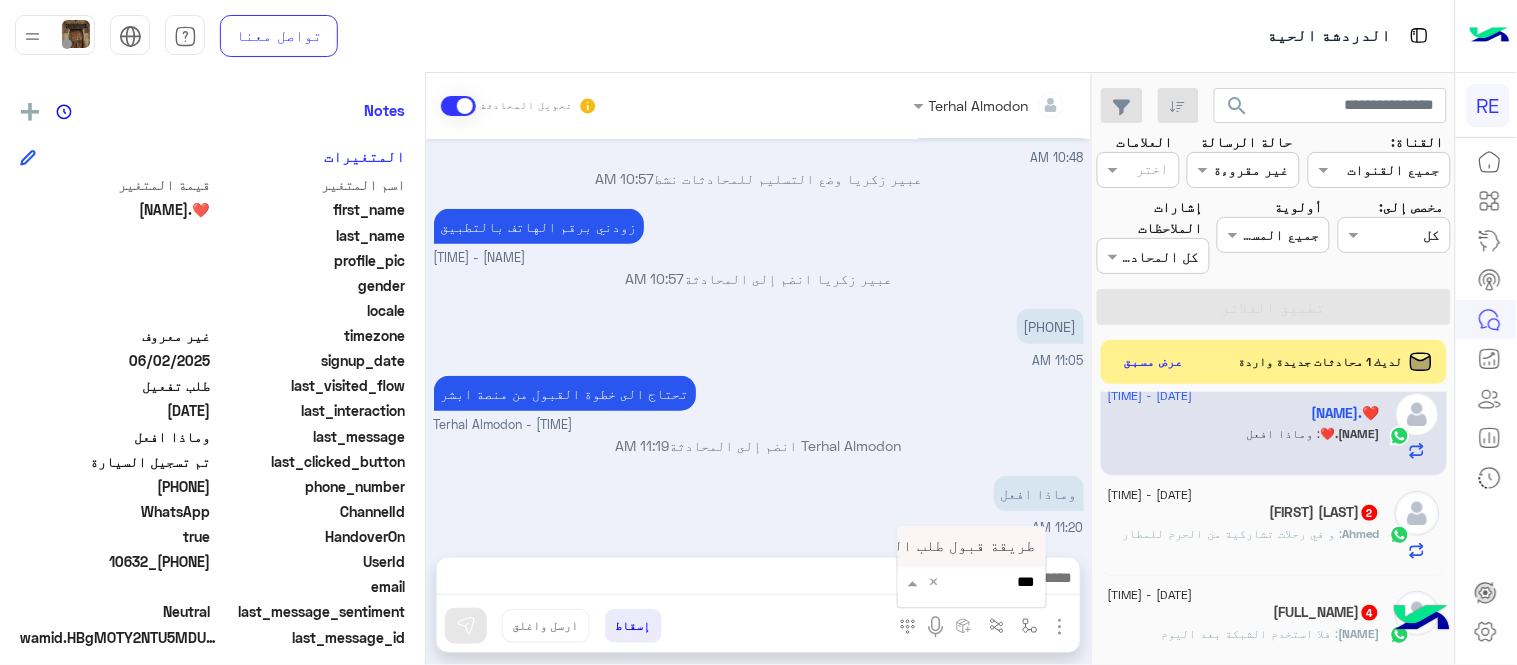 click on "طريقة قبول طلب التحقق تفعيل ابشر ككابتن" at bounding box center [972, 546] 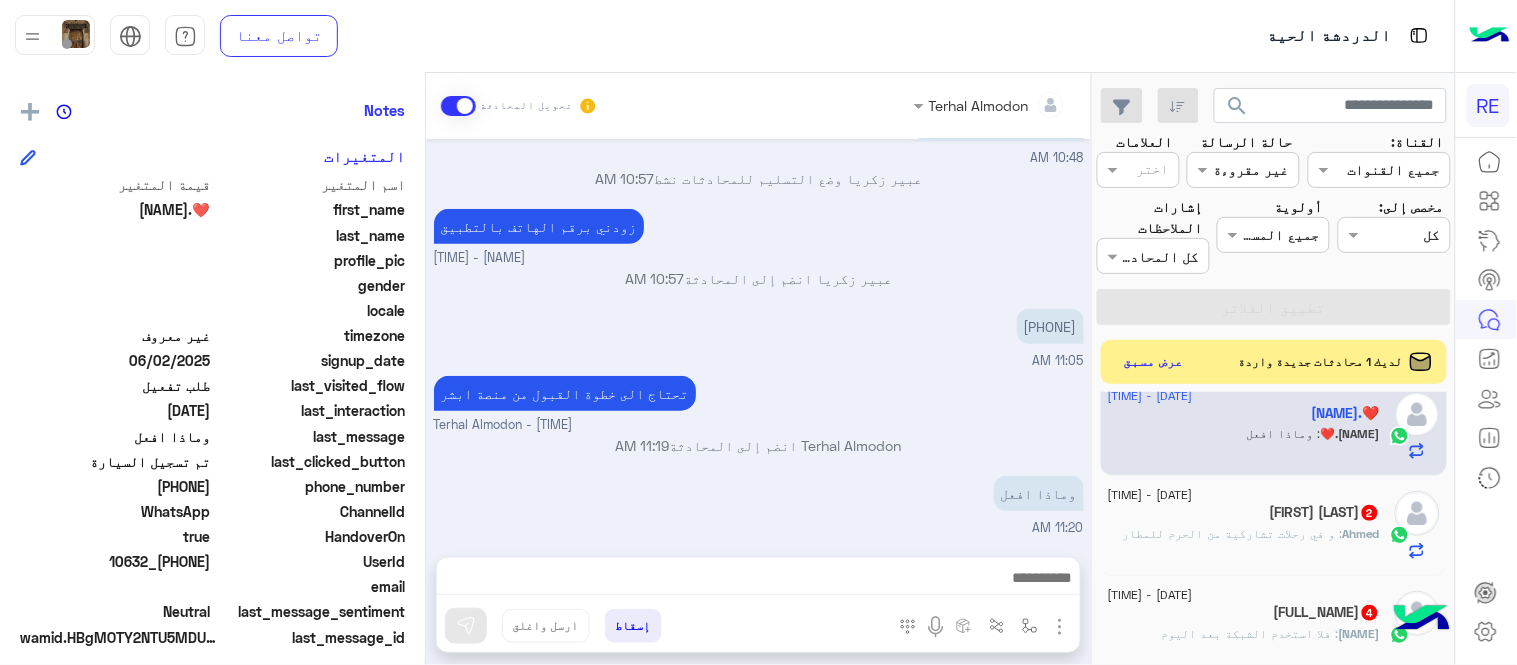 type on "**********" 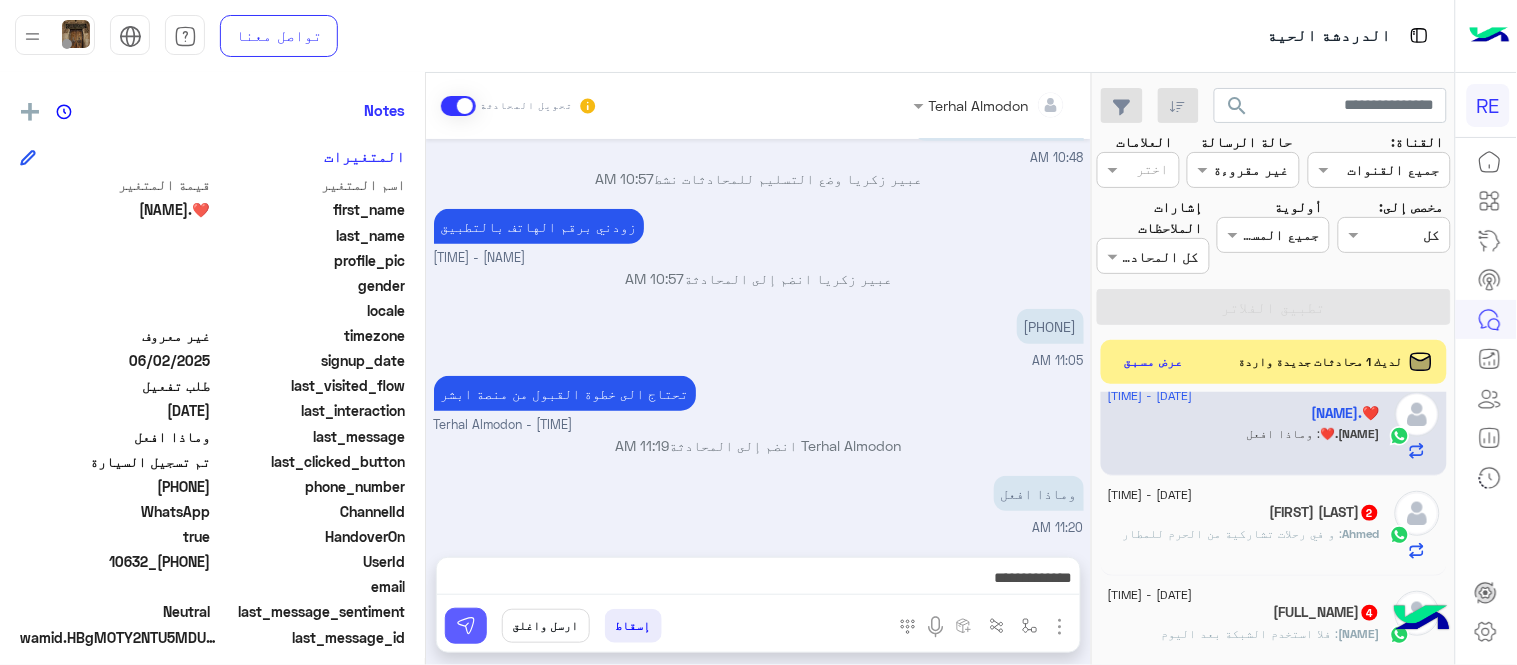 click at bounding box center [466, 626] 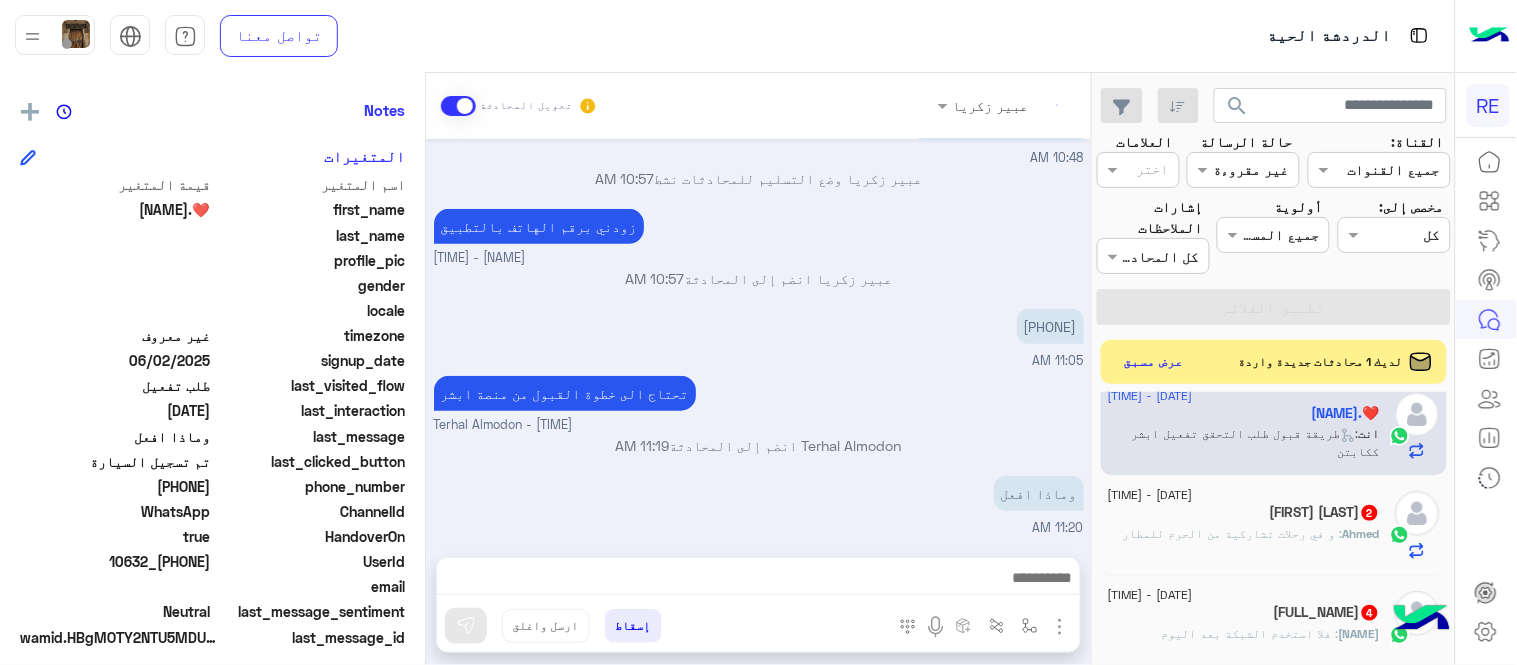 scroll, scrollTop: 454, scrollLeft: 0, axis: vertical 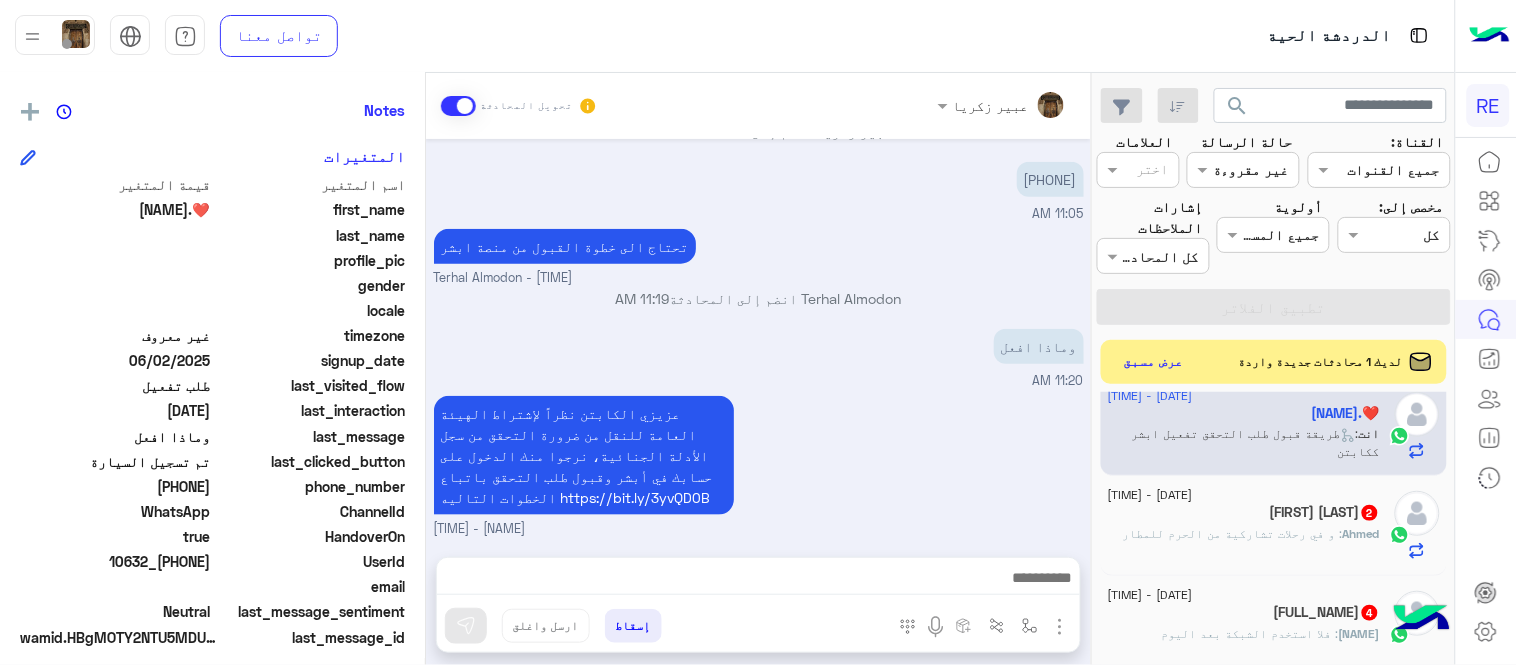 click on "[FIRST] [LAST] [NUMBER]" 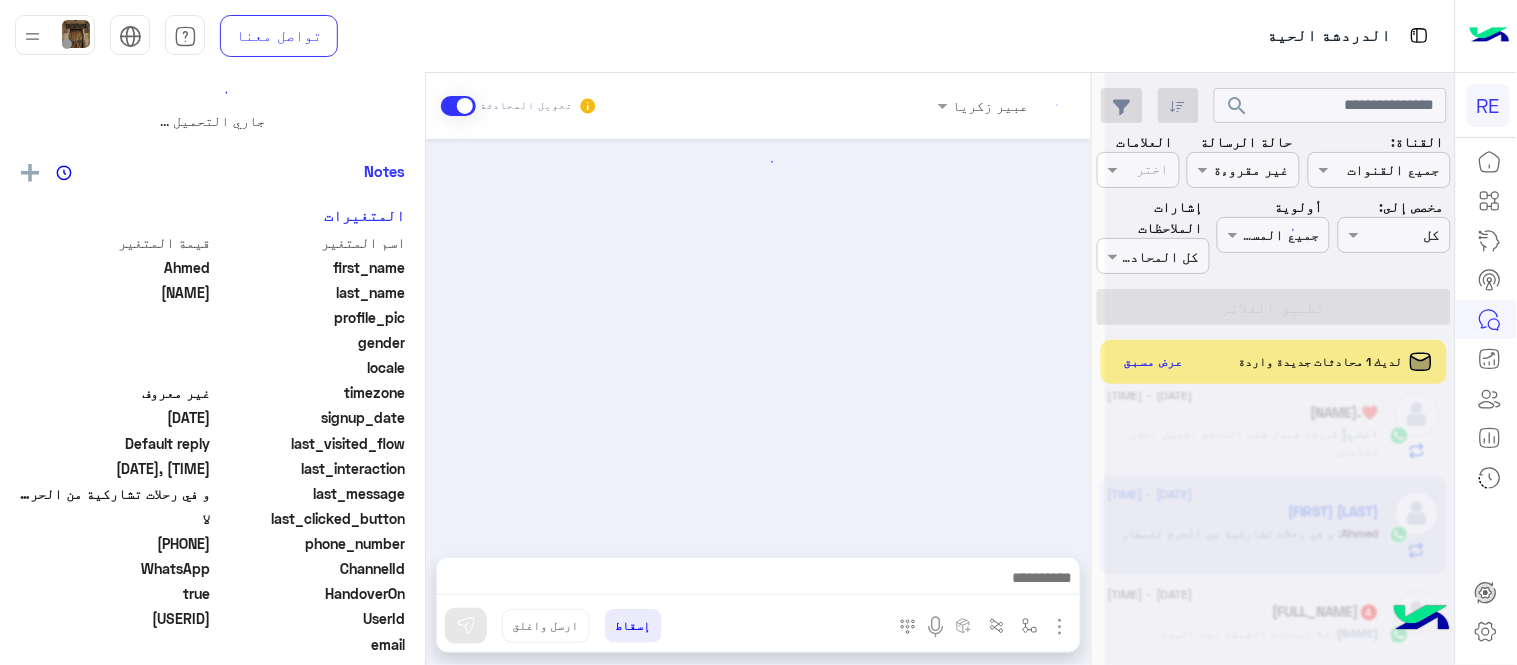 scroll, scrollTop: 0, scrollLeft: 0, axis: both 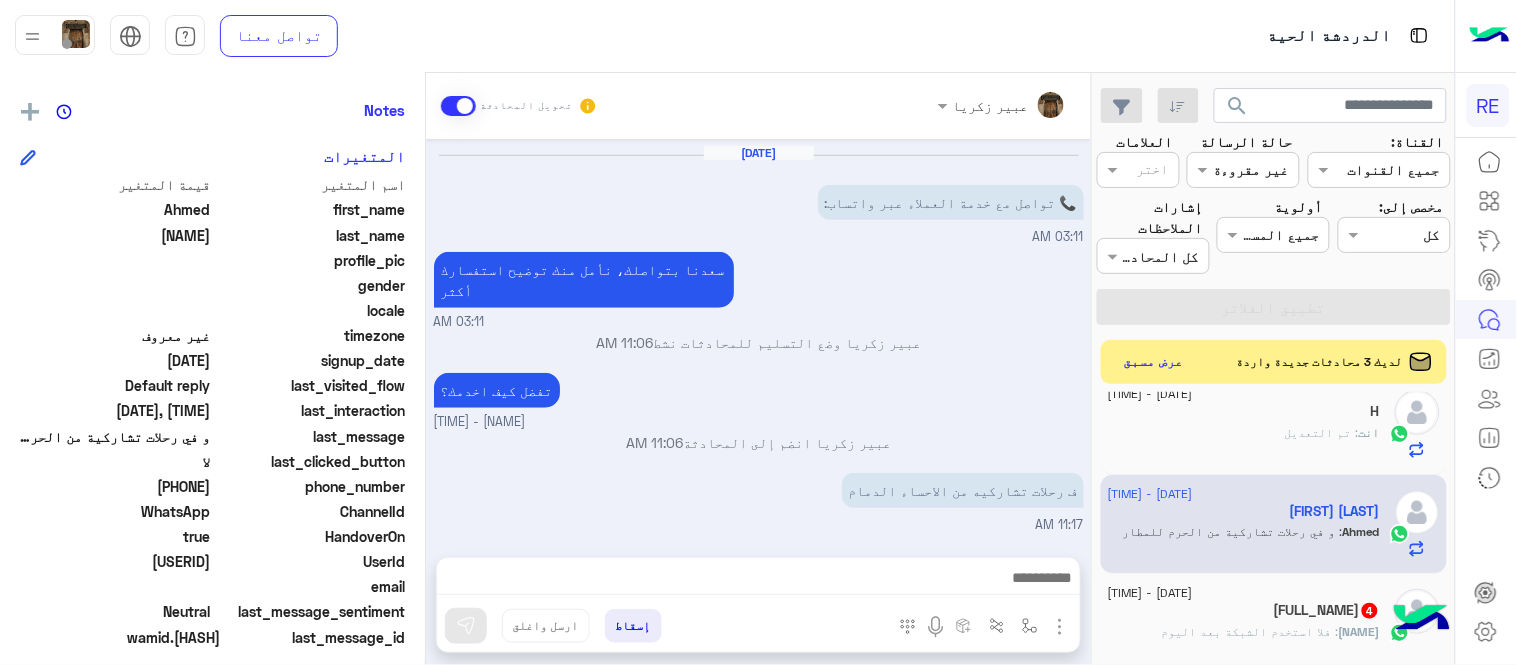 click on "Eng. [LAST]   يمكن الإرسال له   غير معروف      تاريخ الأشتراك : [DATE]  أولوية لم يتم التحديد  العلامات   رؤية الكل   Notes  سجل الملاحظات لم تتم إضافة ملاحظات بعد.  إضافة ملاحظة   المتغيرات  اسم المتغير قيمة المتغير first_name  Eng.  last_name  [LAST]  profile_pic gender    locale    timezone  غير معروف signup_date  [DATE]  last_visited_flow  Default reply  last_interaction  [DATE], [TIME]  last_message  📥 حمّل تطبيق رحلة من هنا:  last_clicked_button    phone_number  [PHONE]  ChannelId  WhatsApp  HandoverOn    UserId  [USERID]" 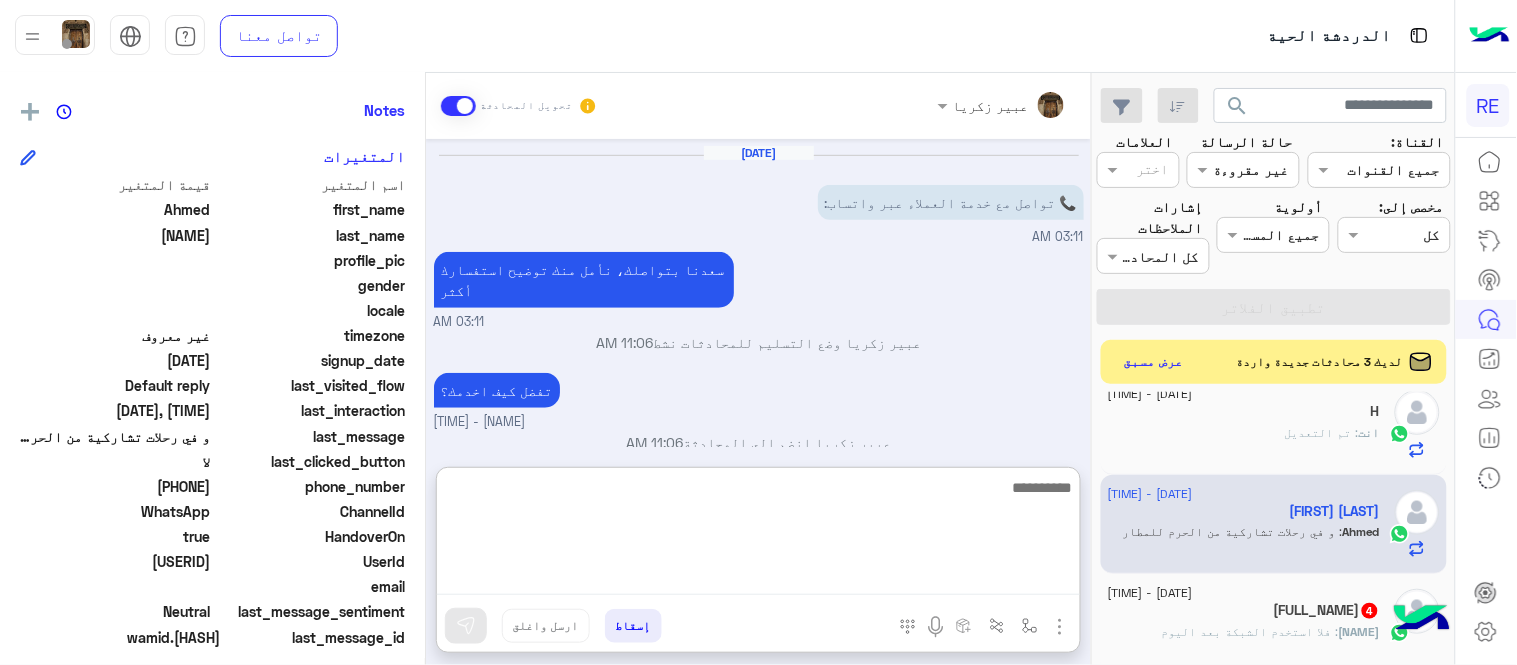 click at bounding box center (758, 535) 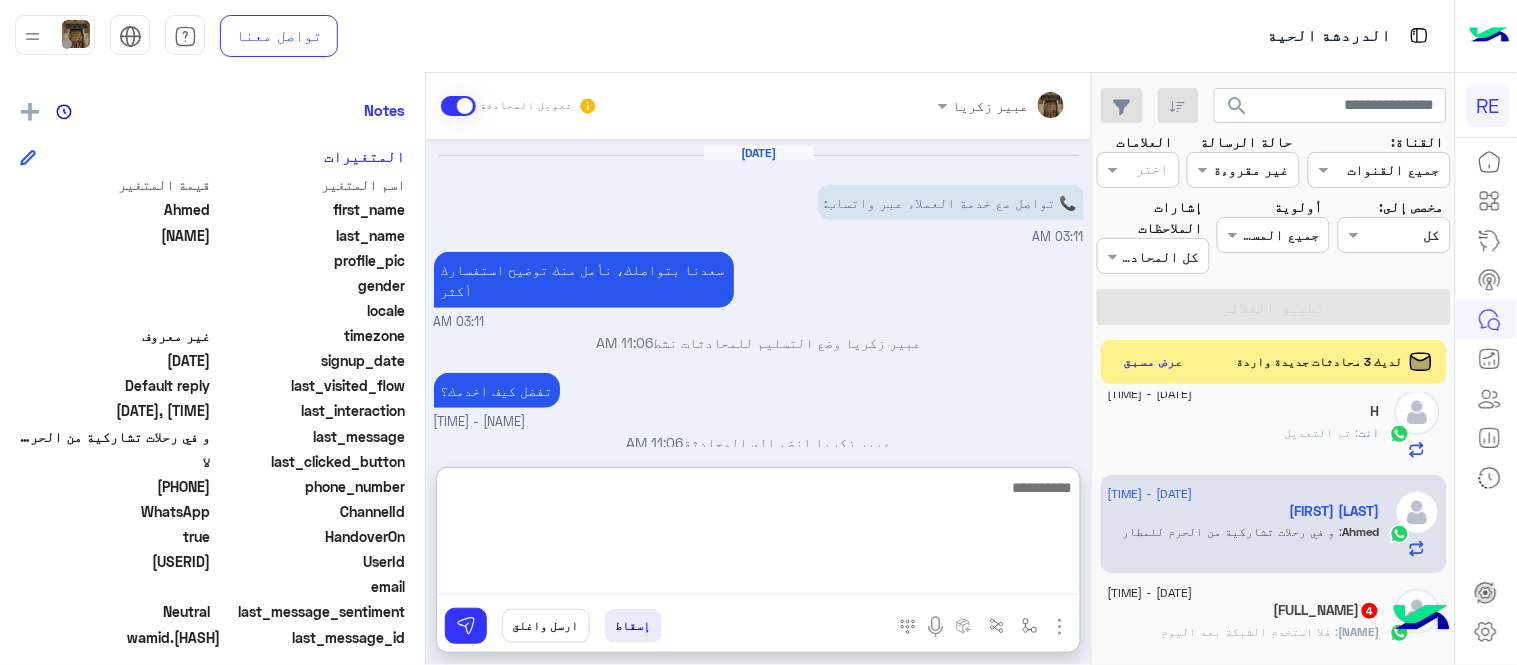 scroll, scrollTop: 0, scrollLeft: 0, axis: both 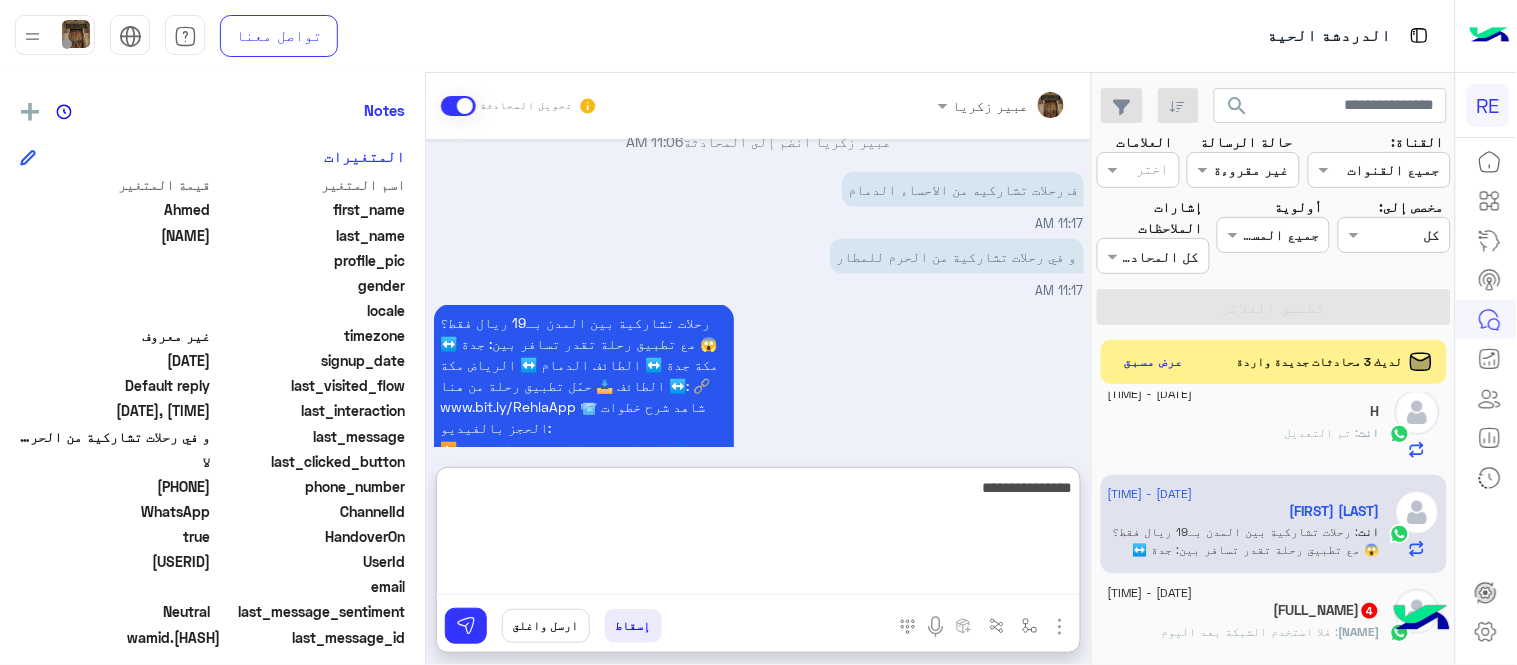 type on "**********" 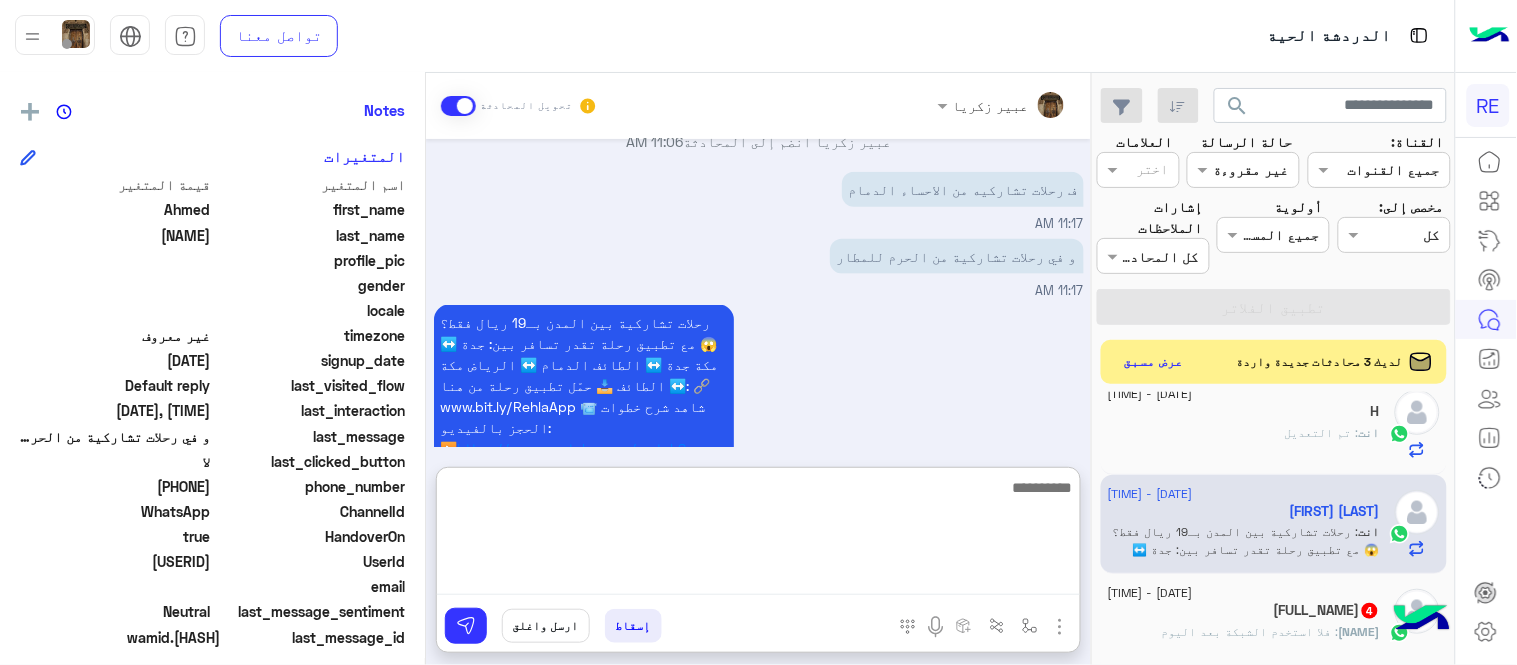 scroll, scrollTop: 692, scrollLeft: 0, axis: vertical 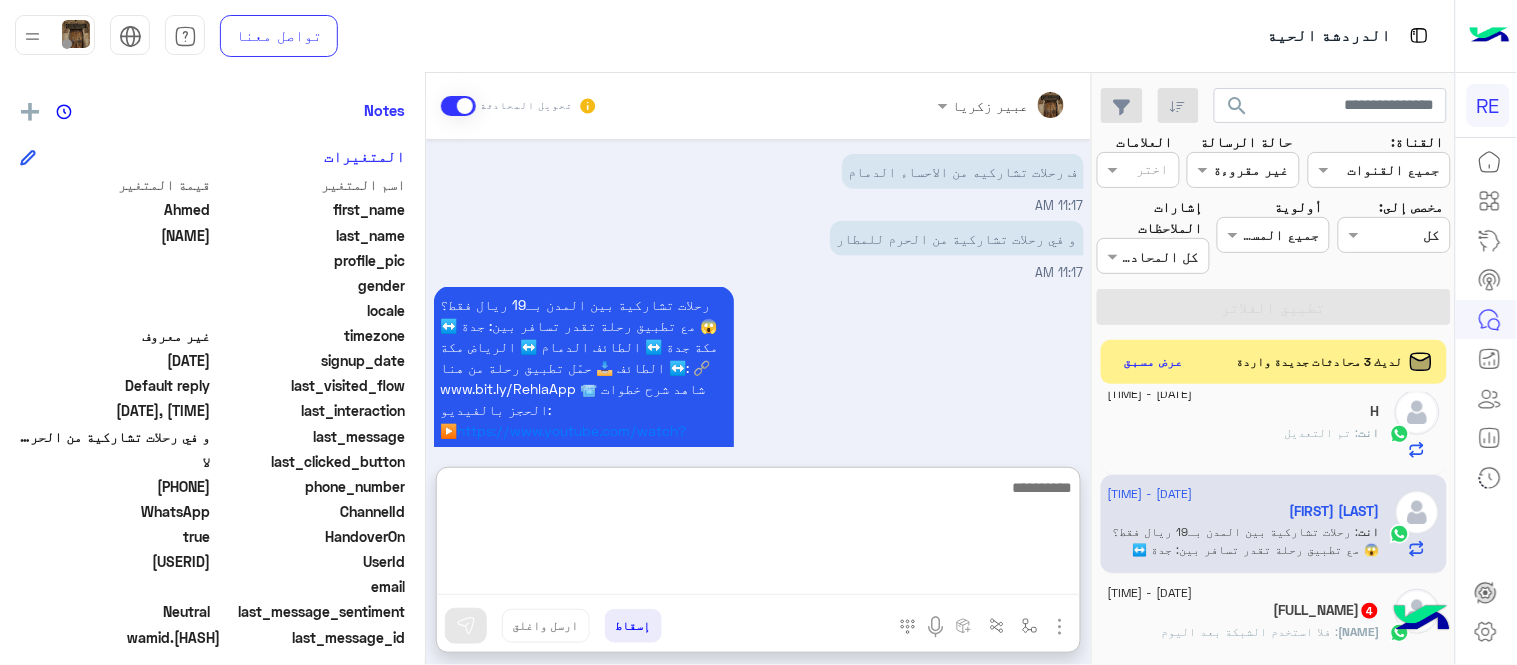 click on "[DATE]   [FULL_NAME] انضم إلى المحادثة   [TIME]      يمكنك تحميل التطبيق والتسجيل عبر الرابط 📲
http://onelink.to/Rehla
و الدخول كمسافر  .
اختار ايقونة الحجز المسبق وانشاء الرحلة باليوم والتاريخ المناسب لك .
ثم ستتلقى عروض الكباتن لتختار المناسب منها من قائمة قبول العروض .     [FULL_NAME] -  [TIME]   [DATE]   Conversation has been unassigned automatically and closed by system   [TIME]       [DATE]  📞 تواصل مع خدمة العملاء عبر واتساب:   [TIME]  سعدنا بتواصلك، نأمل منك توضيح استفسارك أكثر    [TIME]   [FULL_NAME] وضع التسليم للمحادثات نشط   [TIME]      تفضل كيف اخدمك؟  [FULL_NAME] -  [TIME]   [FULL_NAME] انضم إلى المحادثة   [TIME]        [TIME]    [TIME]" at bounding box center (758, 293) 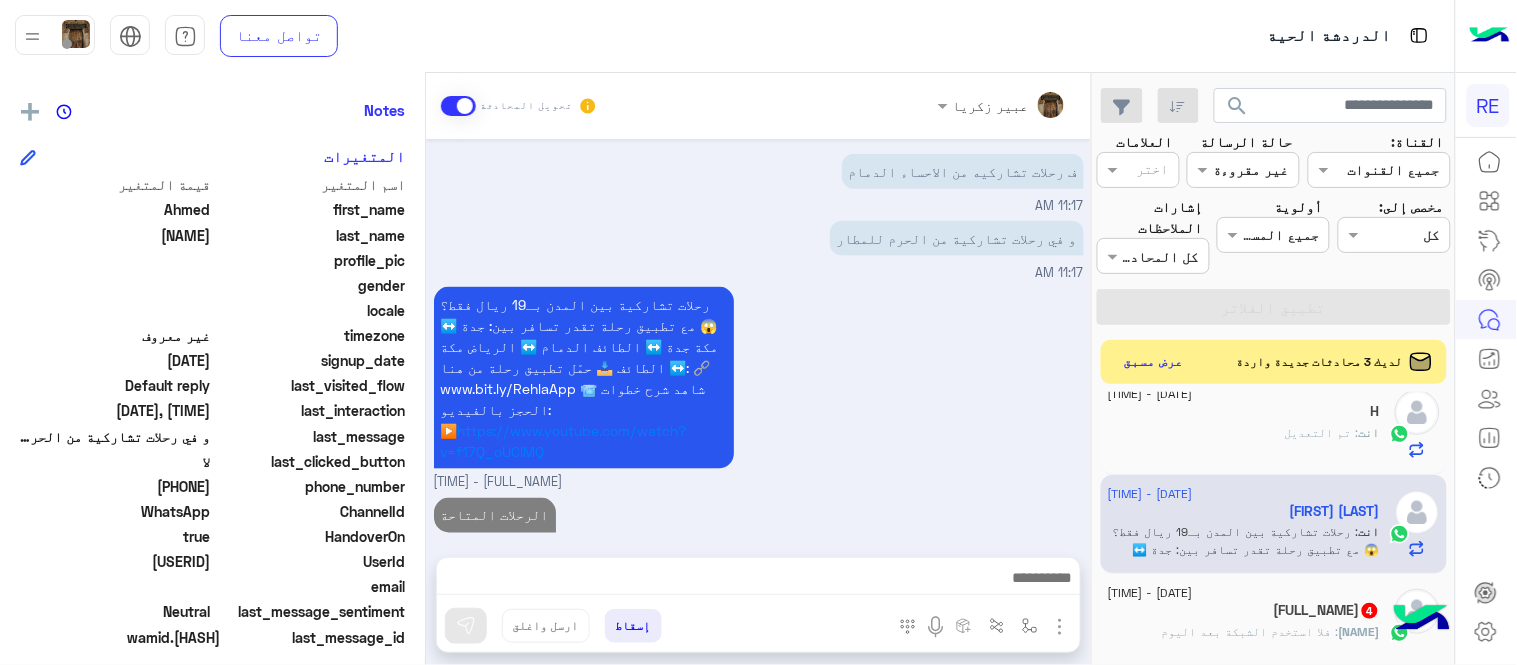 scroll, scrollTop: 602, scrollLeft: 0, axis: vertical 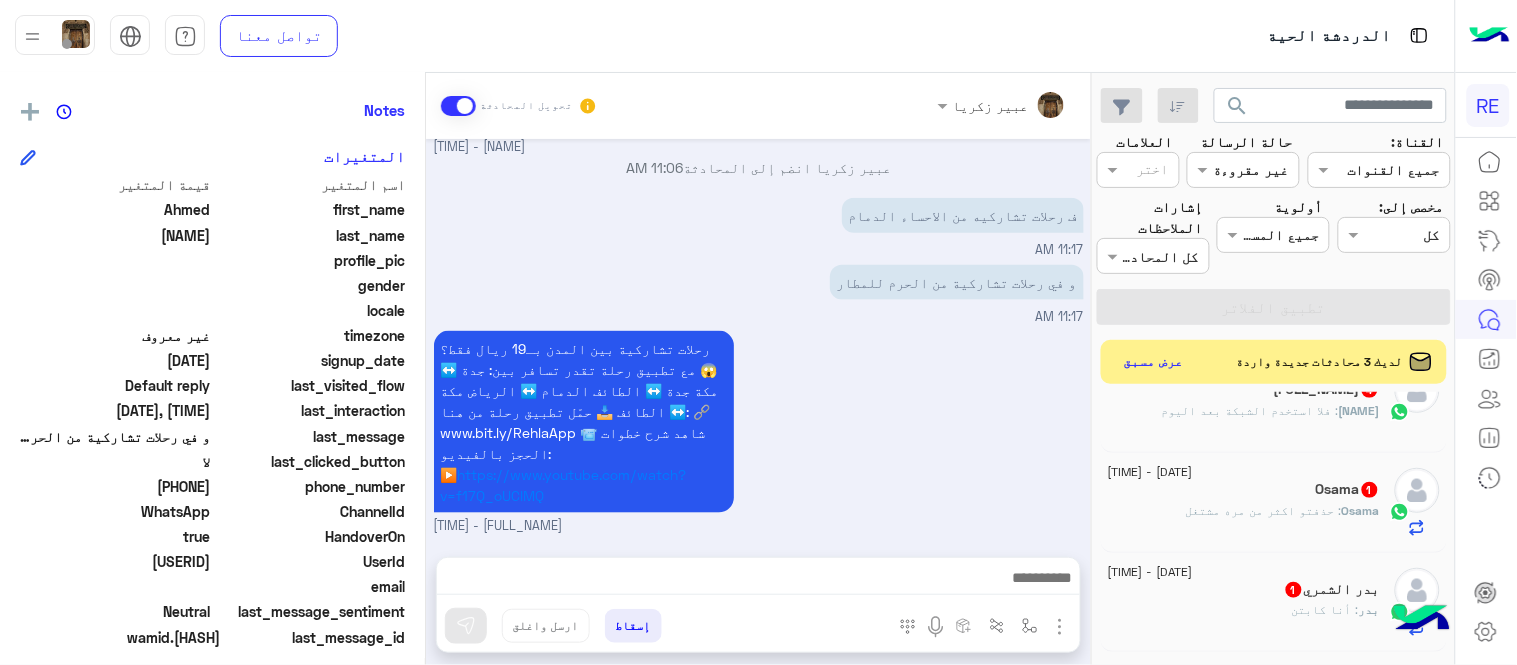 click on "[NAME] : حذفتو اكثر من مره مشتغل" 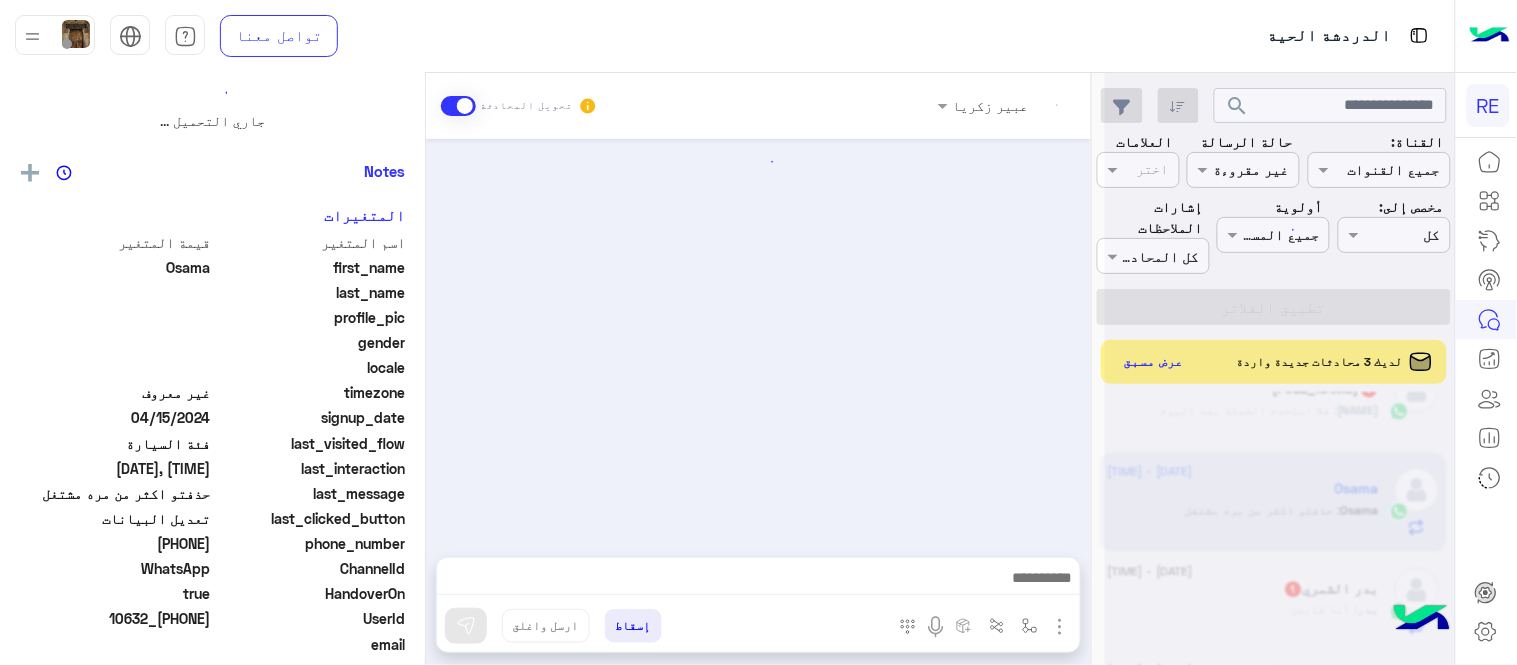scroll, scrollTop: 0, scrollLeft: 0, axis: both 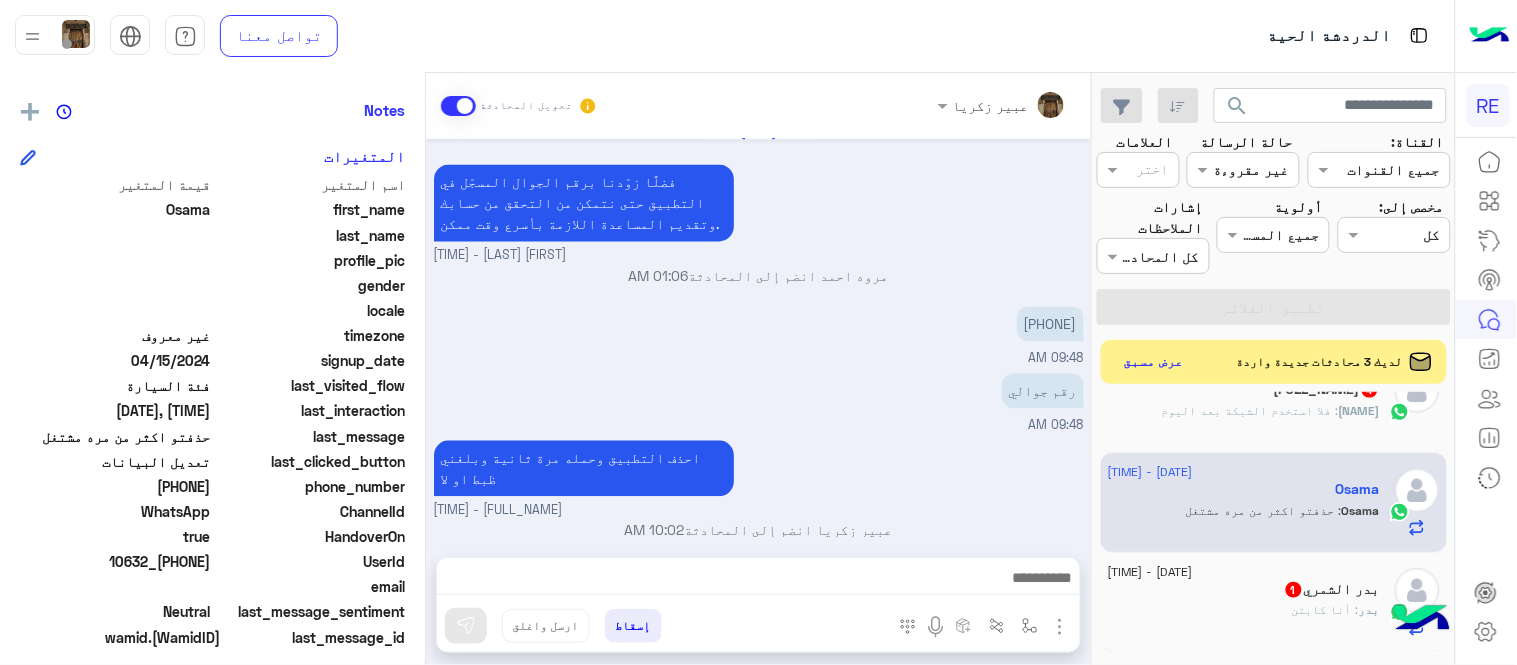 click at bounding box center [758, 580] 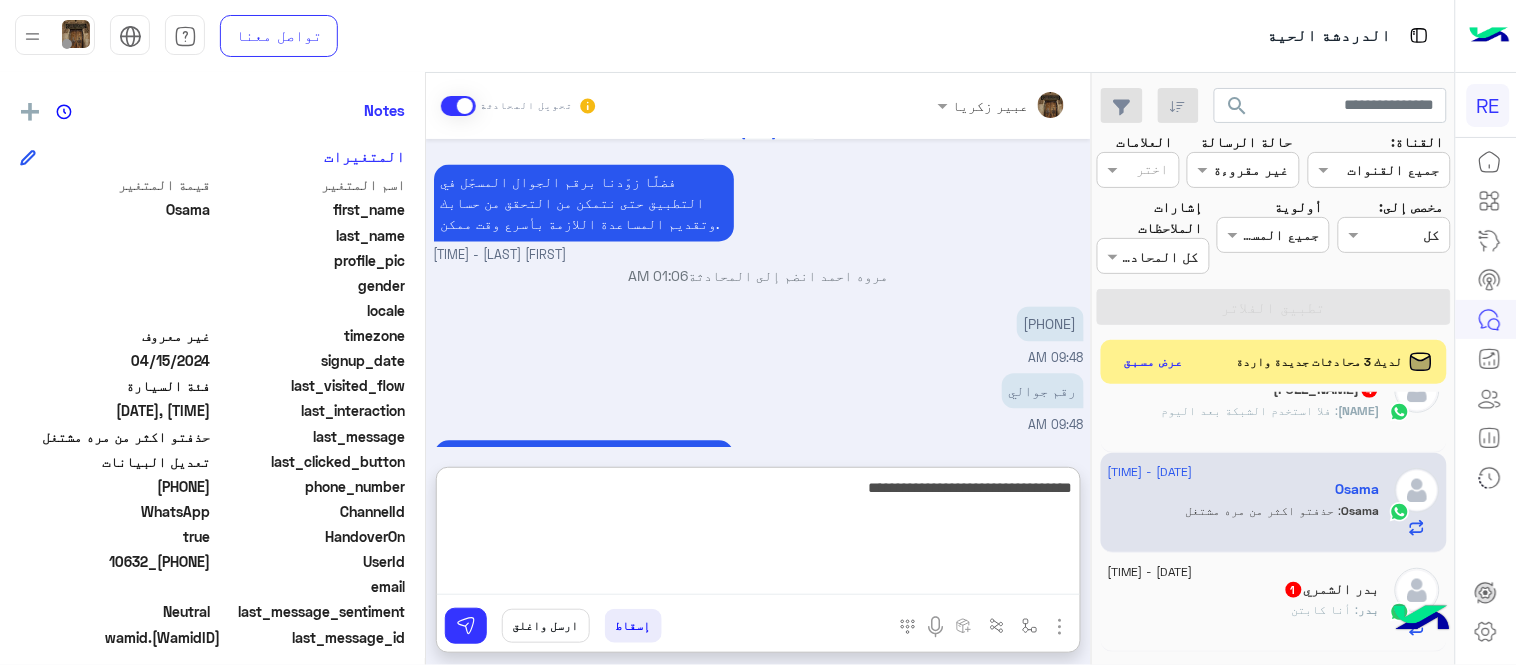 type on "**********" 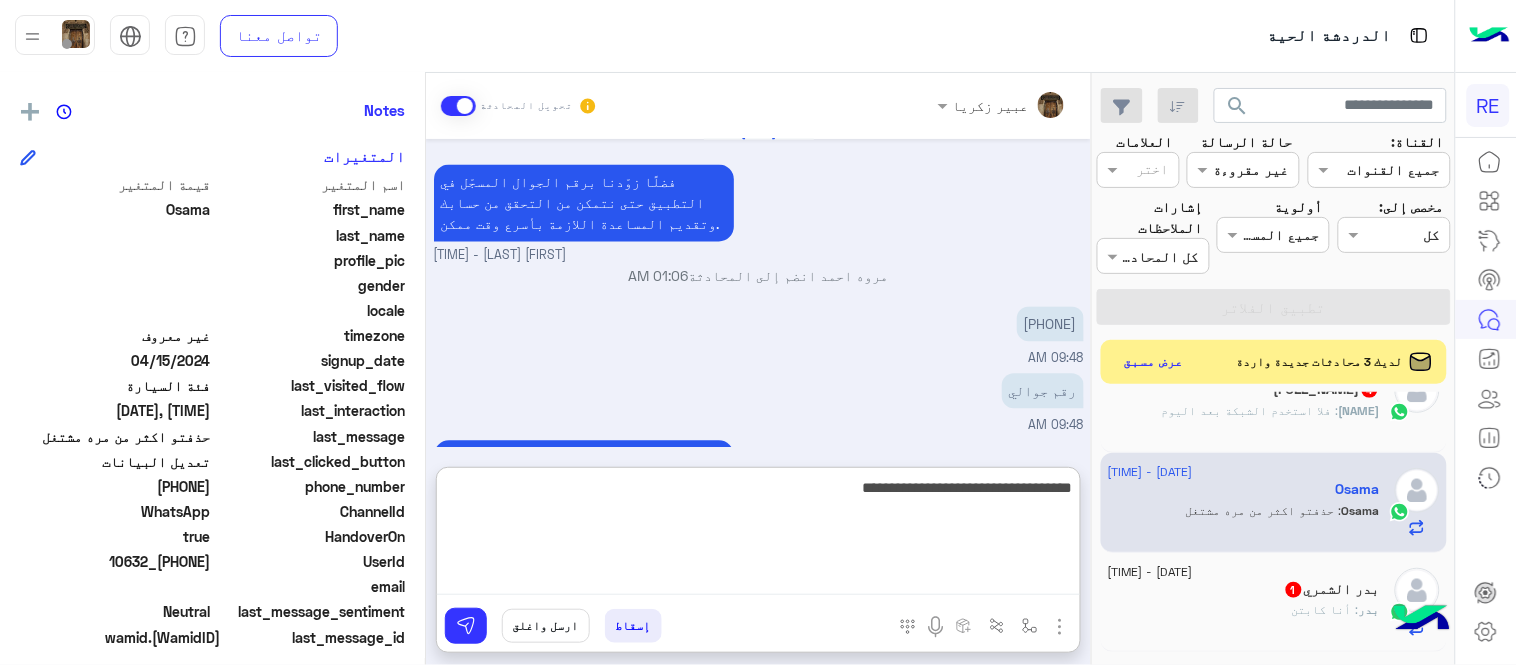 type 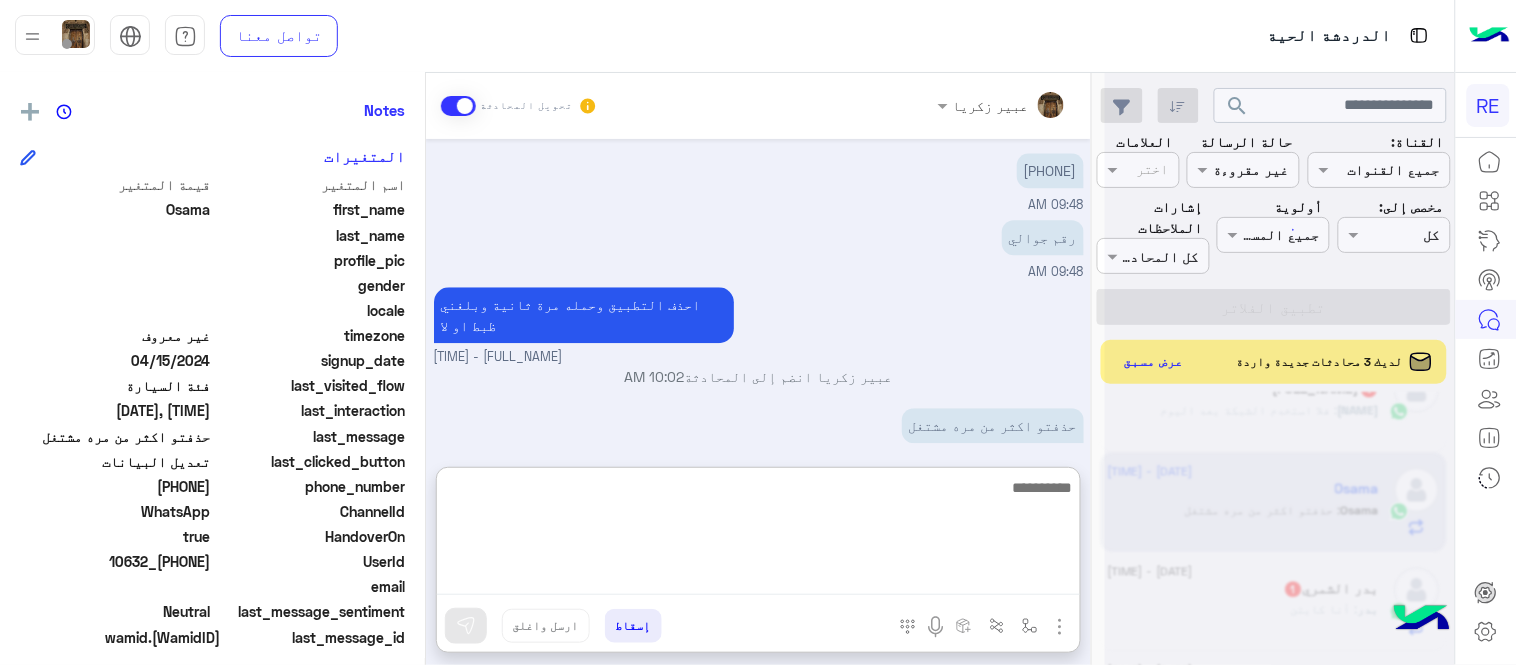 scroll, scrollTop: 3134, scrollLeft: 0, axis: vertical 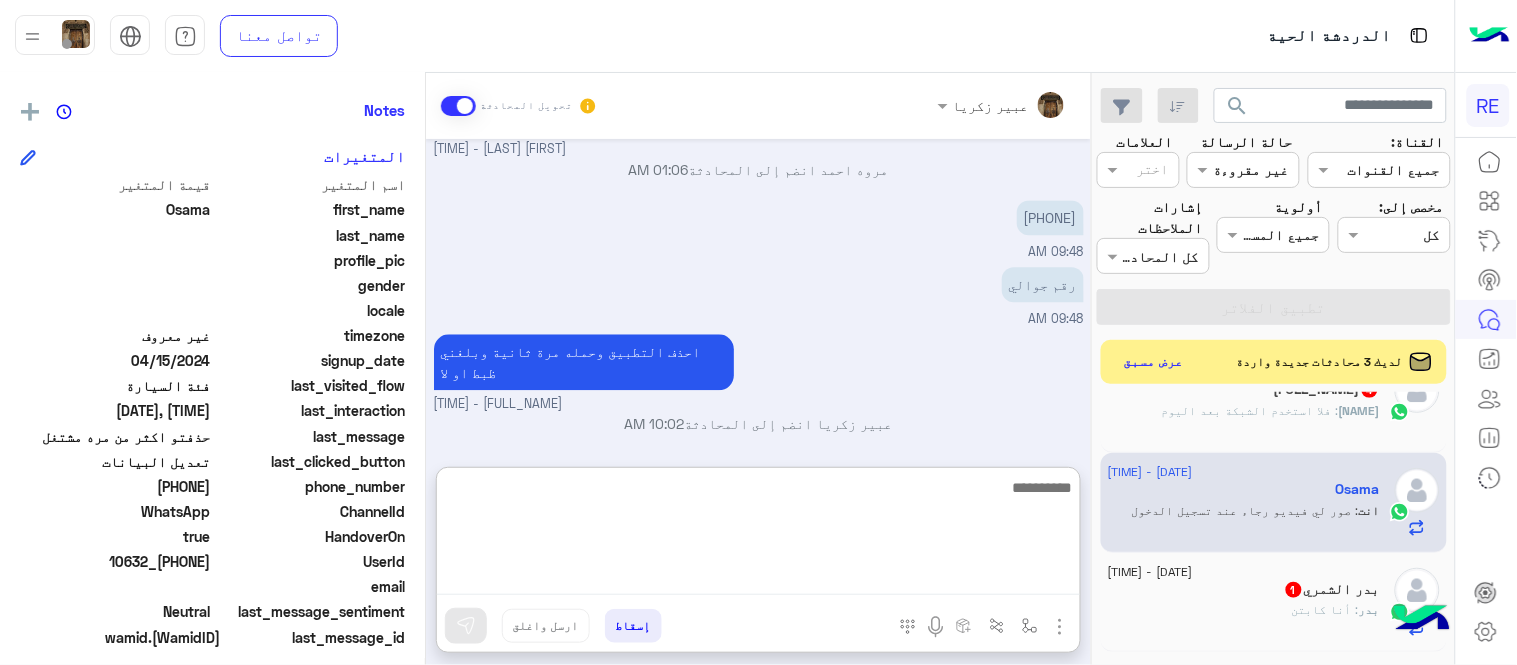 click on "[DATE], [TIME]  فضلا اختر نوع الشكوى  ماليه   تقنية   اخرى     [TIME]   تقنية    [TIME]  سعداء بتواصلك معنا، لنتمكن من مساعدتك نأمل توضيح استفسارك ونوع جوالك و تزويدنا بصورة من المشكلة. عزيزي العميل سعدنا بتواصلك معنا ، نأمل ان يكون تم توضيح جميع التفاصيل وارفاق الصور الخاصة بالمشكلة  ليتم مباشرة المعالجة مع القسم التقني باسرع وقت اي خدمة اخرى ؟  الرجوع للقائمة الرئ   لا     [TIME]  انا عندي حساب عندكم بنفس الرقم اللي بكلمكم هو الان اللي اخر 77 لما جيت اخش دحين يقول لي لا يوجد حساب لك فما انا عارف ايش المشكله   [TIME]  سعدنا بتواصلك، نأمل منك توضيح استفسارك أكثر    [TIME]    [TIME]     [TIME]" at bounding box center [758, 293] 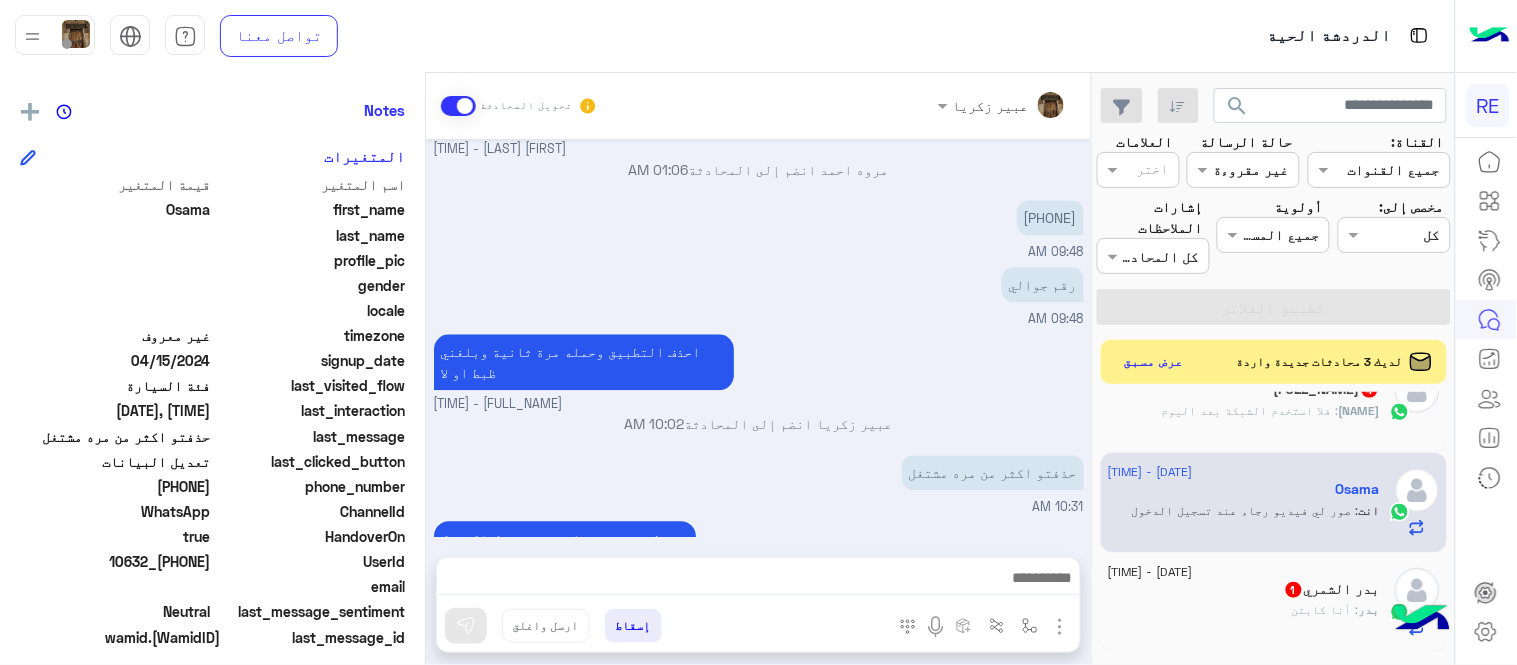 scroll, scrollTop: 3044, scrollLeft: 0, axis: vertical 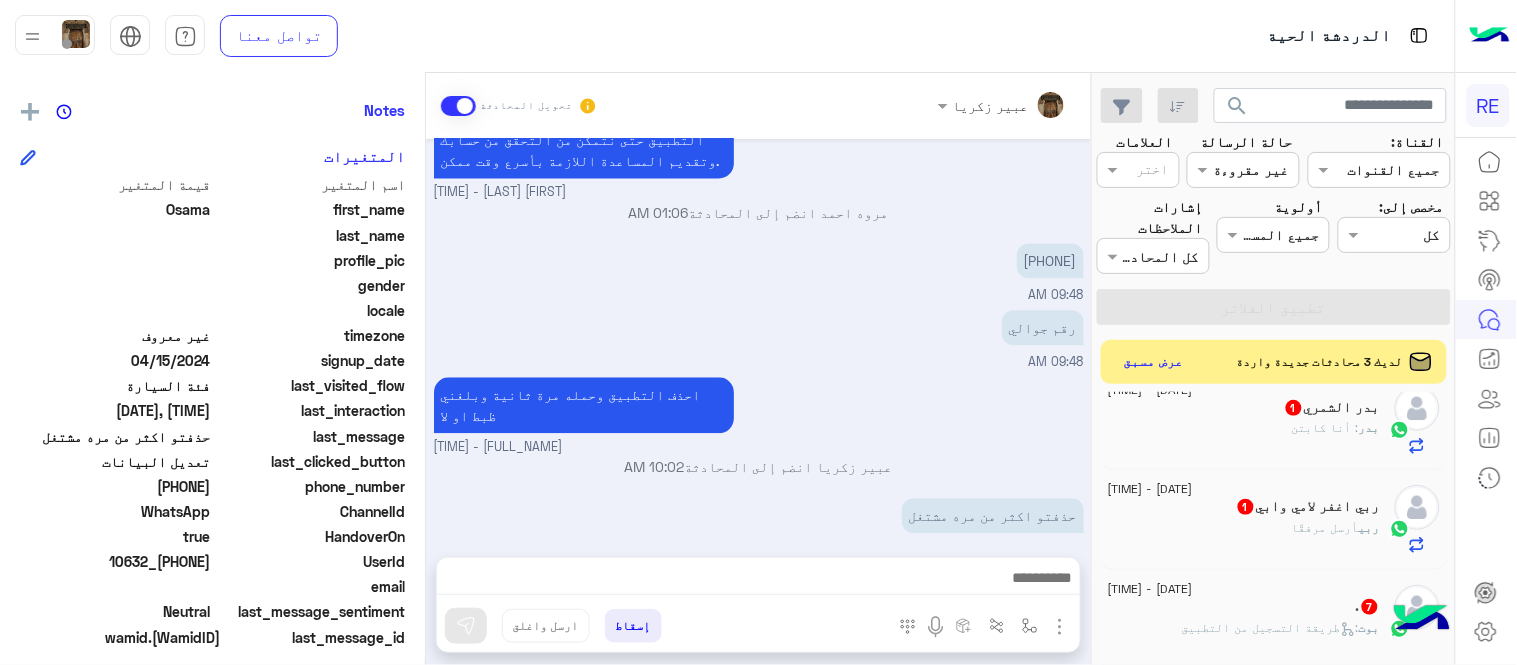 click on "[NAME] : أنا كابتن" 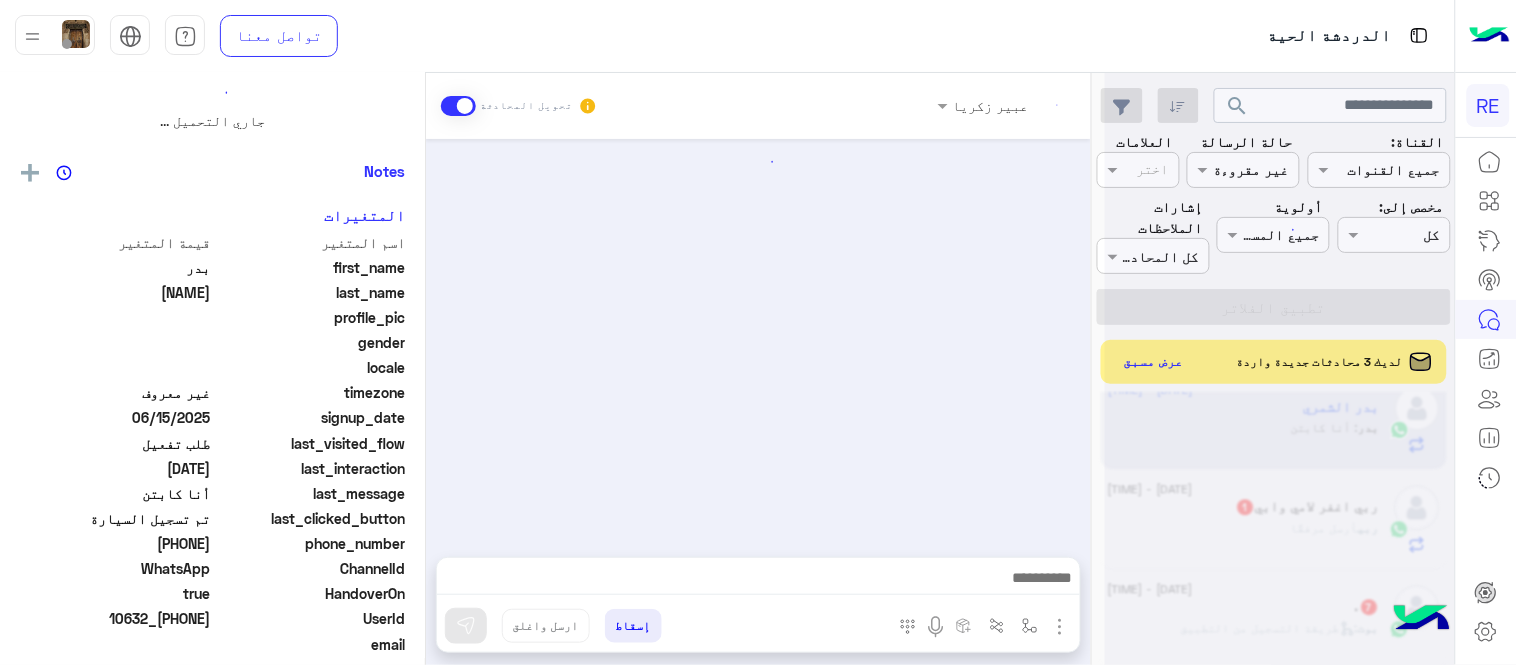 scroll, scrollTop: 0, scrollLeft: 0, axis: both 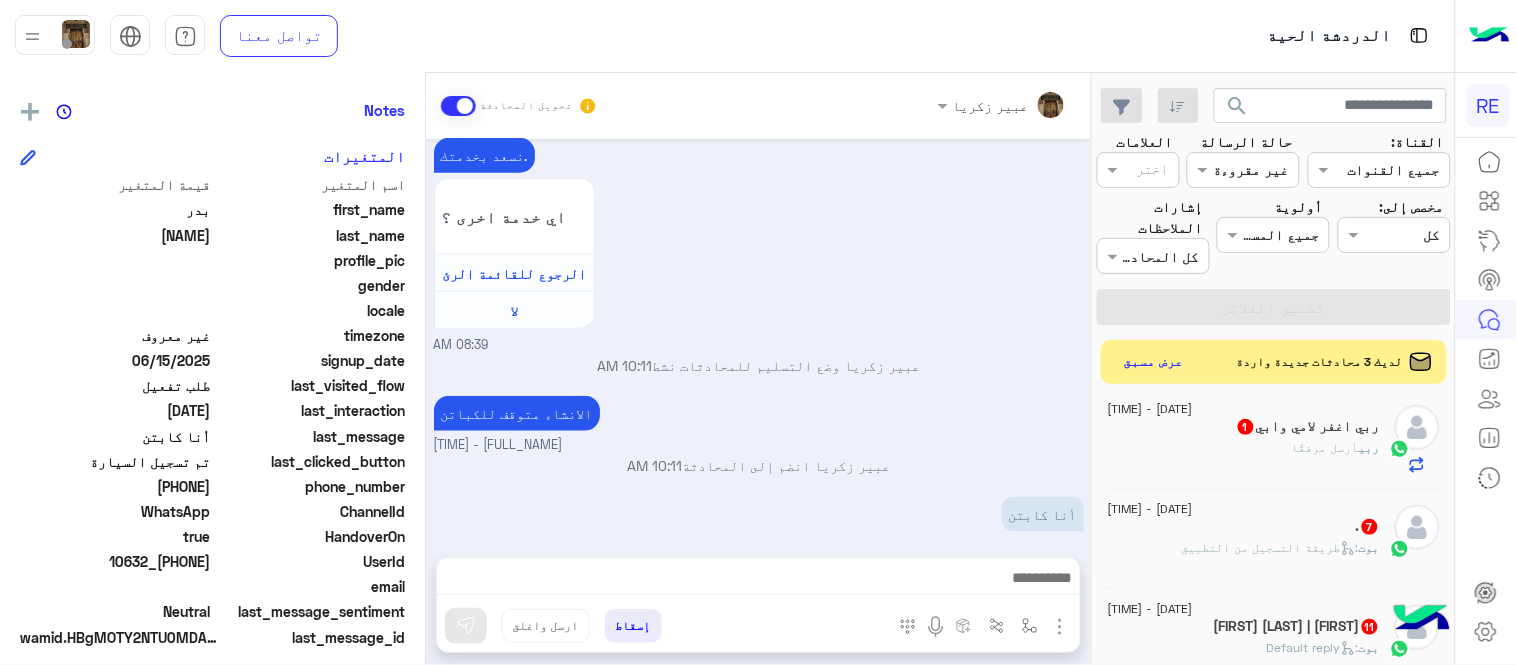 click on ":   طريقة التسجيل من التطبيق" 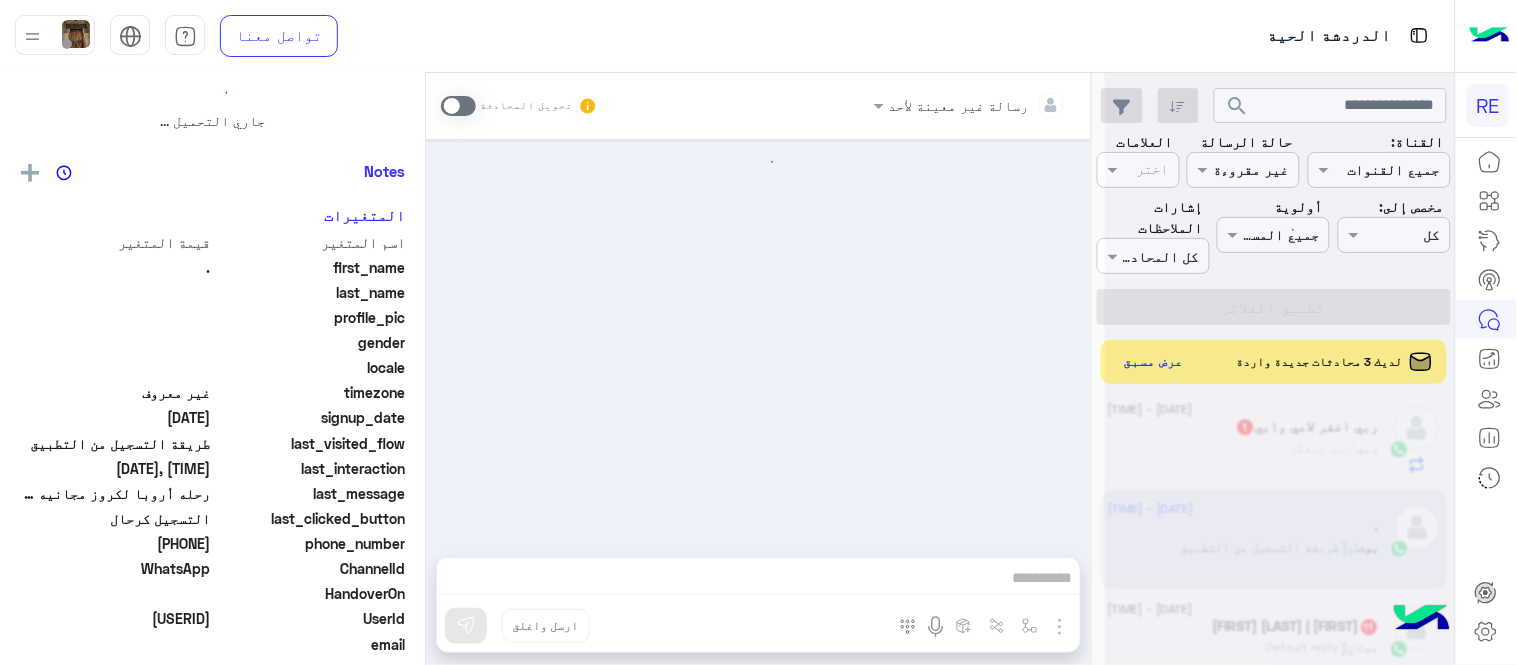 scroll, scrollTop: 0, scrollLeft: 0, axis: both 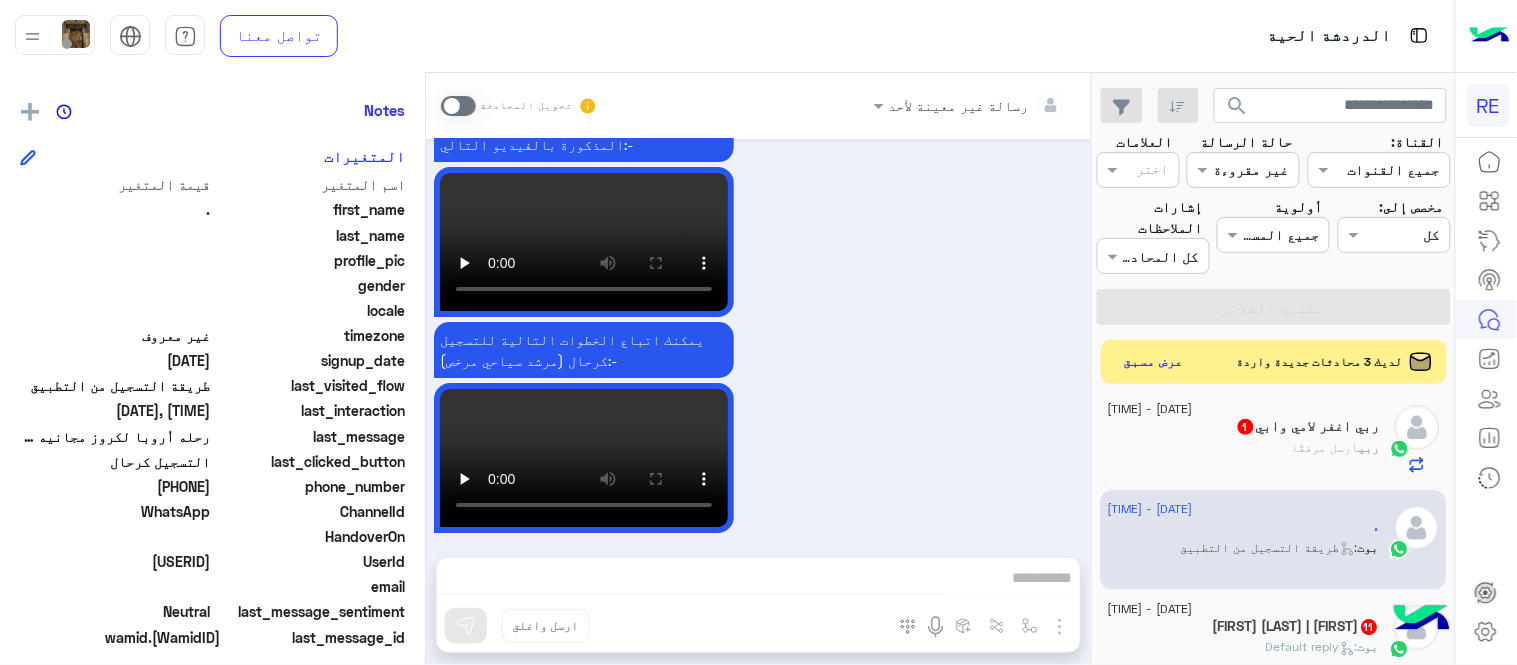 click on "[FULL_NAME] | 11" 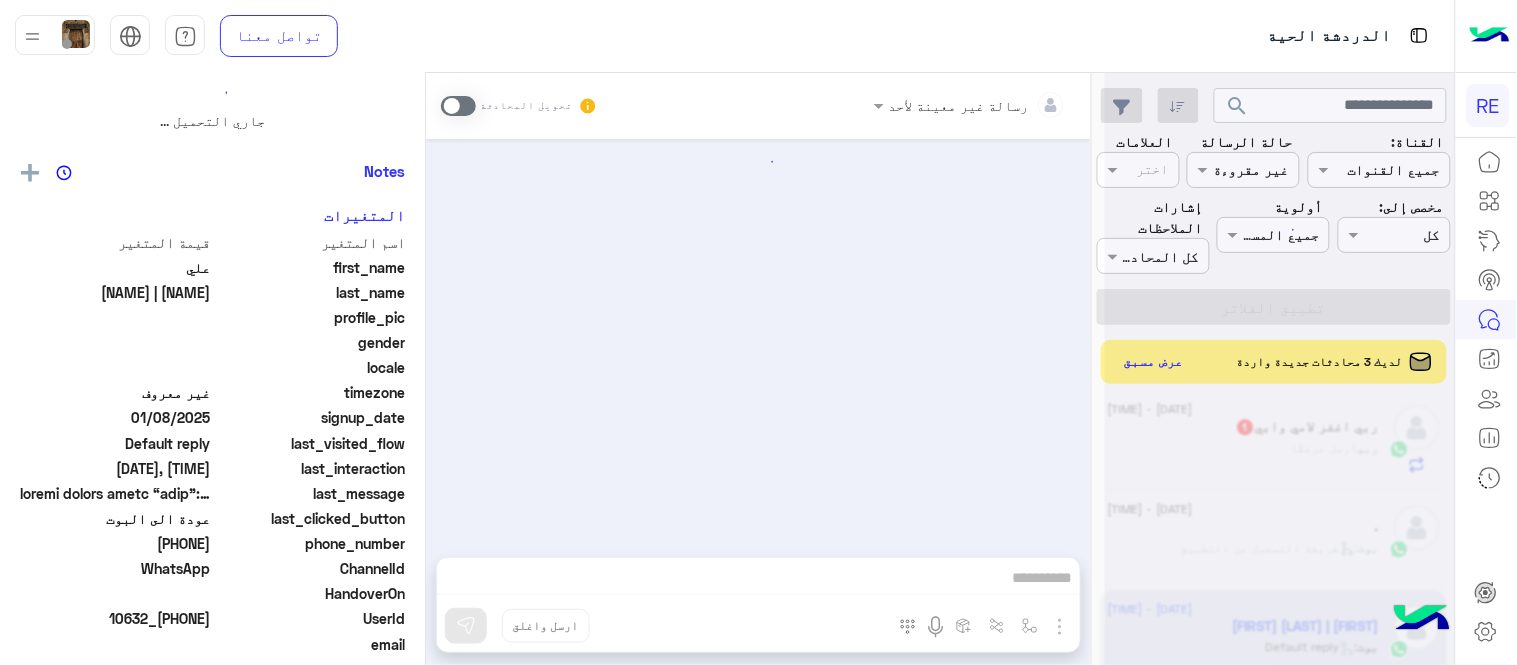 scroll, scrollTop: 0, scrollLeft: 0, axis: both 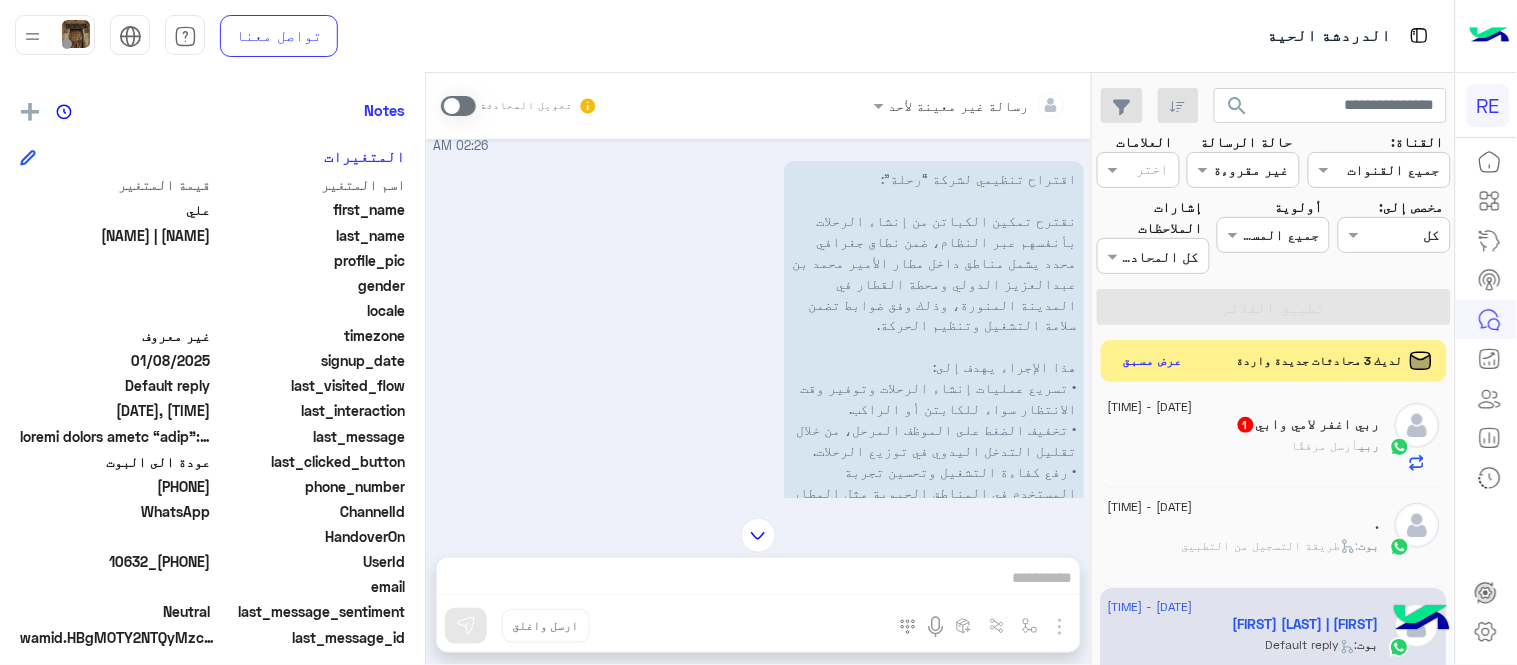click on "عرض مسبق" 